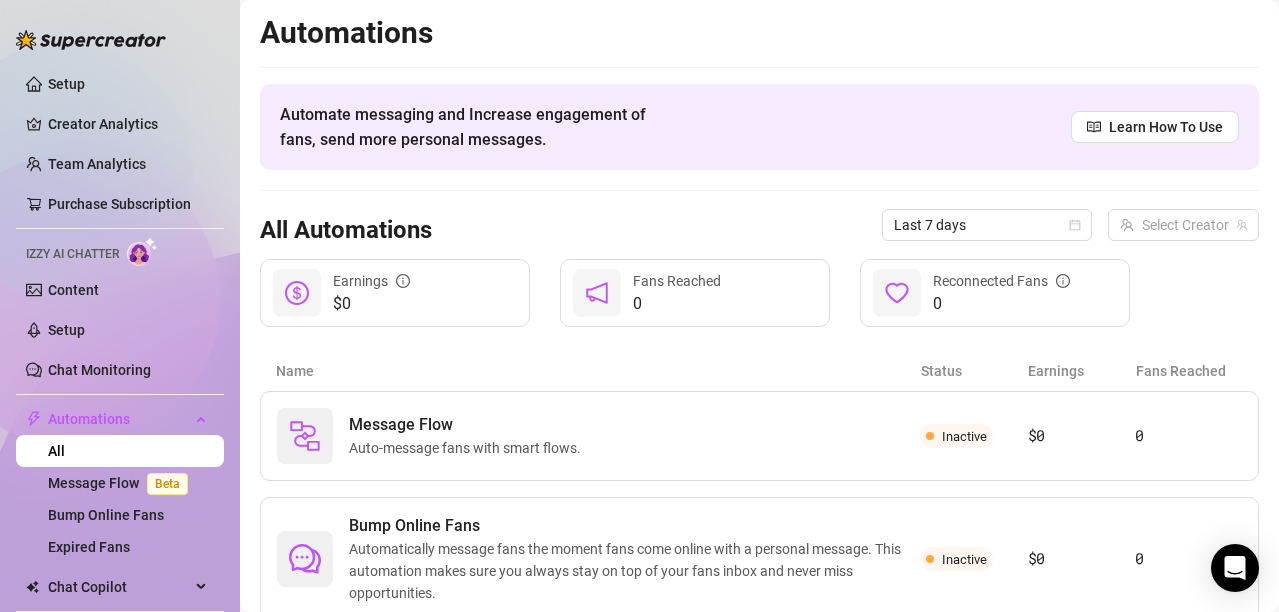 scroll, scrollTop: 0, scrollLeft: 0, axis: both 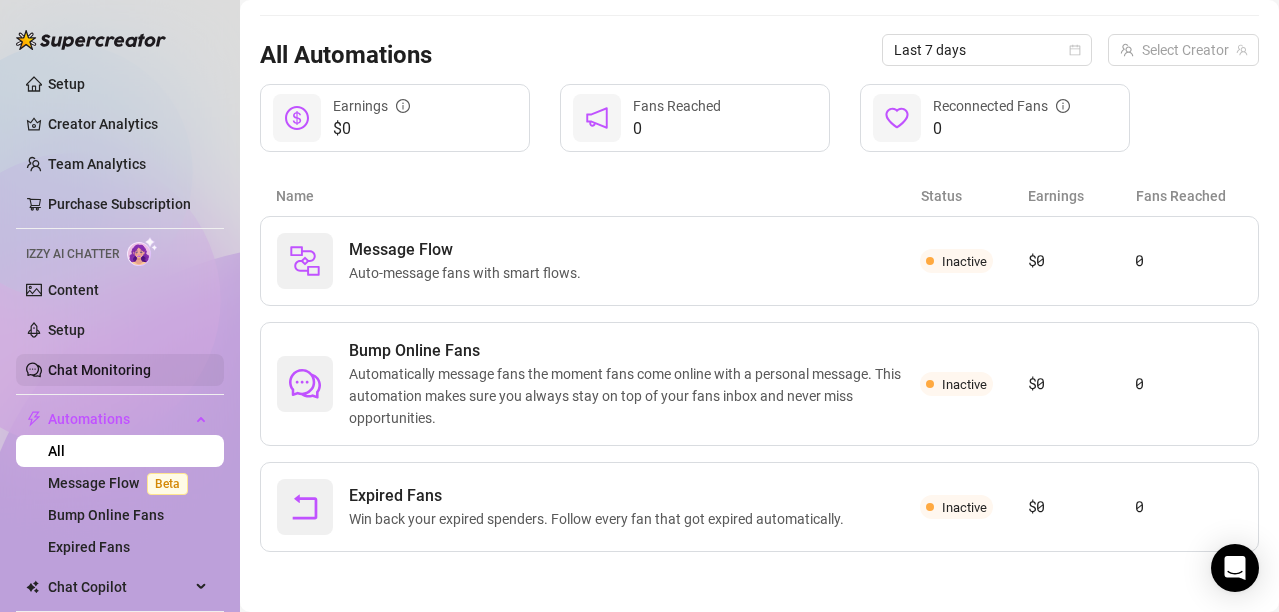 click on "Chat Monitoring" at bounding box center (99, 370) 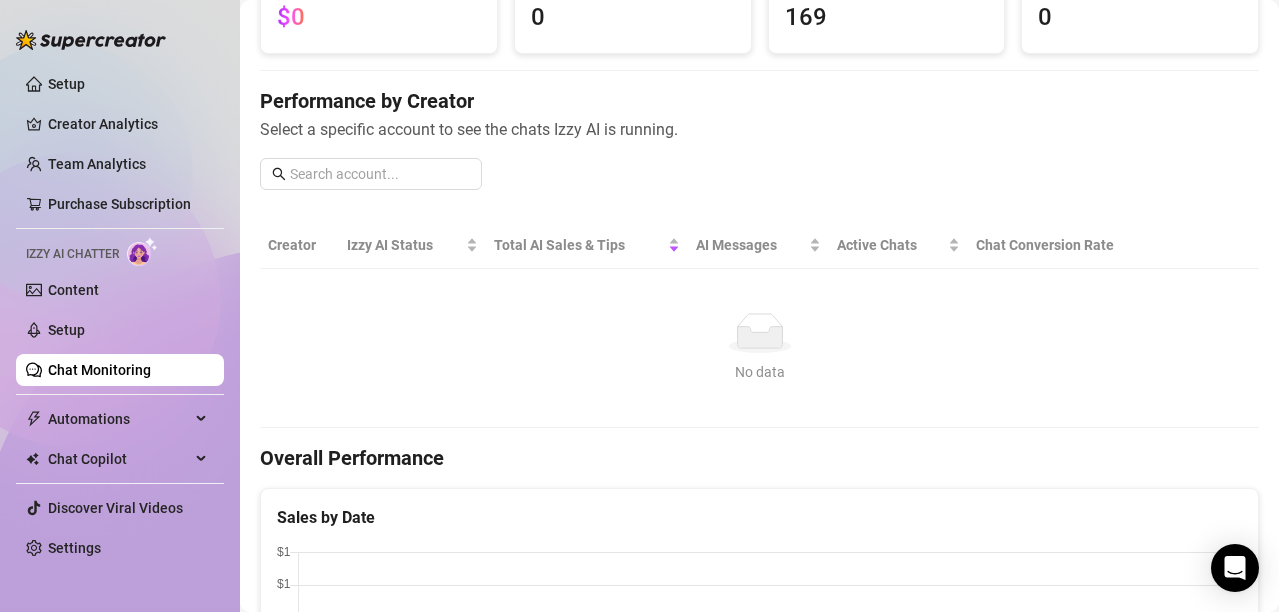 click on "No data" at bounding box center [759, 333] 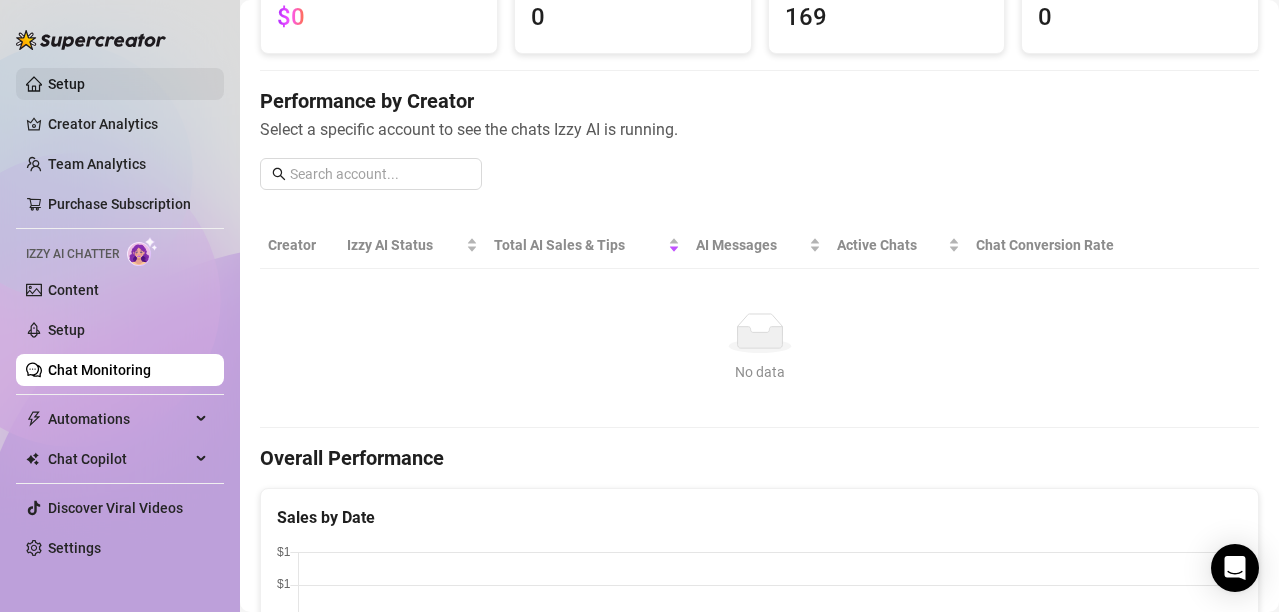click on "Setup" at bounding box center (66, 84) 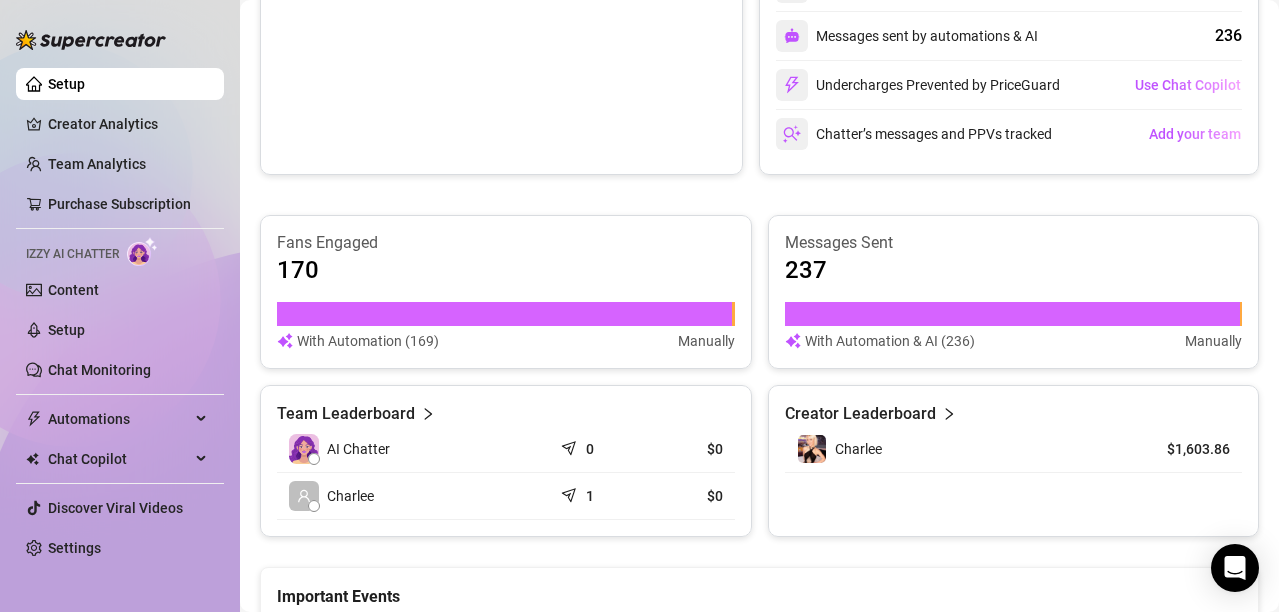 scroll, scrollTop: 1183, scrollLeft: 0, axis: vertical 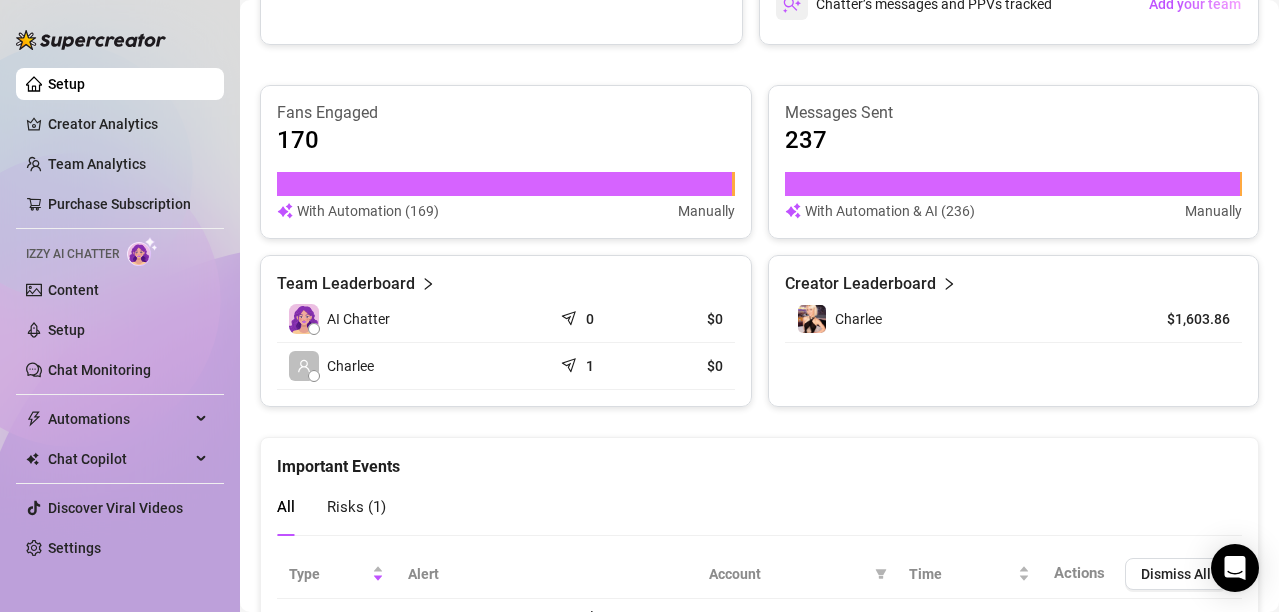 click on "Creator Leaderboard" at bounding box center (860, 284) 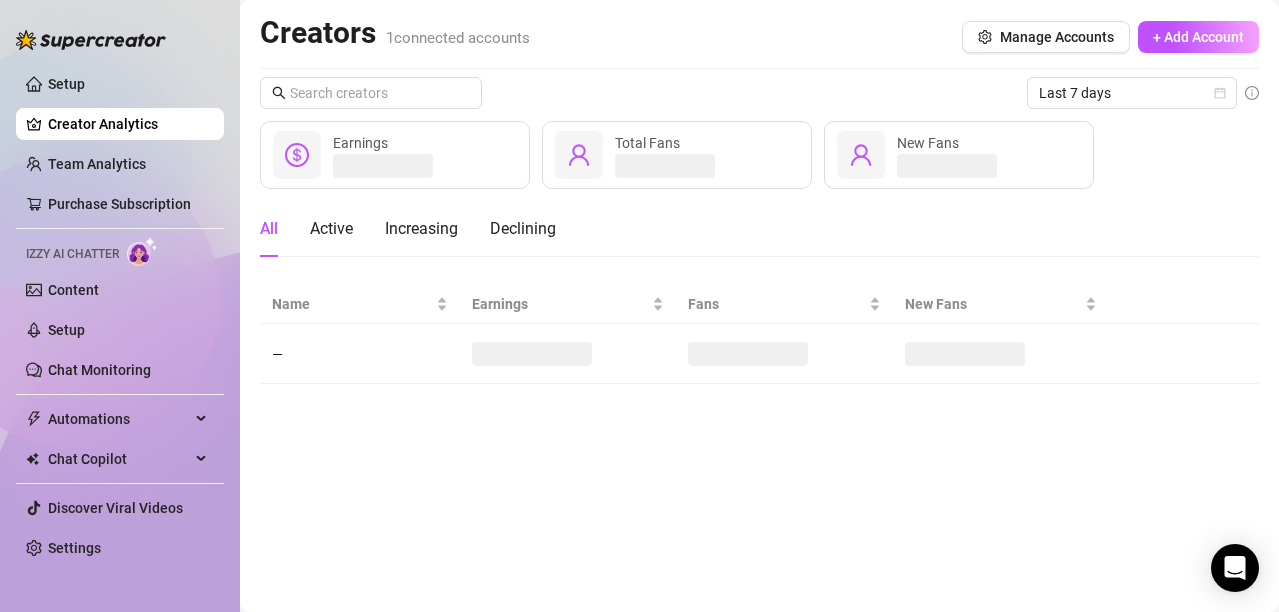scroll, scrollTop: 0, scrollLeft: 0, axis: both 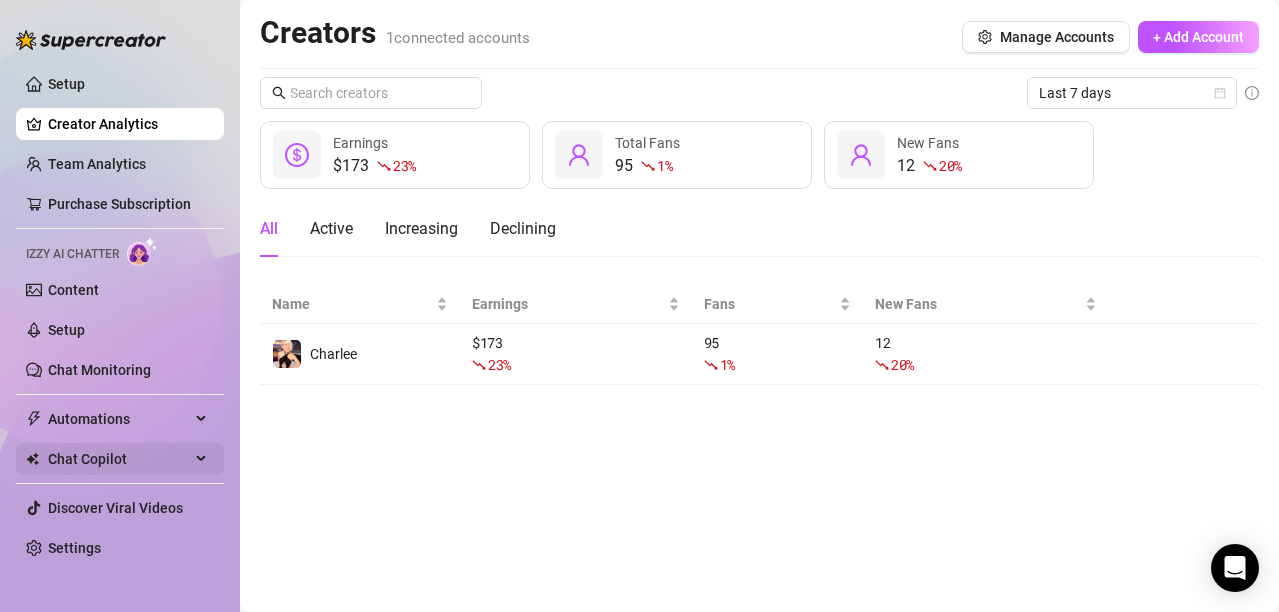 click on "Chat Copilot" at bounding box center [119, 459] 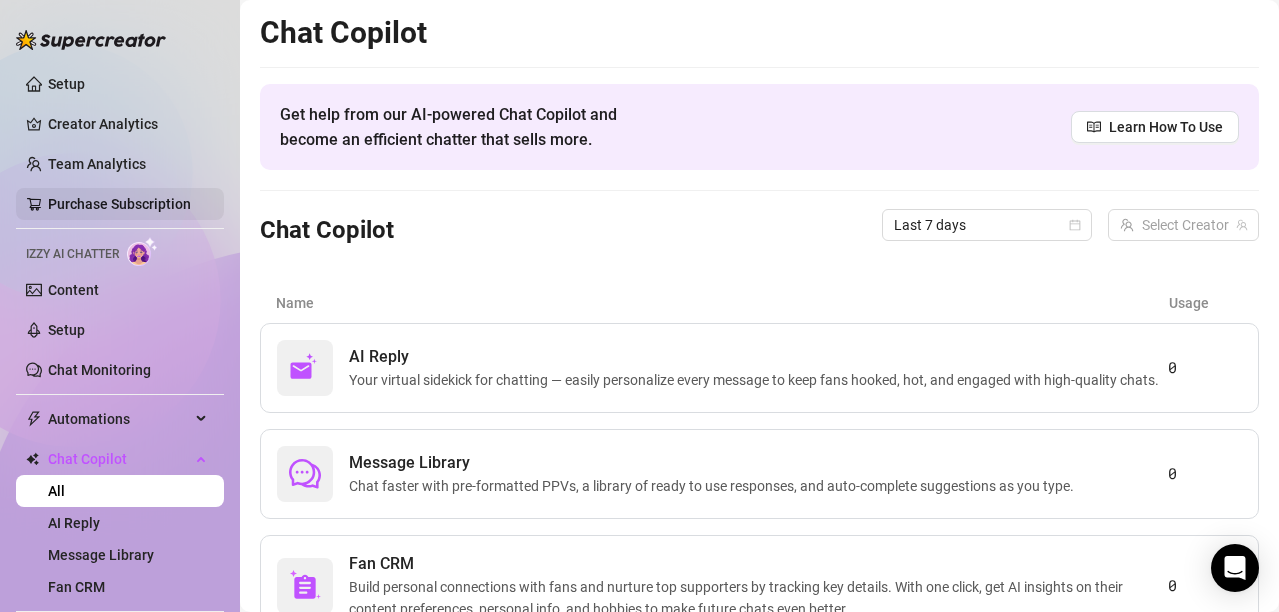 scroll, scrollTop: 88, scrollLeft: 0, axis: vertical 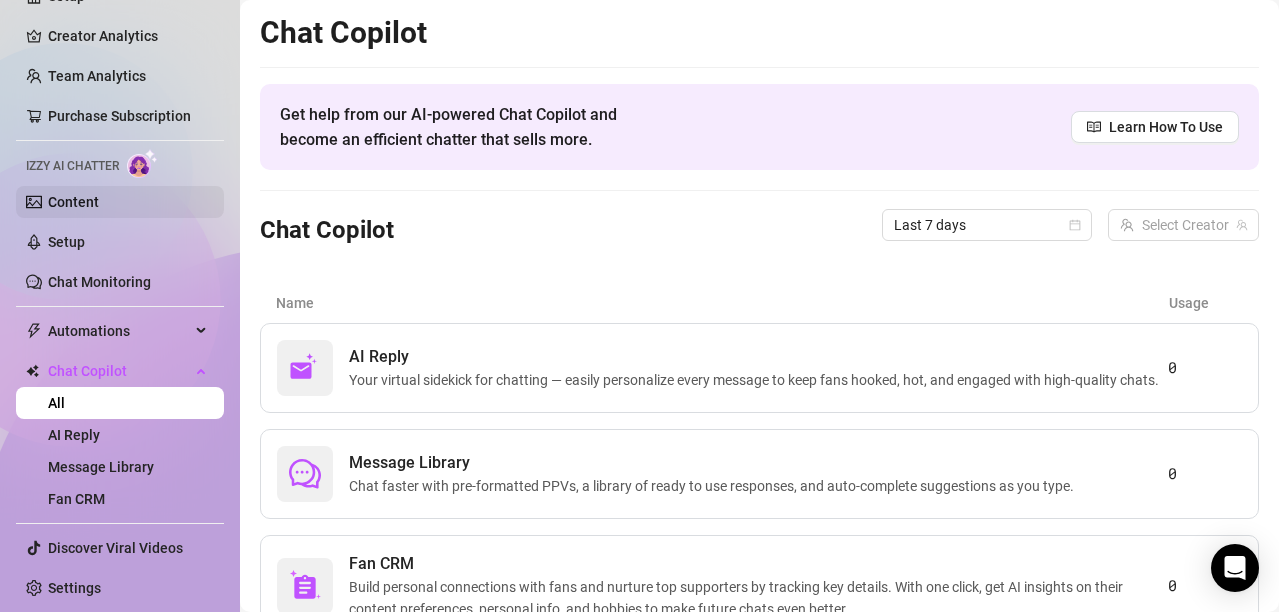 click on "Content" at bounding box center (73, 202) 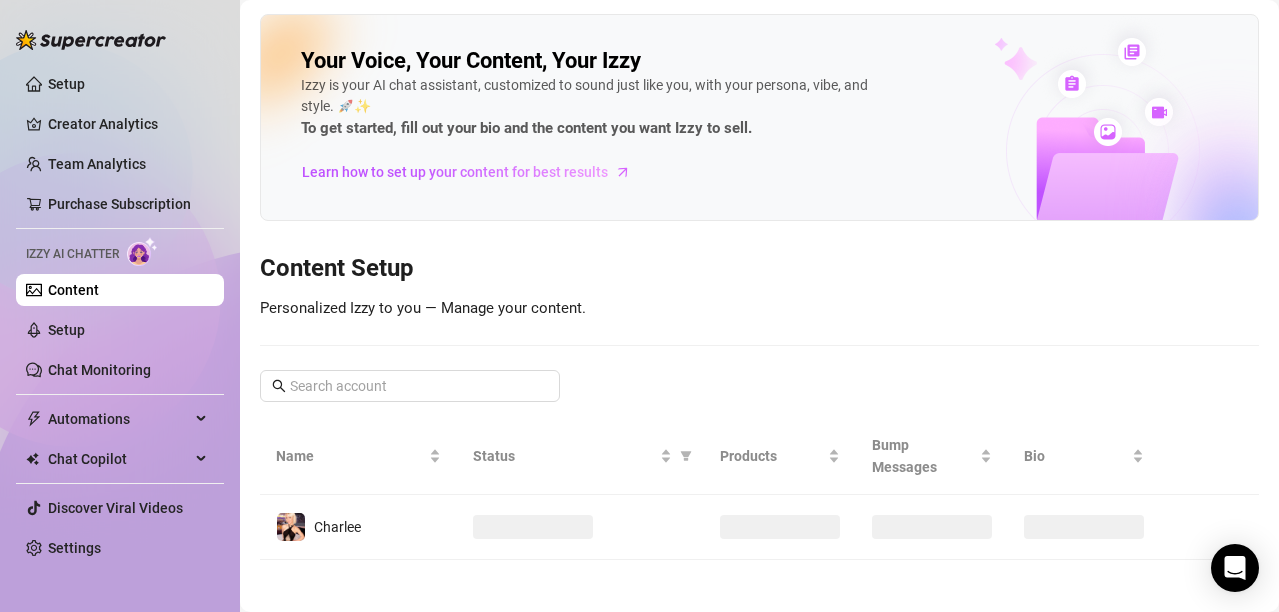 scroll, scrollTop: 0, scrollLeft: 0, axis: both 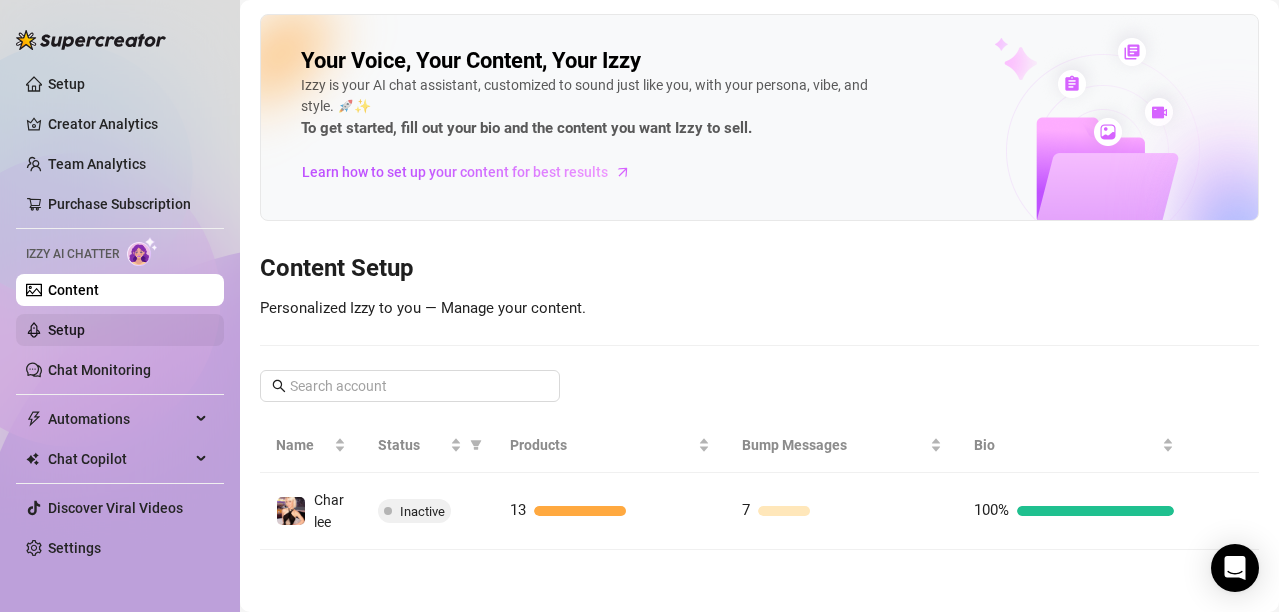 click on "Setup" at bounding box center (66, 330) 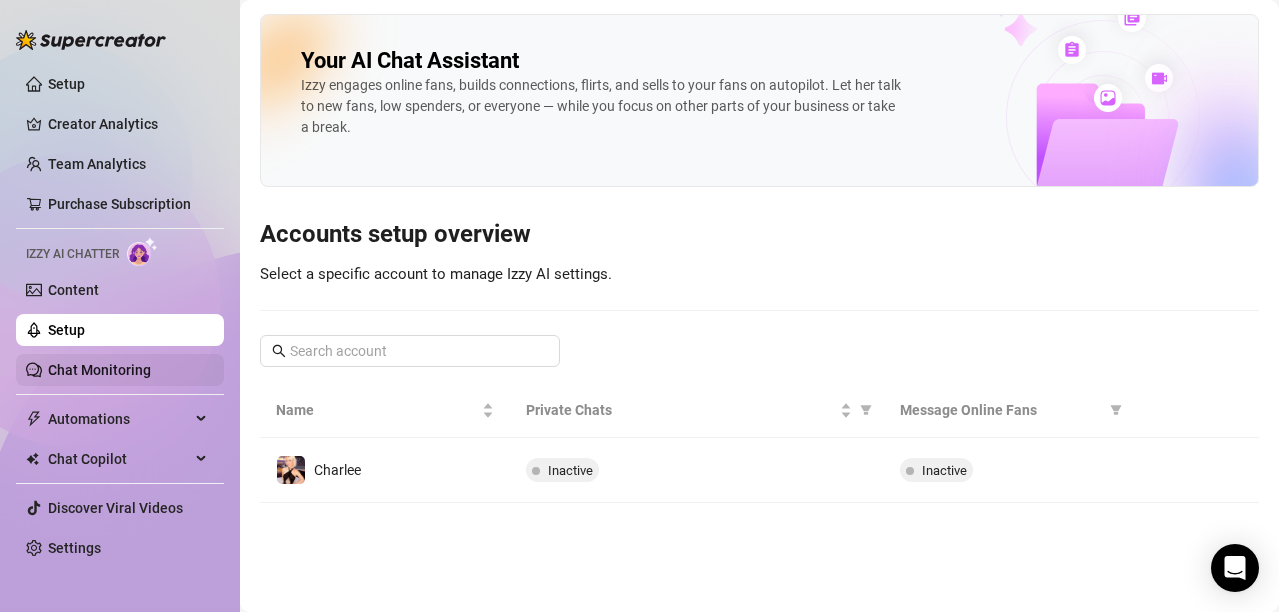 click on "Chat Monitoring" at bounding box center (99, 370) 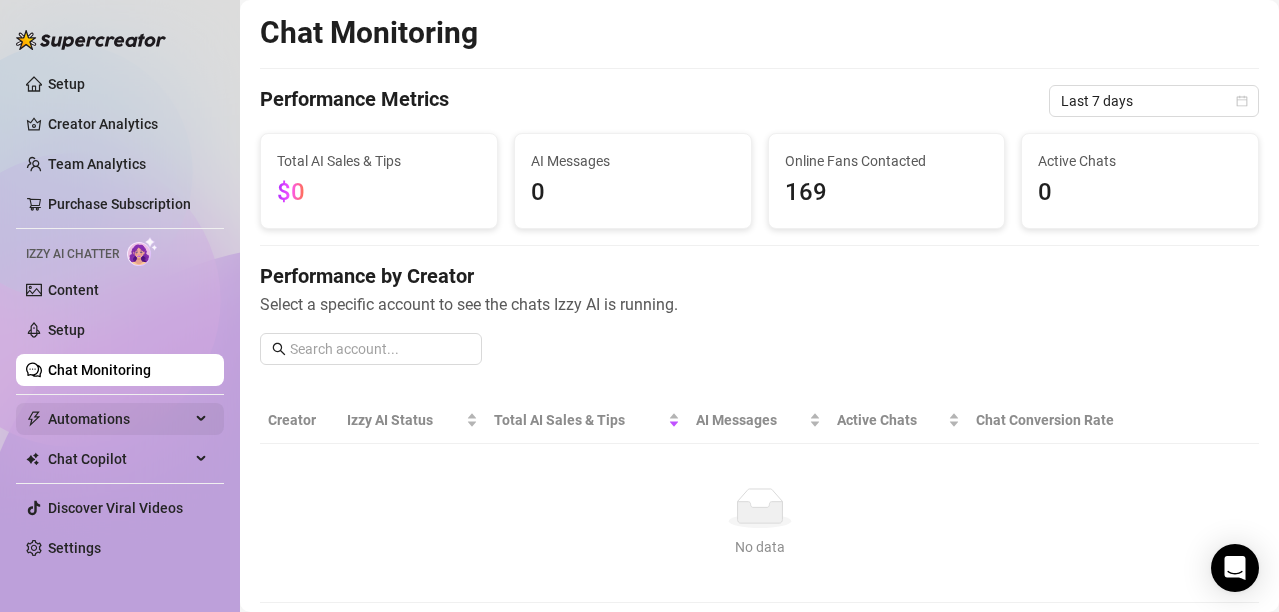 click on "Automations" at bounding box center [119, 419] 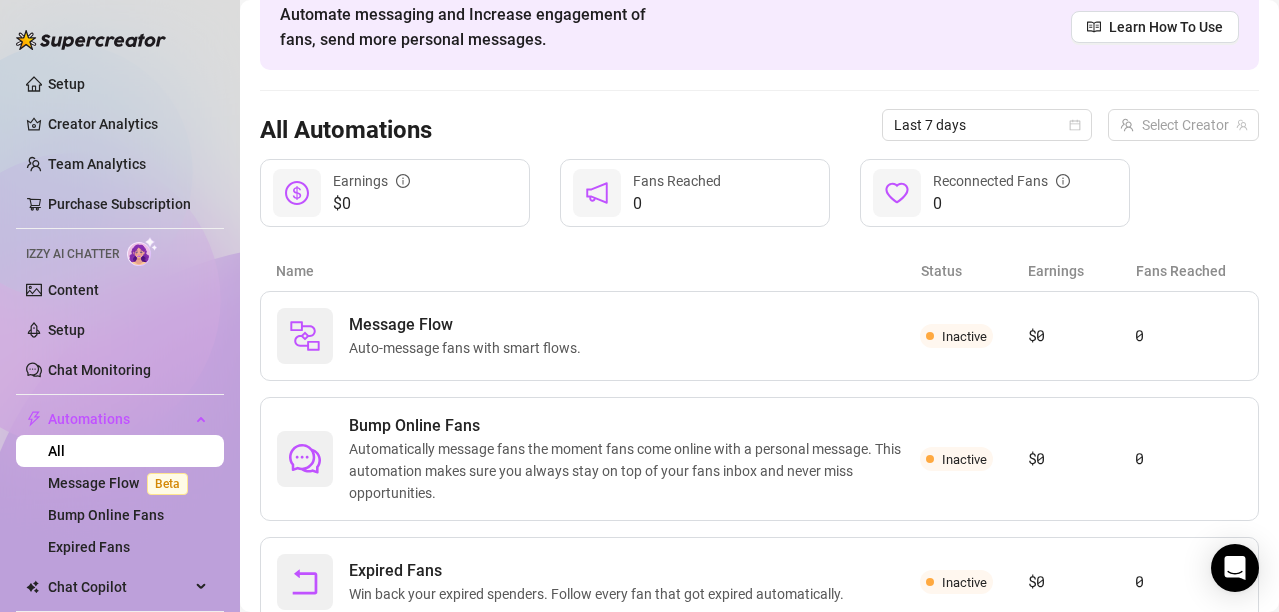 scroll, scrollTop: 175, scrollLeft: 0, axis: vertical 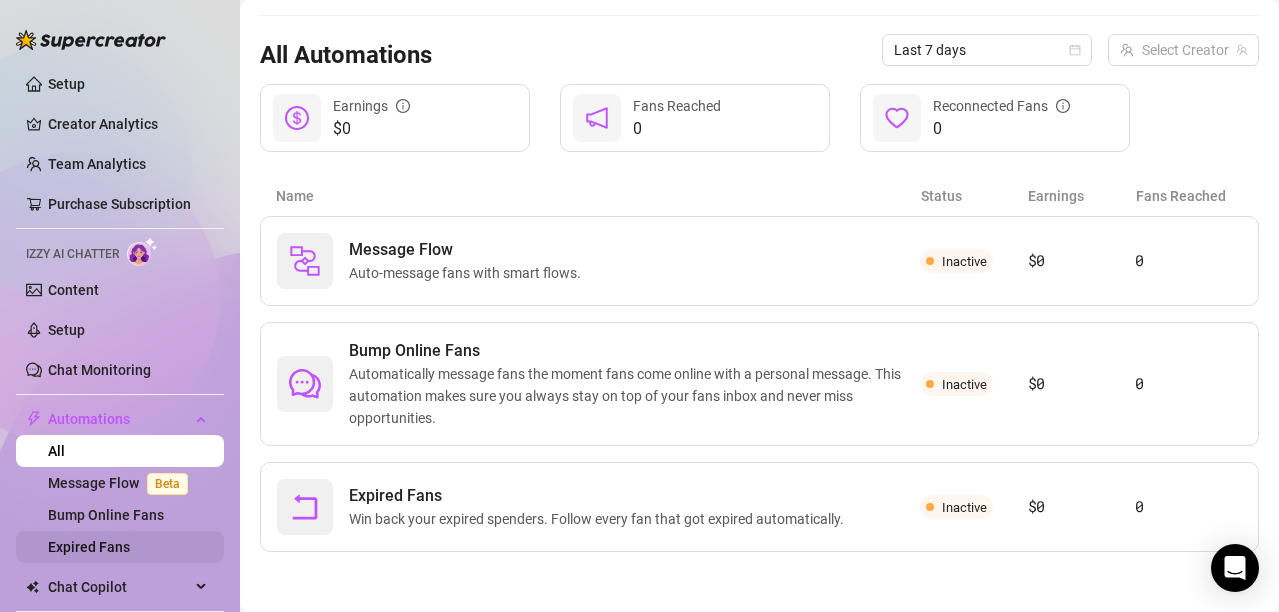 click on "Expired Fans" at bounding box center (89, 547) 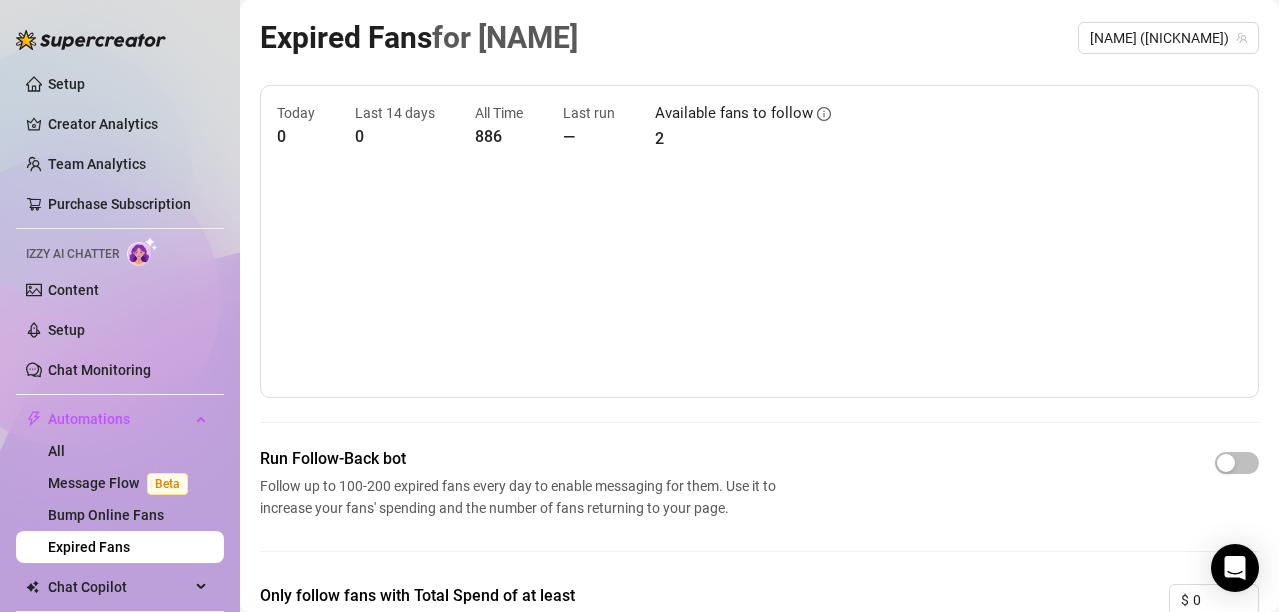 scroll, scrollTop: 100, scrollLeft: 0, axis: vertical 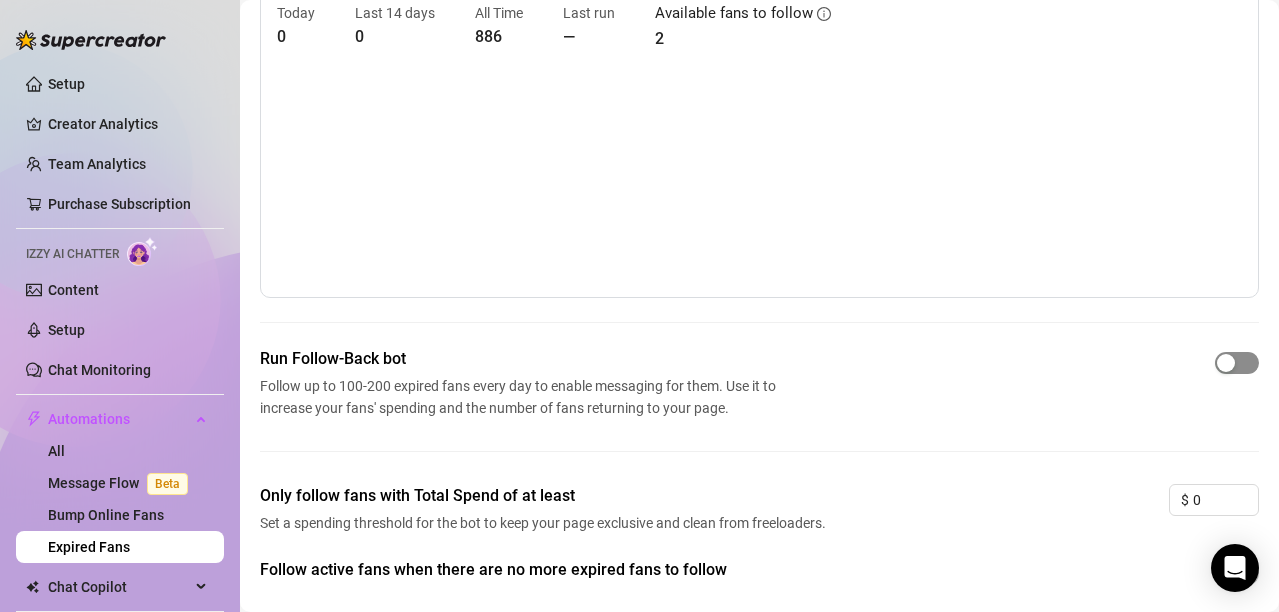 click at bounding box center [1237, 363] 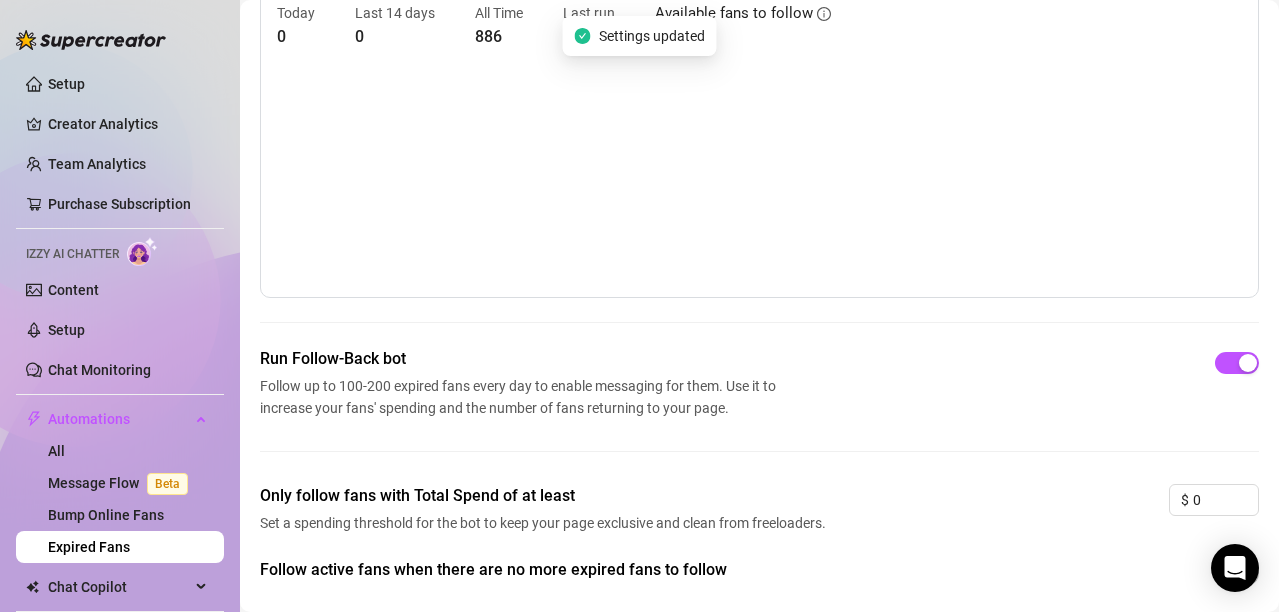 scroll, scrollTop: 200, scrollLeft: 0, axis: vertical 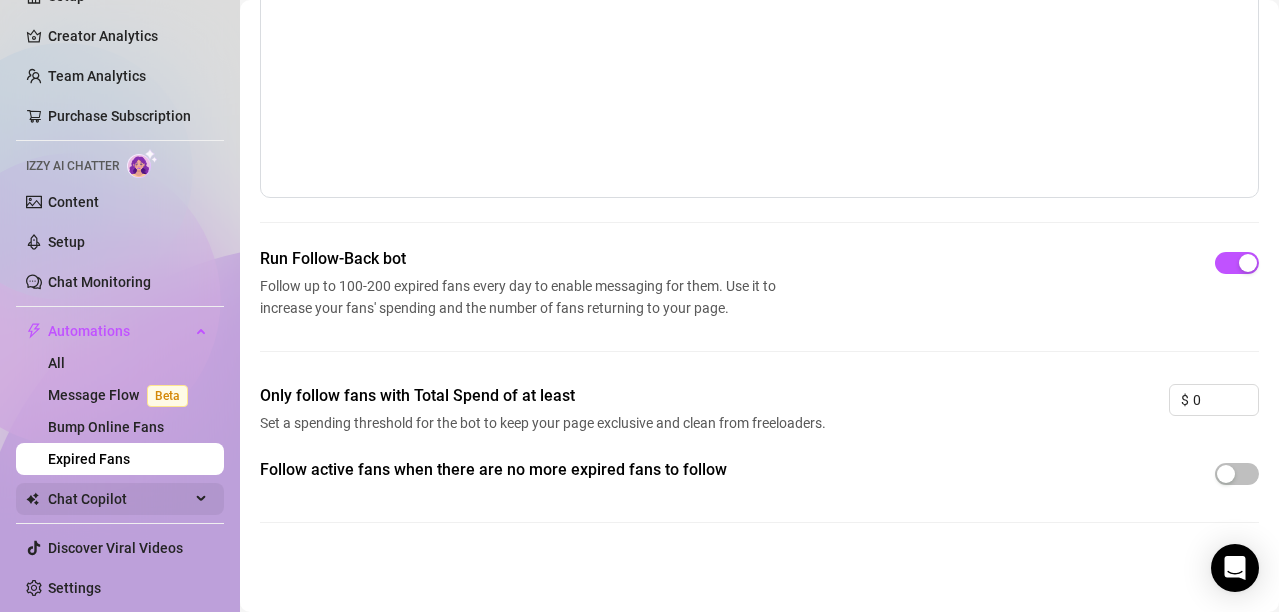 click on "Chat Copilot" at bounding box center (119, 499) 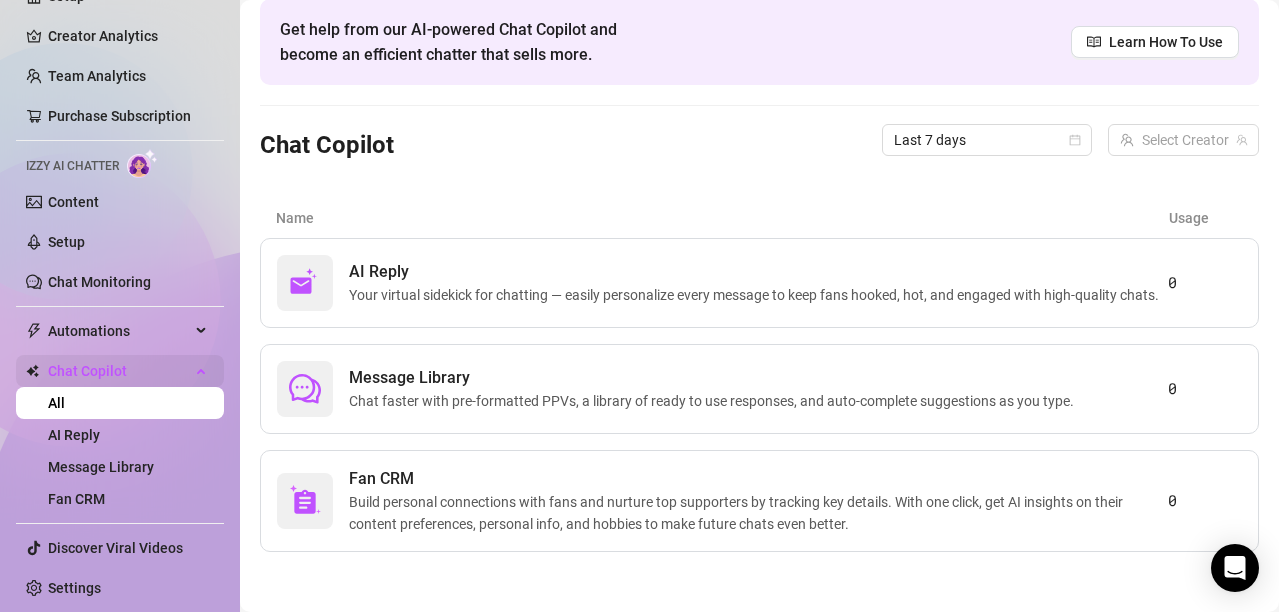 scroll, scrollTop: 97, scrollLeft: 0, axis: vertical 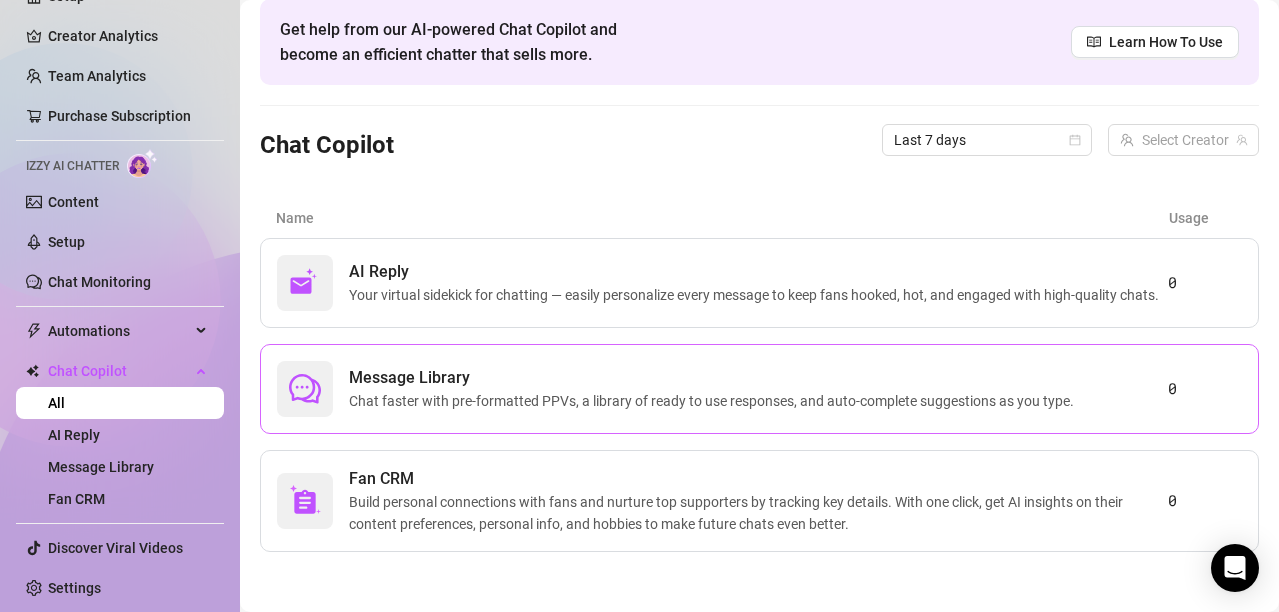 click on "Message Library" at bounding box center (715, 378) 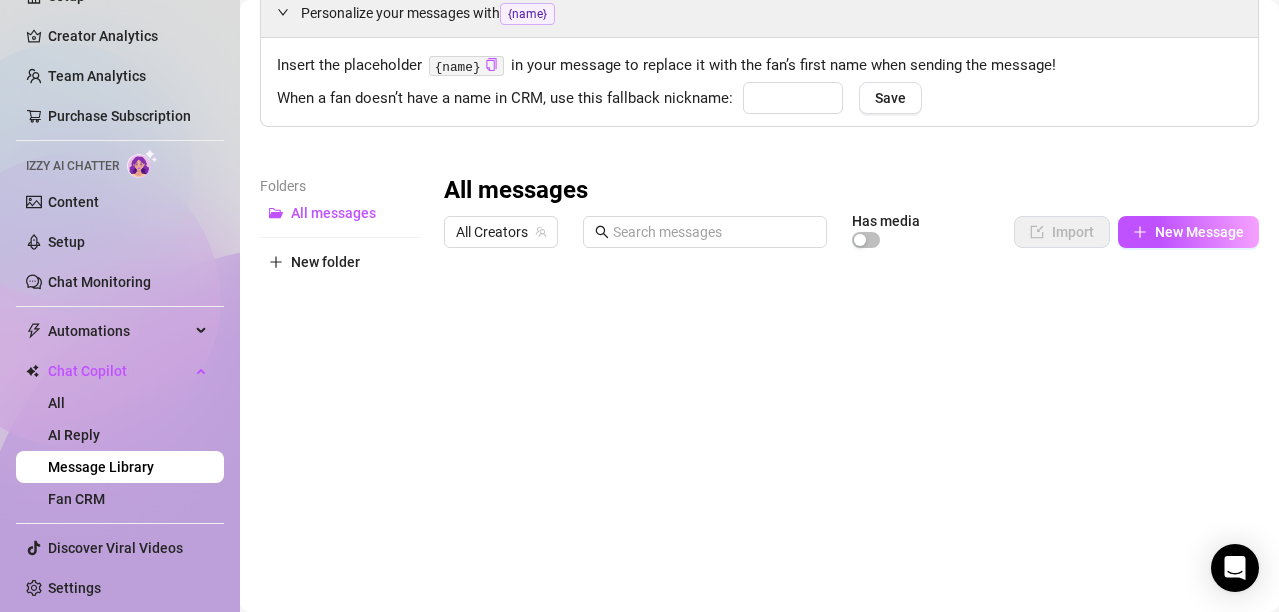 type on "babe" 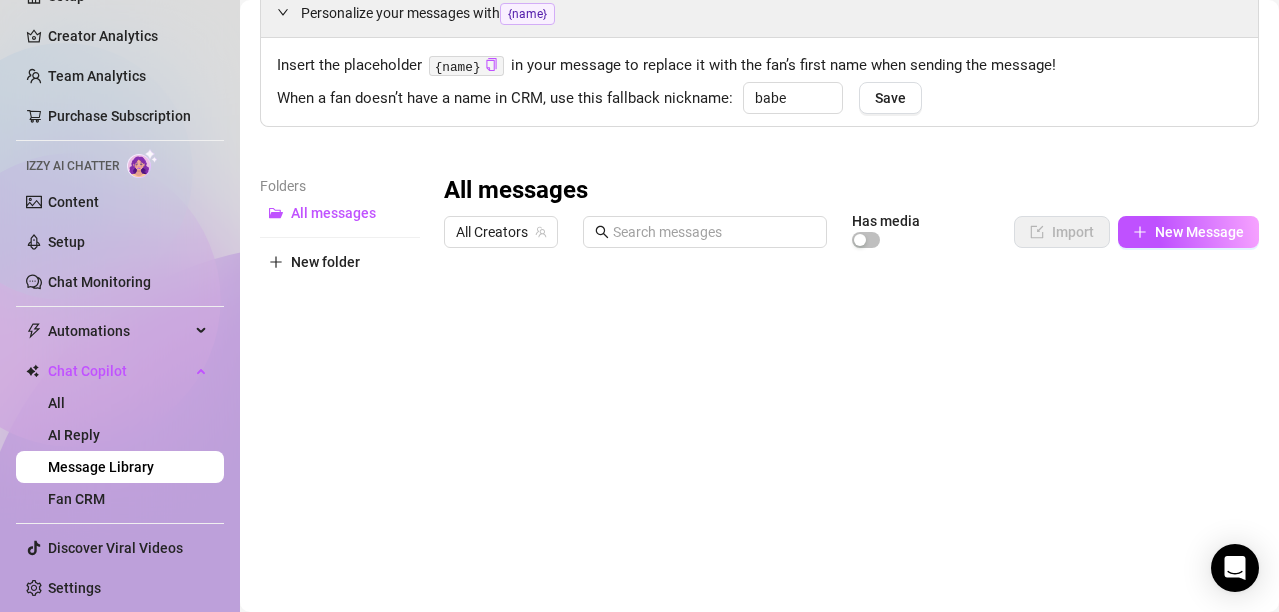 scroll, scrollTop: 0, scrollLeft: 0, axis: both 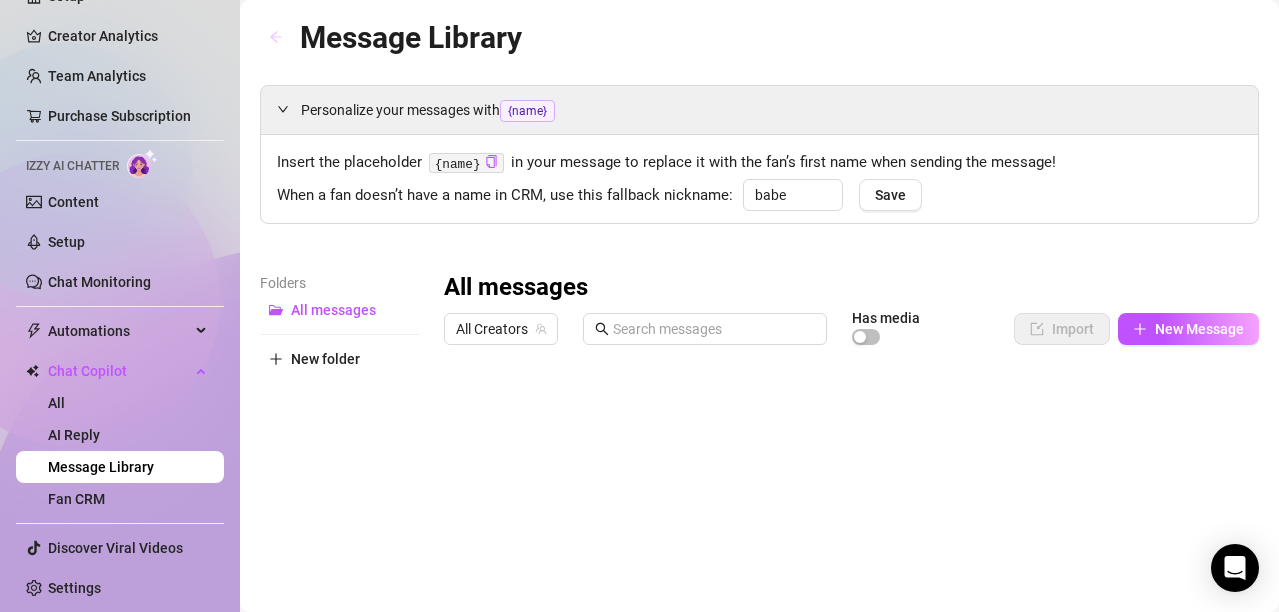 click 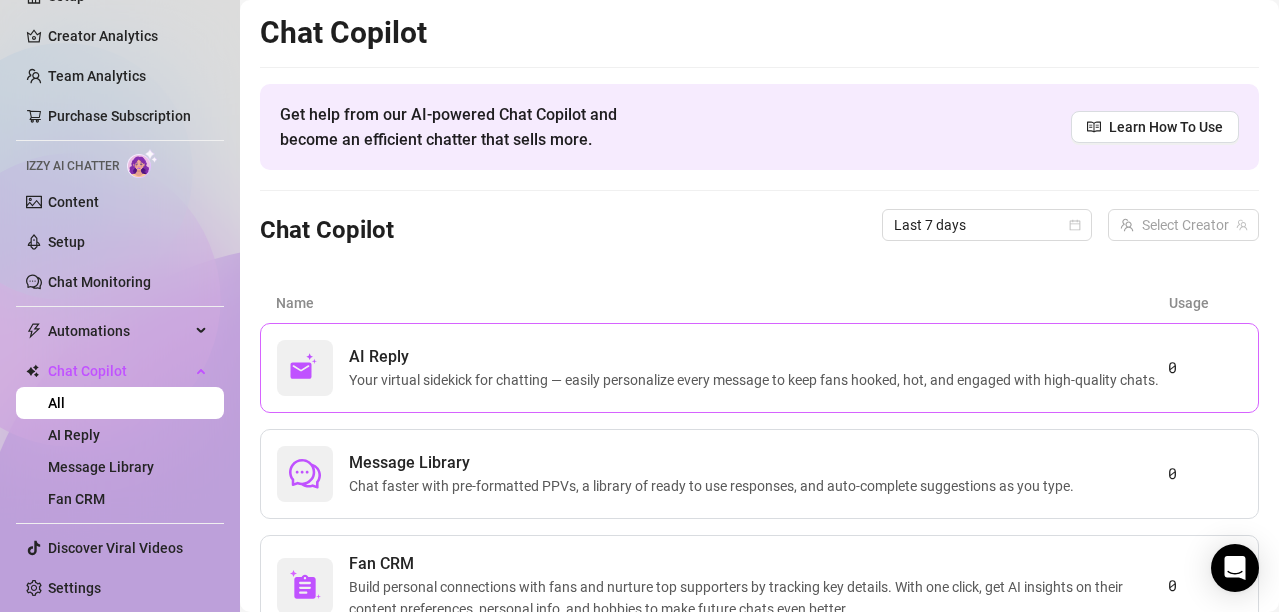 scroll, scrollTop: 97, scrollLeft: 0, axis: vertical 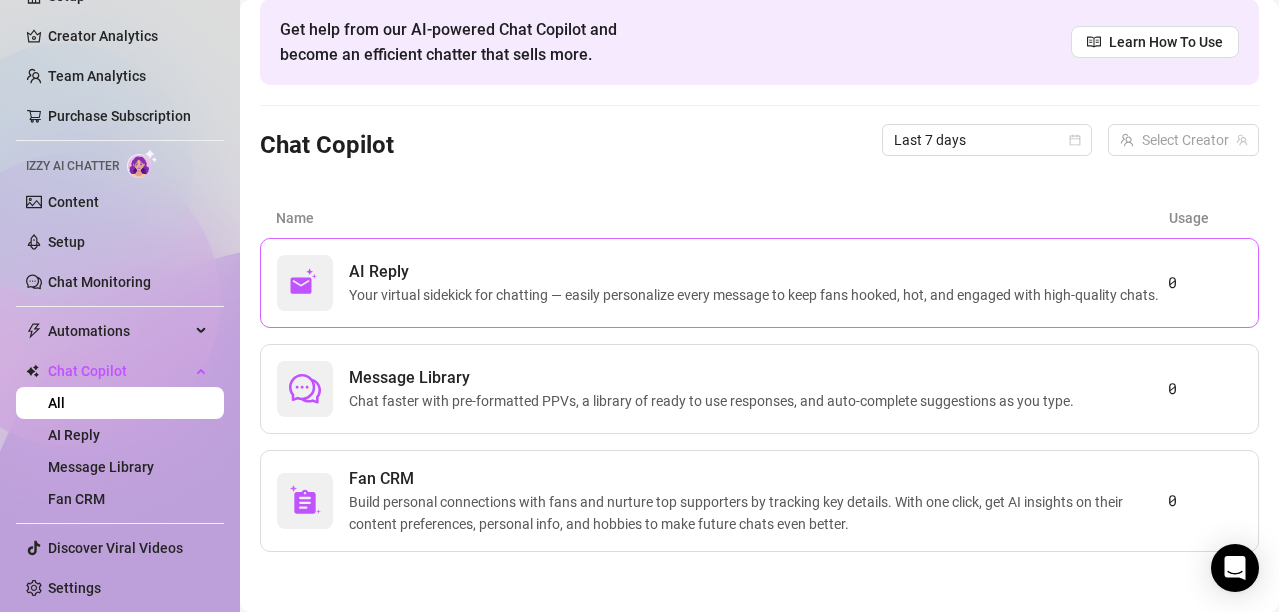 click on "Your virtual sidekick for chatting — easily personalize every message to keep fans hooked, hot, and engaged with high-quality chats." at bounding box center [758, 295] 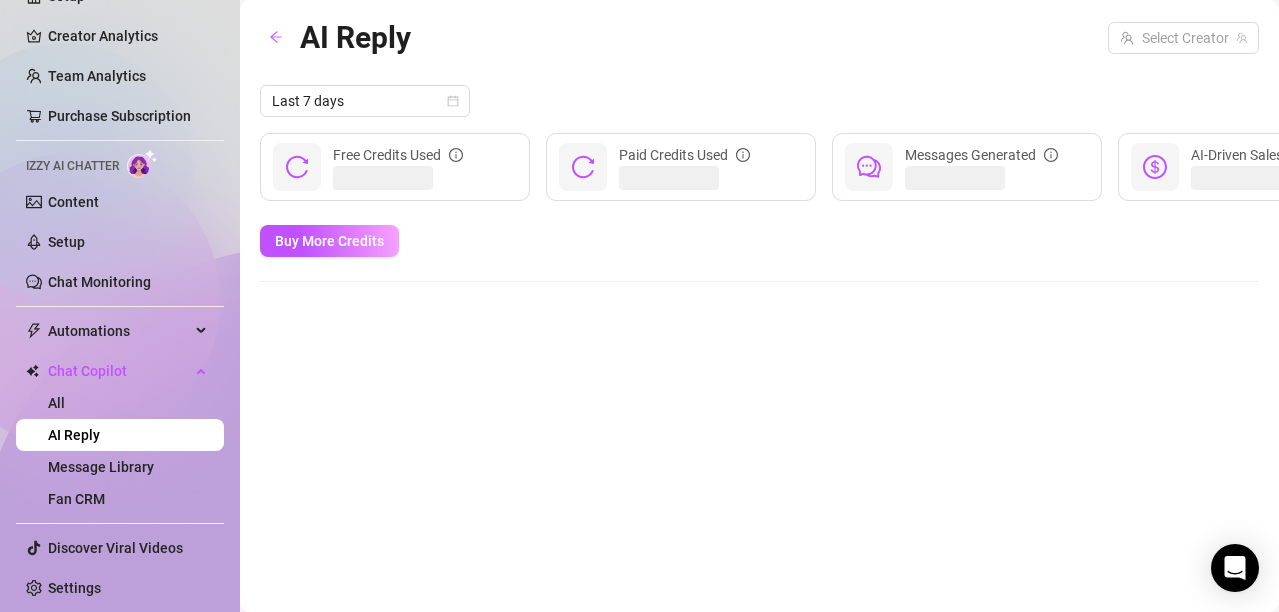 scroll, scrollTop: 0, scrollLeft: 0, axis: both 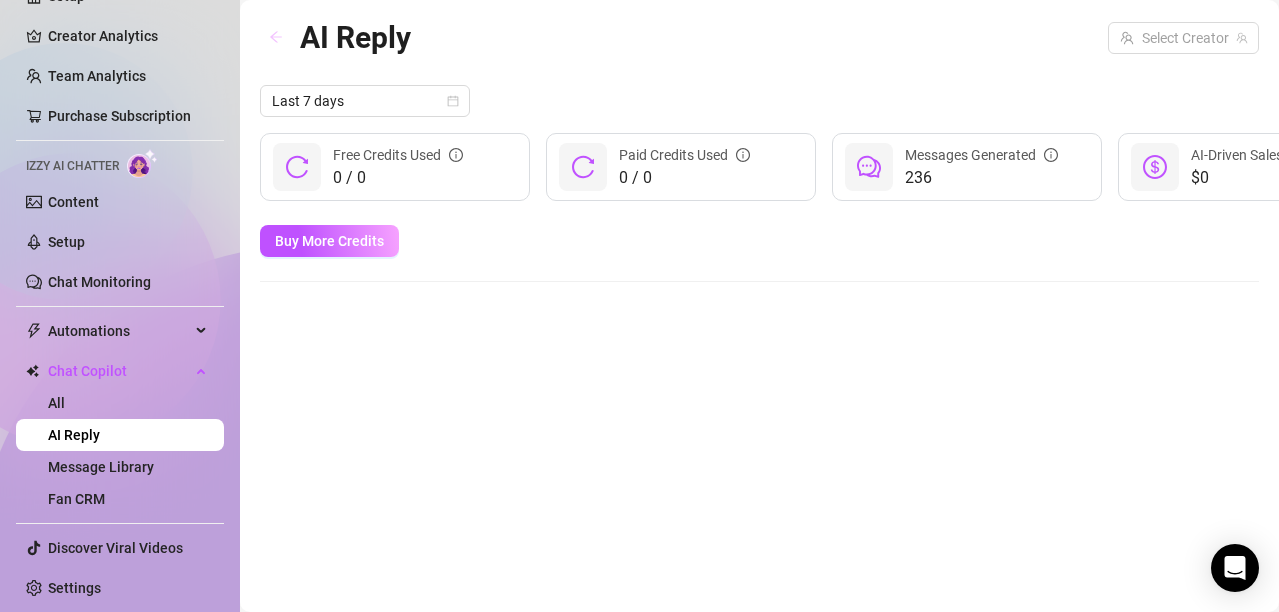 click 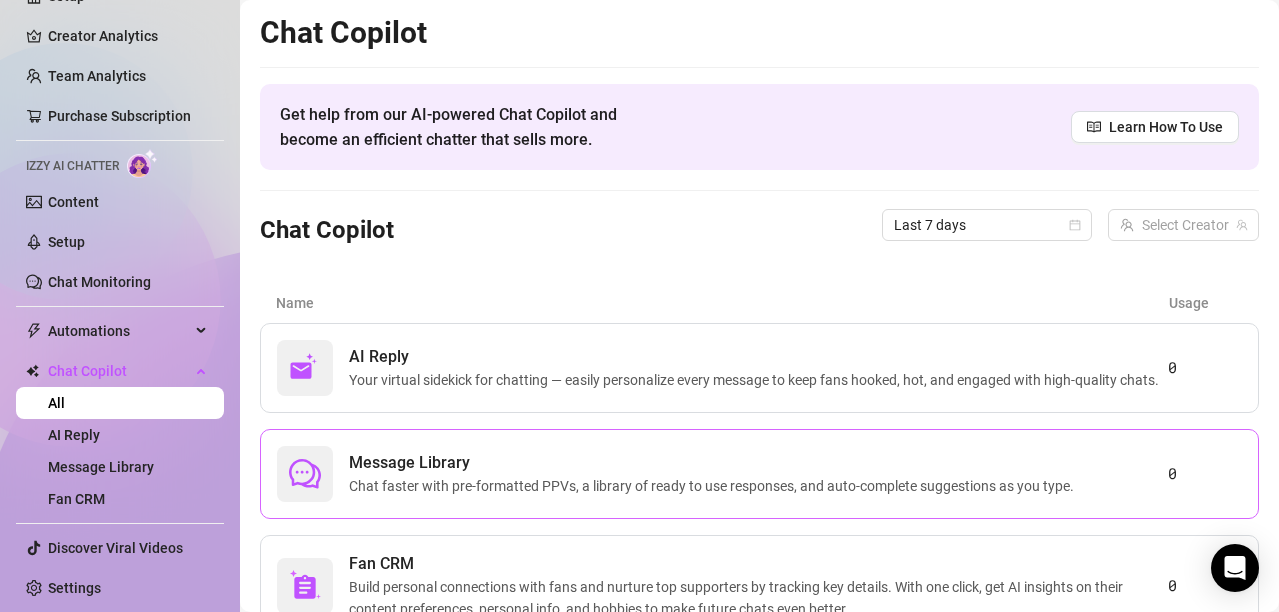 scroll, scrollTop: 97, scrollLeft: 0, axis: vertical 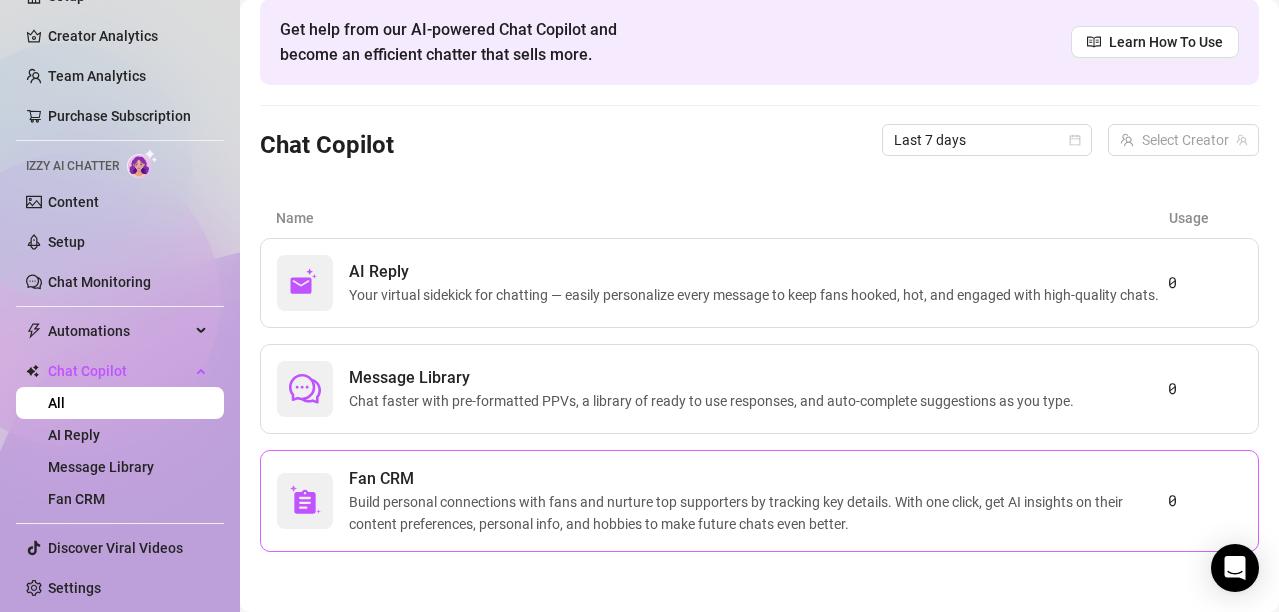 click on "Build personal connections with fans and nurture top supporters by tracking key details. With one click, get AI insights on their content preferences, personal info, and hobbies to make future chats even better." at bounding box center [758, 513] 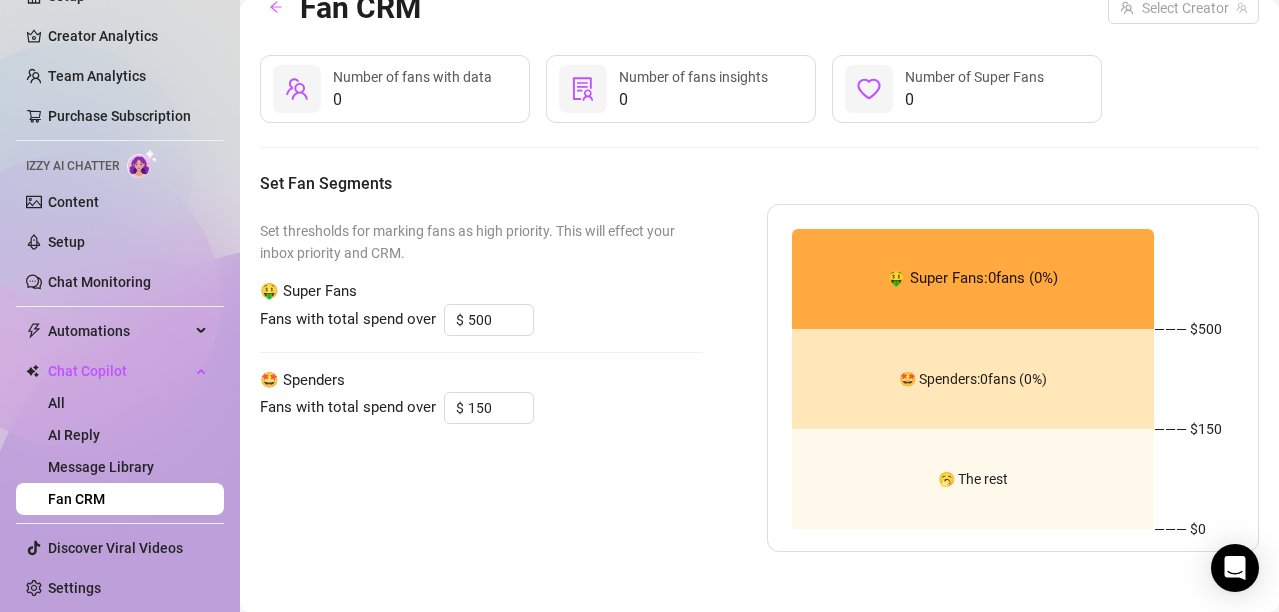 scroll, scrollTop: 0, scrollLeft: 0, axis: both 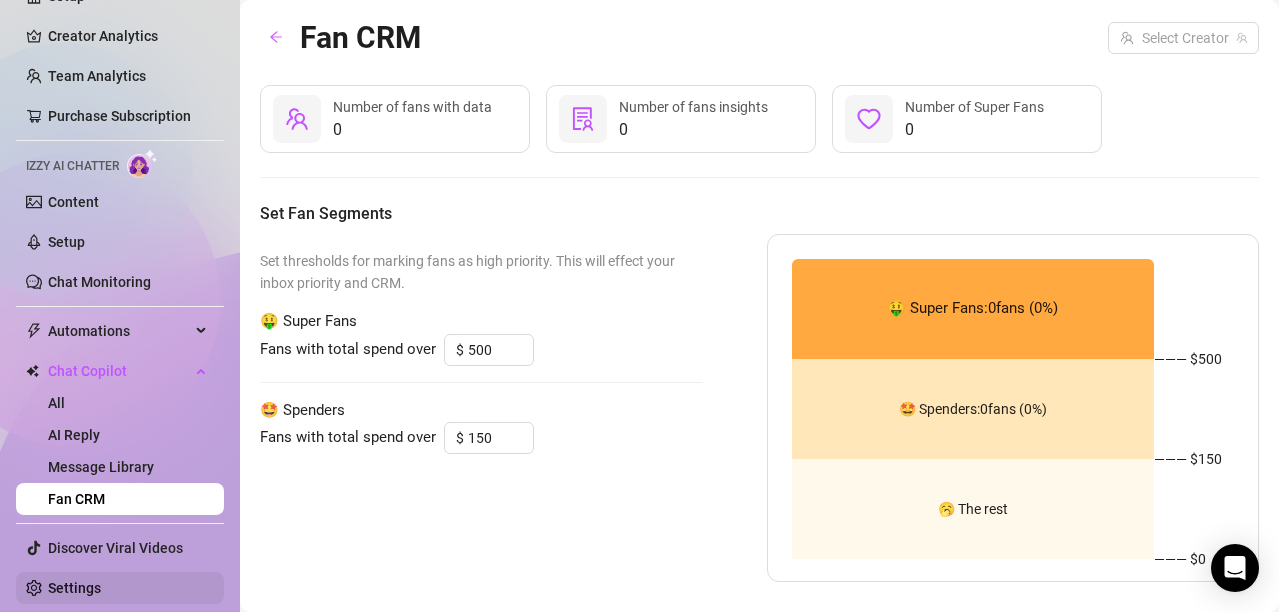click on "Settings" at bounding box center (74, 588) 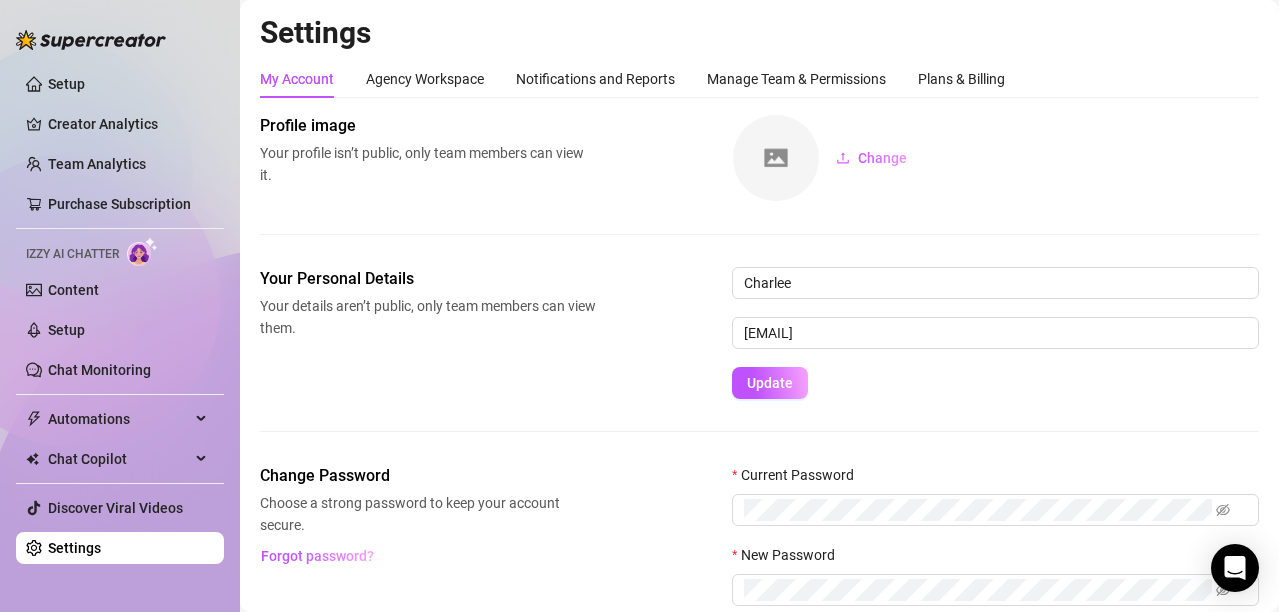 scroll, scrollTop: 0, scrollLeft: 0, axis: both 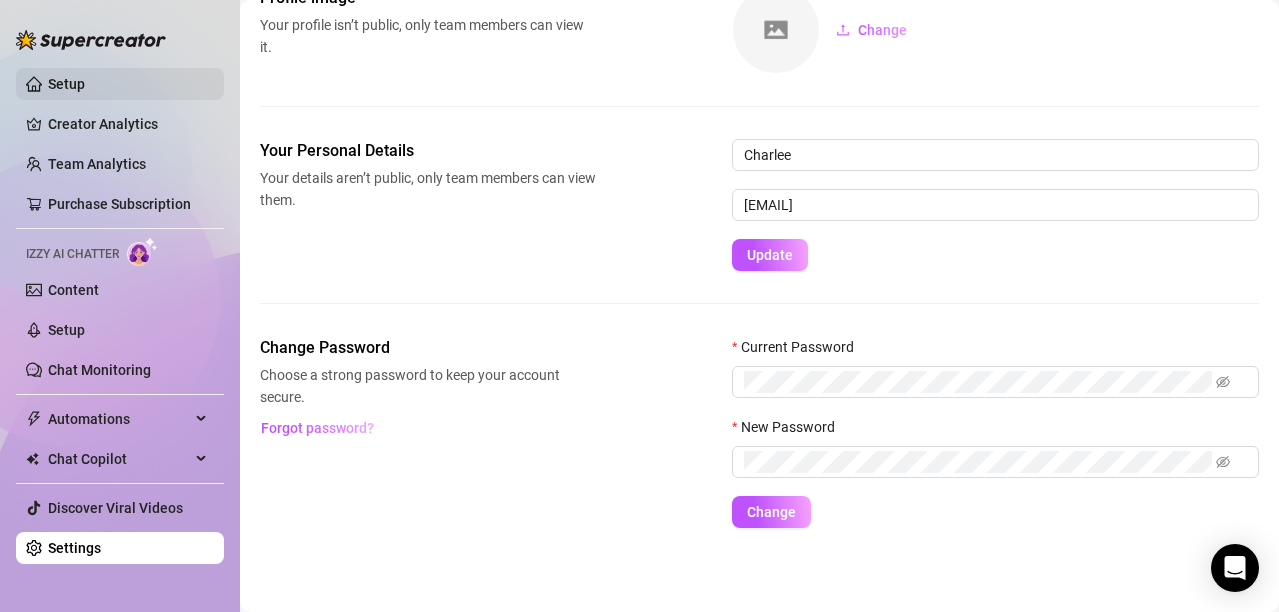 click on "Setup" at bounding box center (66, 84) 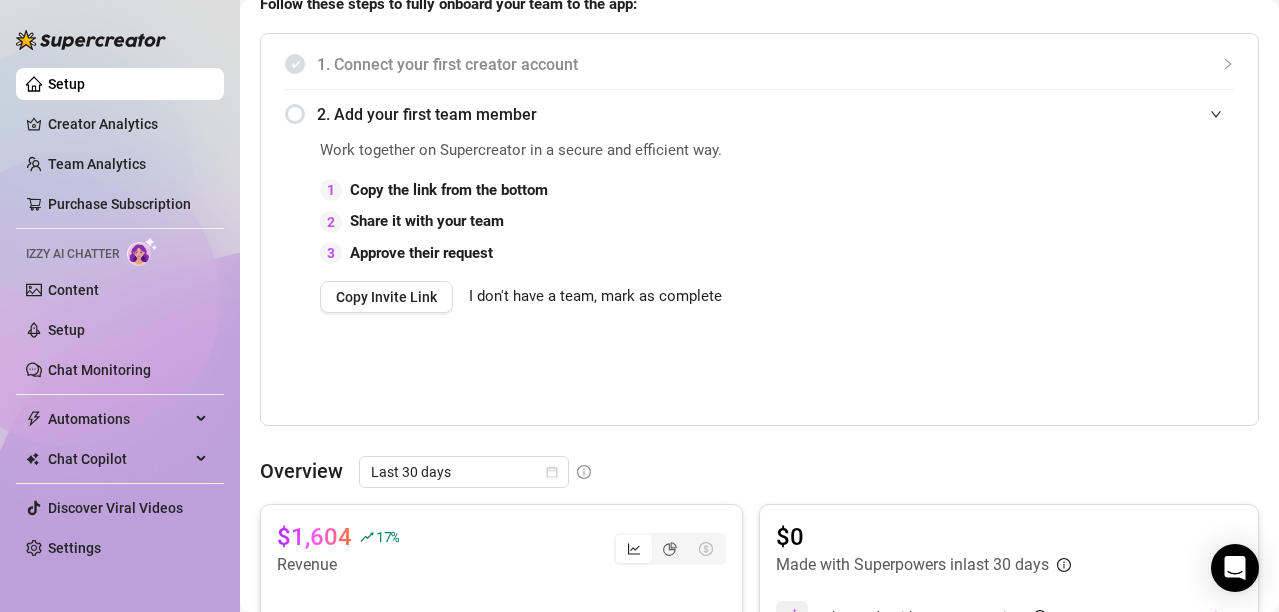 scroll, scrollTop: 430, scrollLeft: 0, axis: vertical 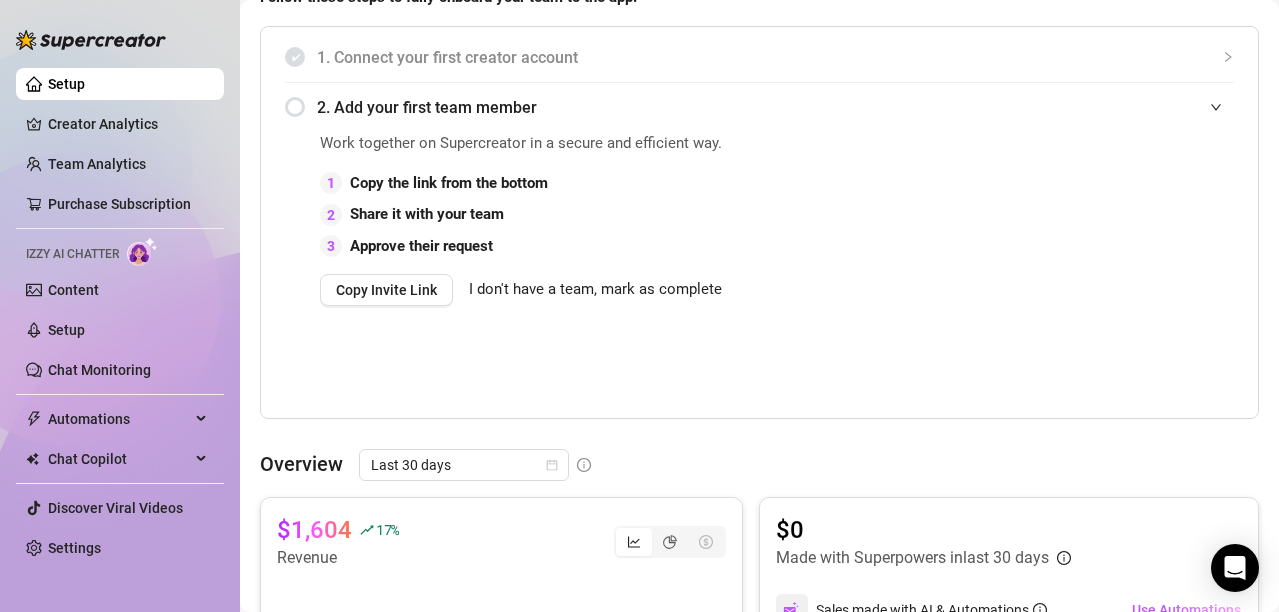 click on "I don't have a team, mark as complete" at bounding box center [595, 290] 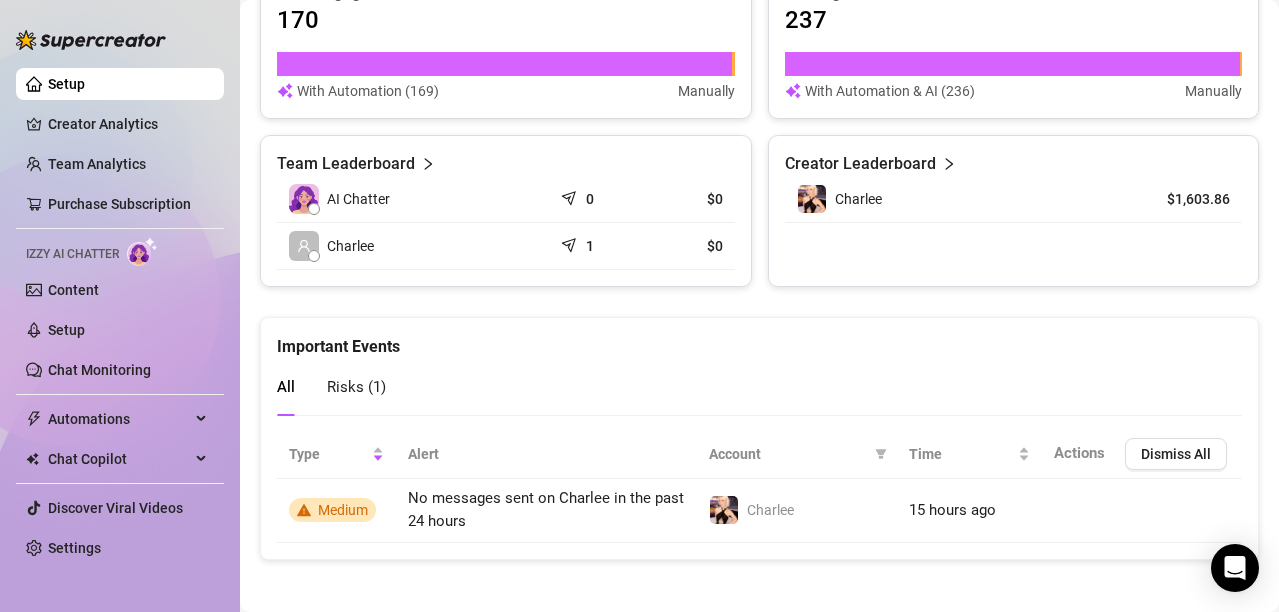 scroll, scrollTop: 848, scrollLeft: 0, axis: vertical 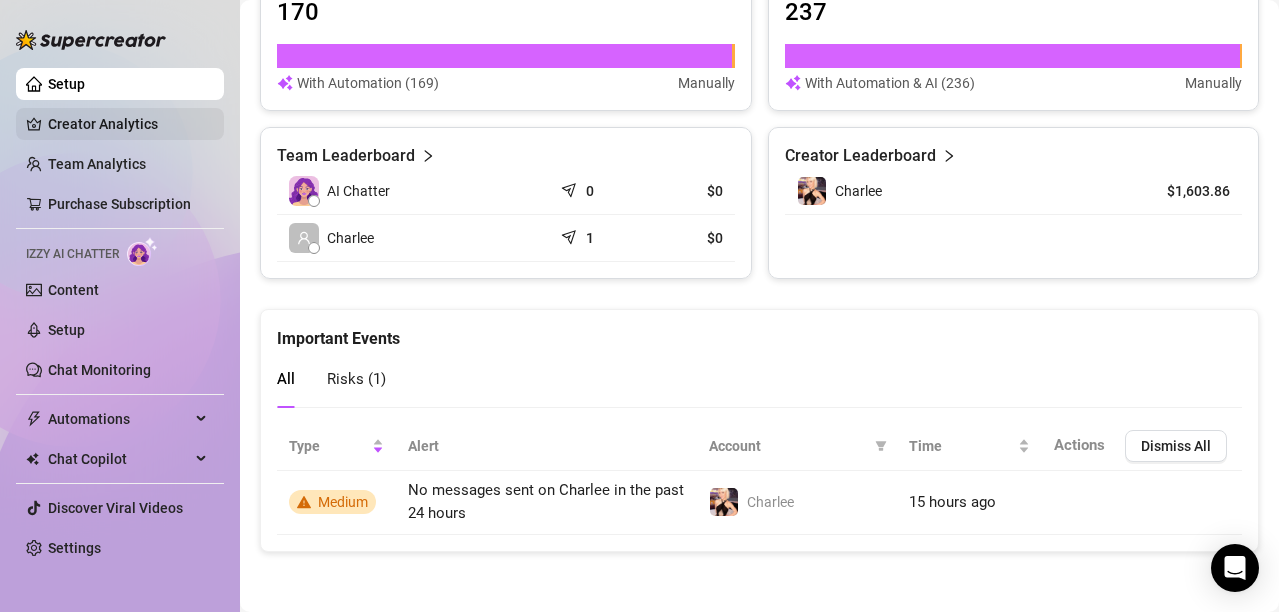 click on "Creator Analytics" at bounding box center (128, 124) 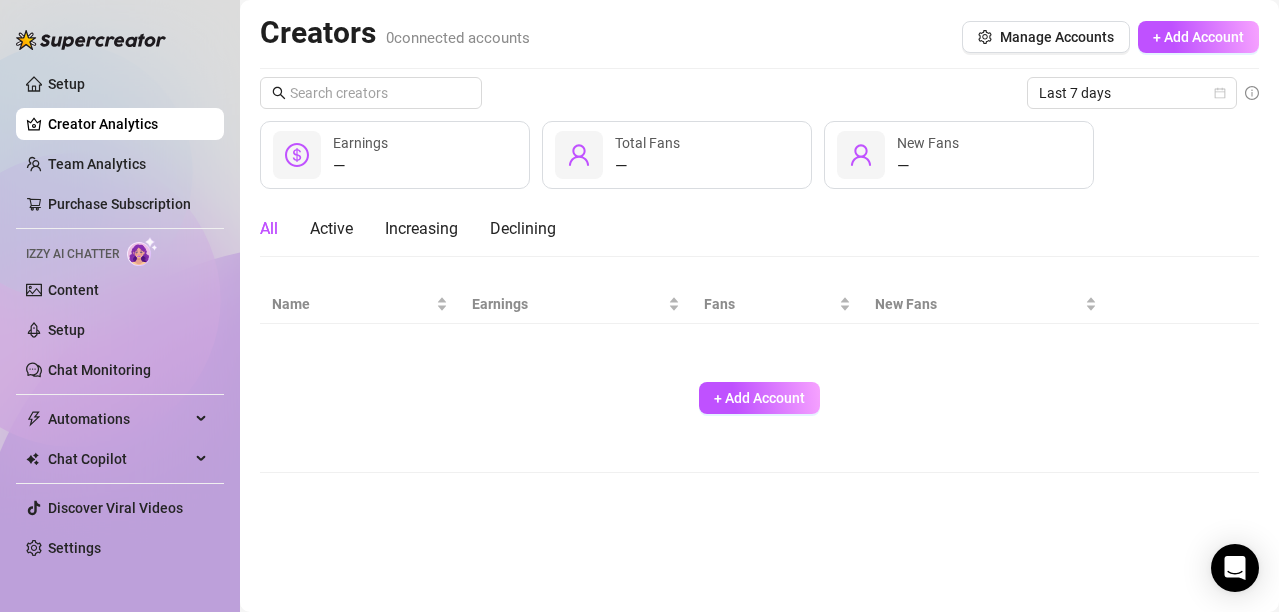 scroll, scrollTop: 0, scrollLeft: 0, axis: both 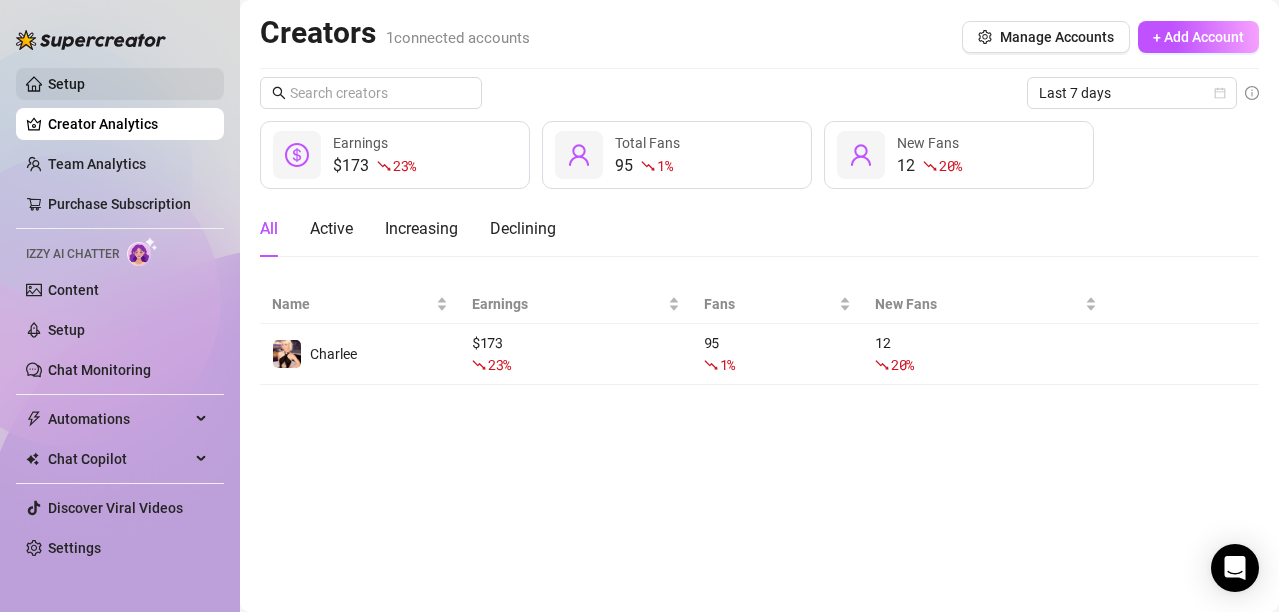 click on "Setup" at bounding box center [66, 84] 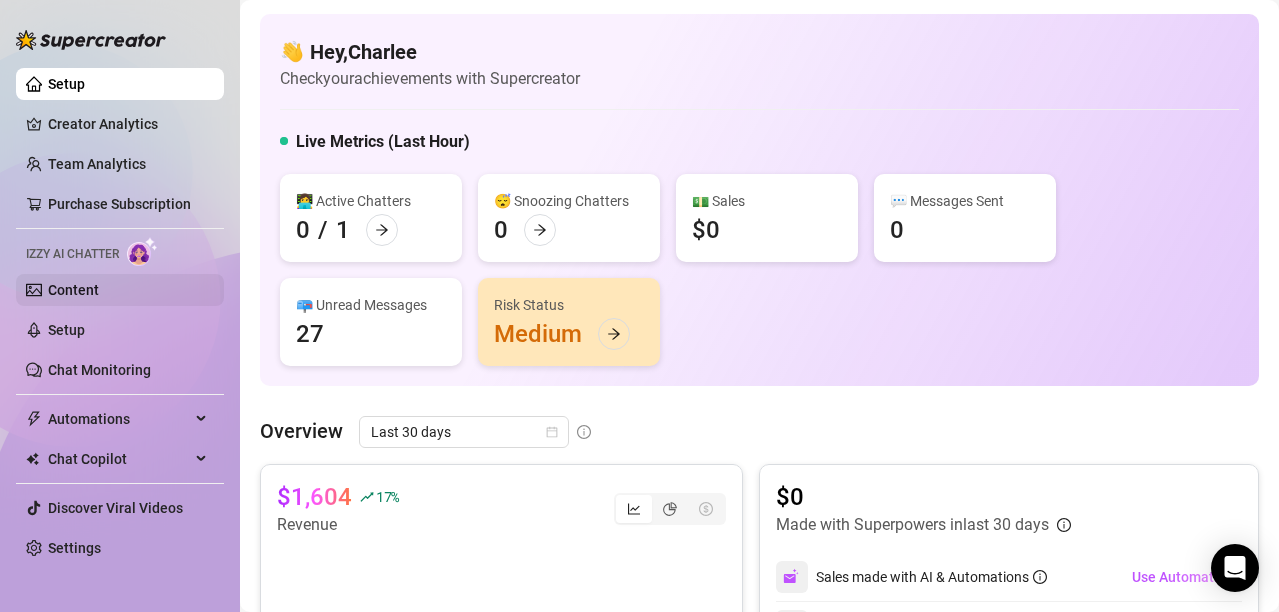 click on "Content" at bounding box center [73, 290] 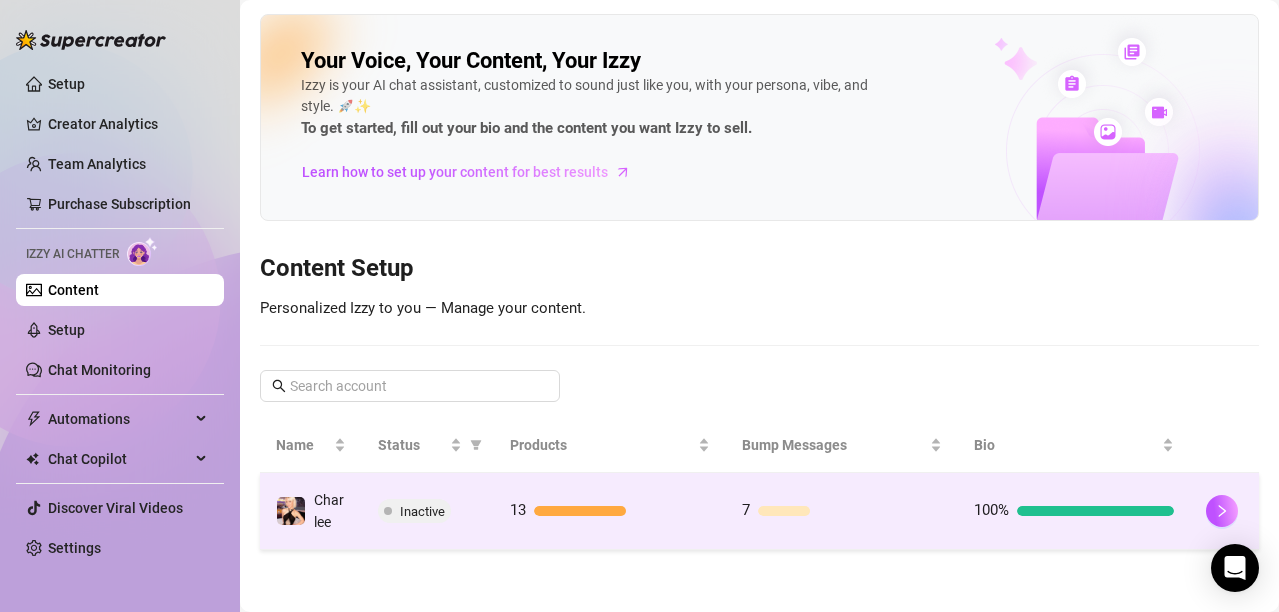 click on "Charlee" at bounding box center (330, 511) 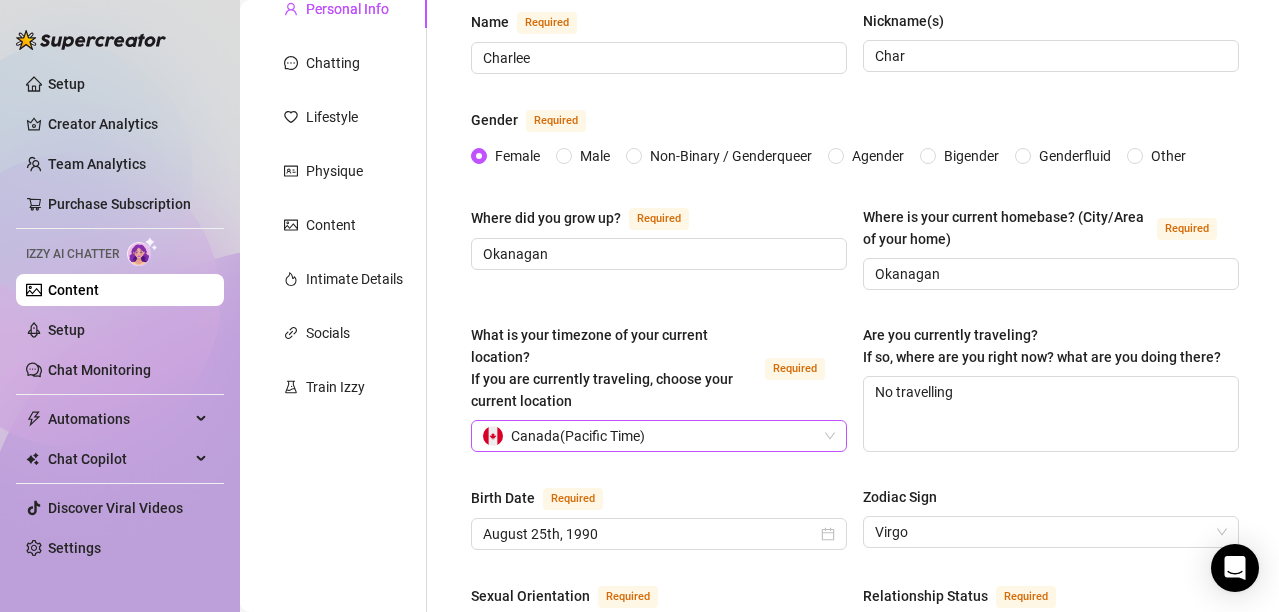 scroll, scrollTop: 300, scrollLeft: 0, axis: vertical 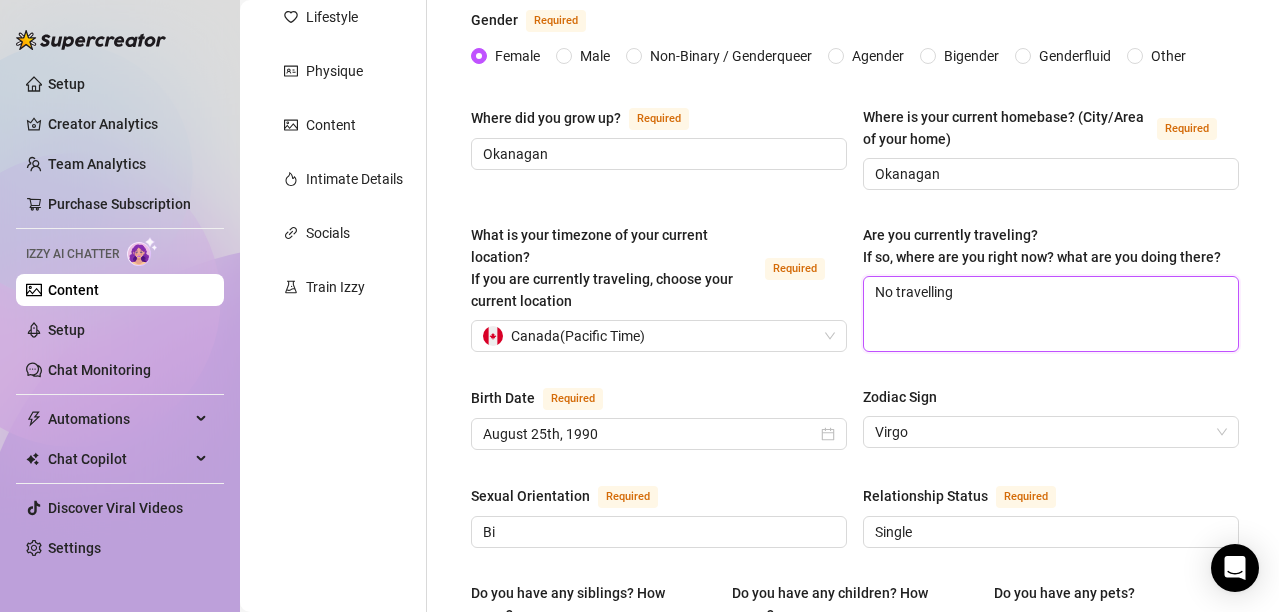 click on "No travelling" at bounding box center [1051, 314] 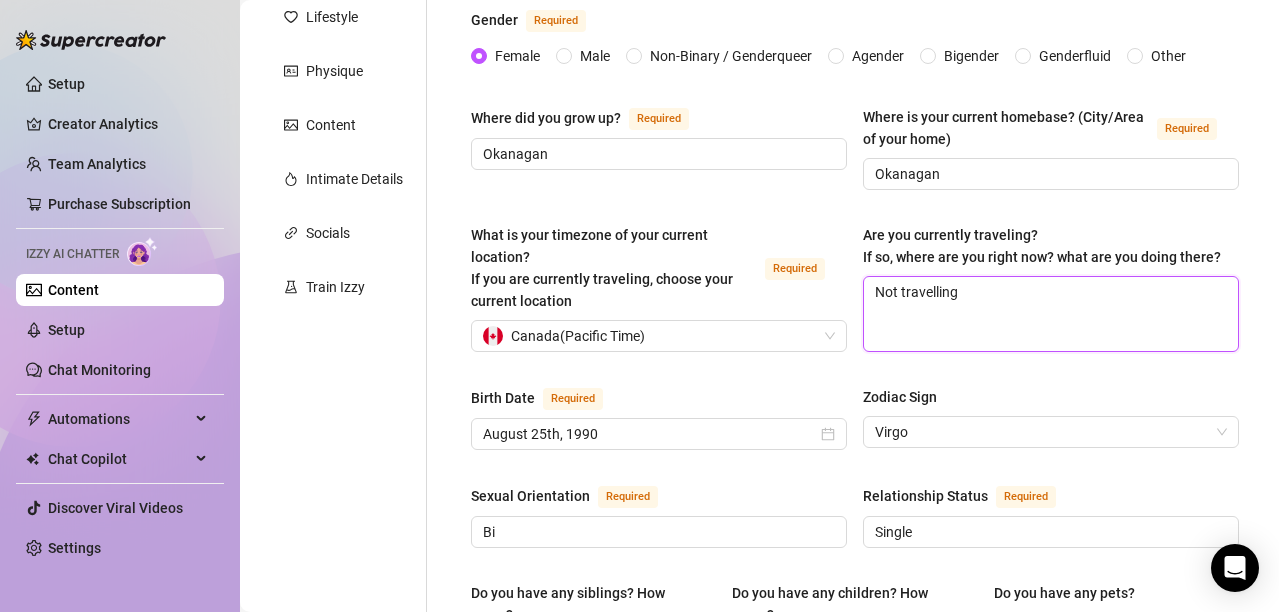 click on "Not travelling" at bounding box center (1051, 314) 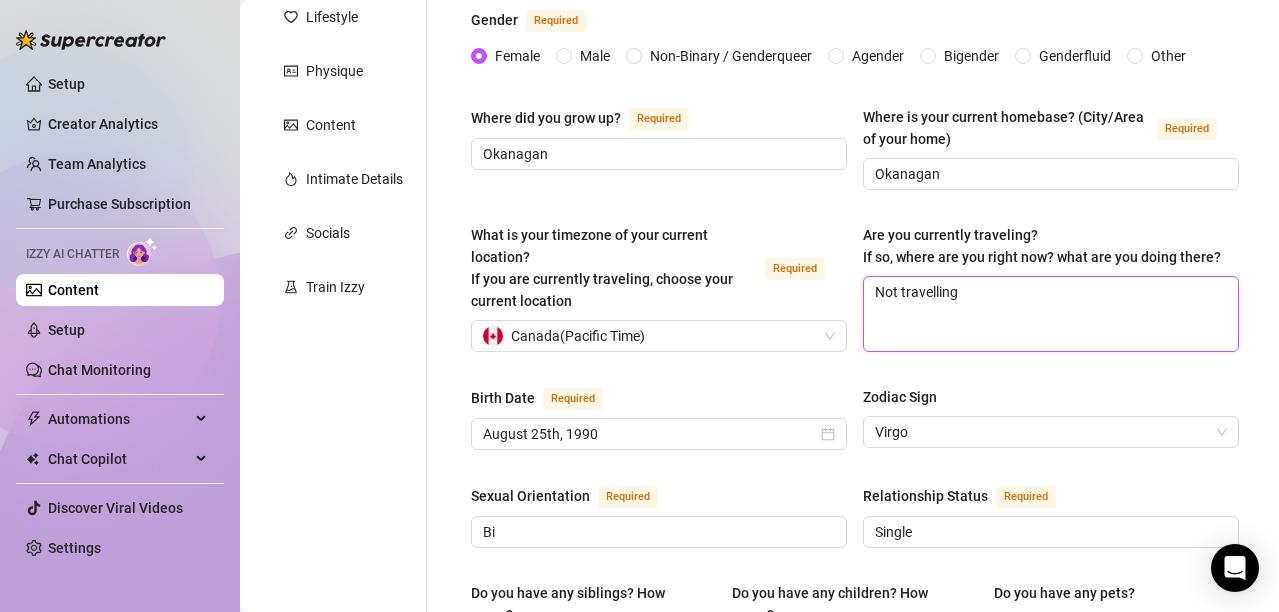 scroll, scrollTop: 500, scrollLeft: 0, axis: vertical 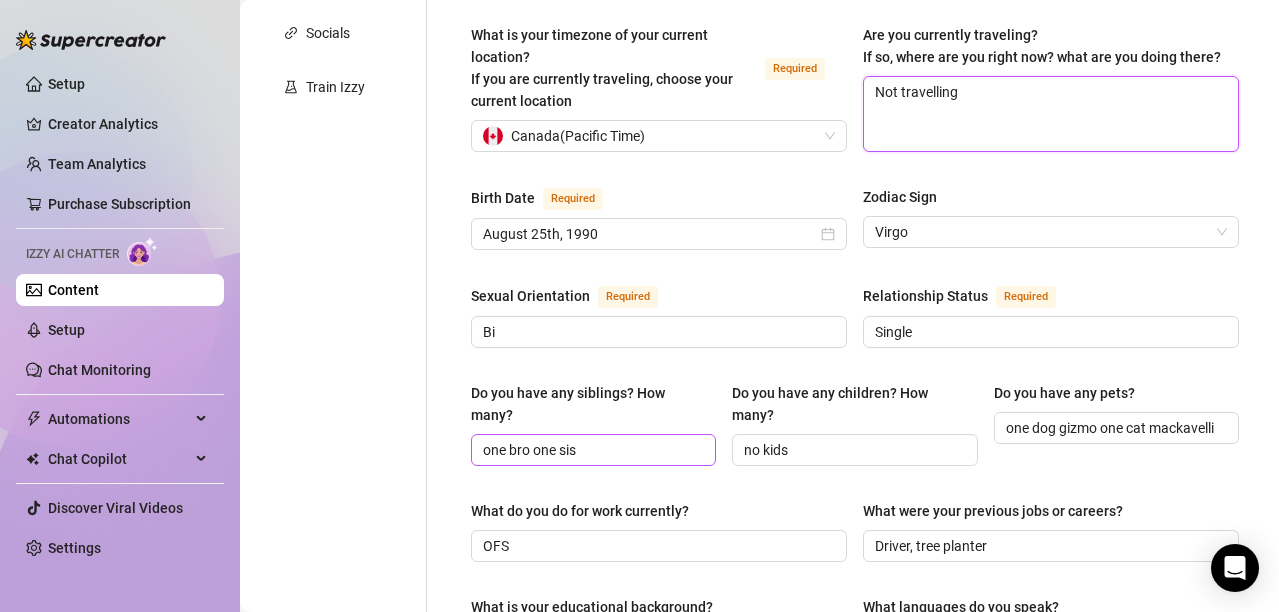 type on "Not travelling" 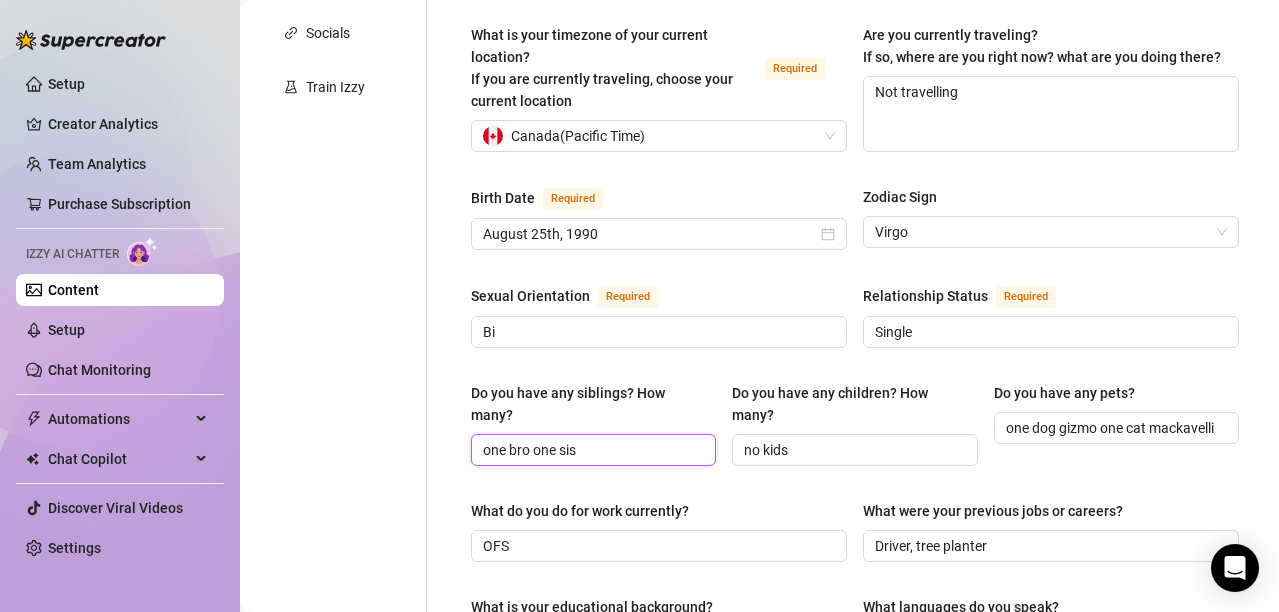 click on "one bro one sis" at bounding box center [591, 450] 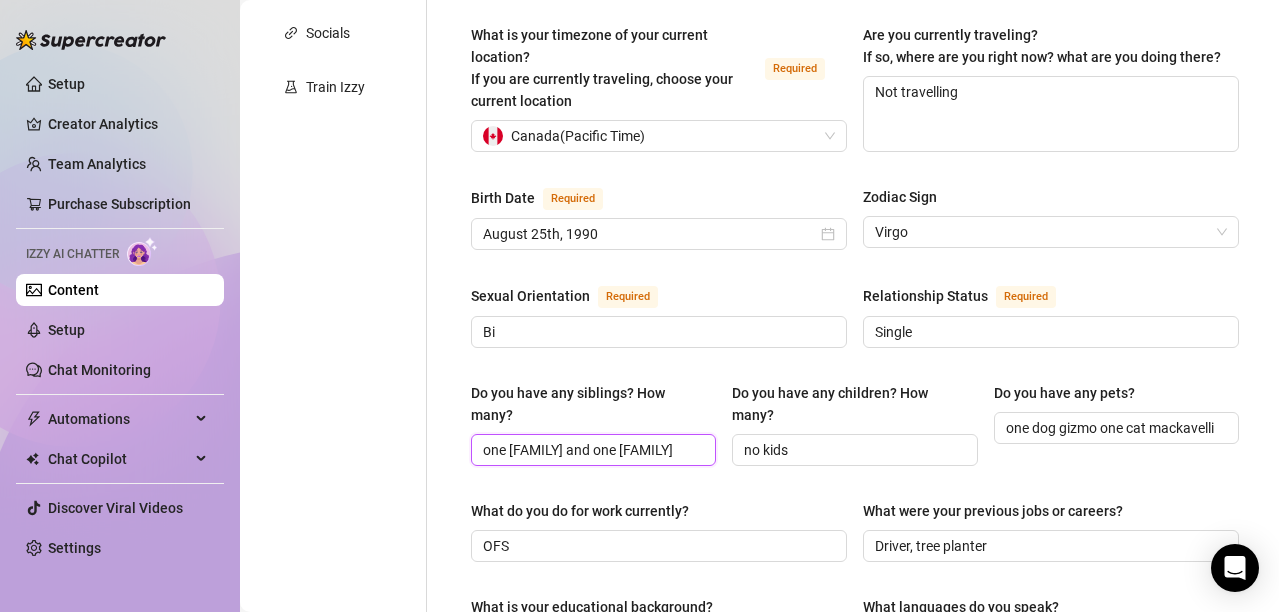 click on "one [FAMILY] and one [FAMILY]" at bounding box center [591, 450] 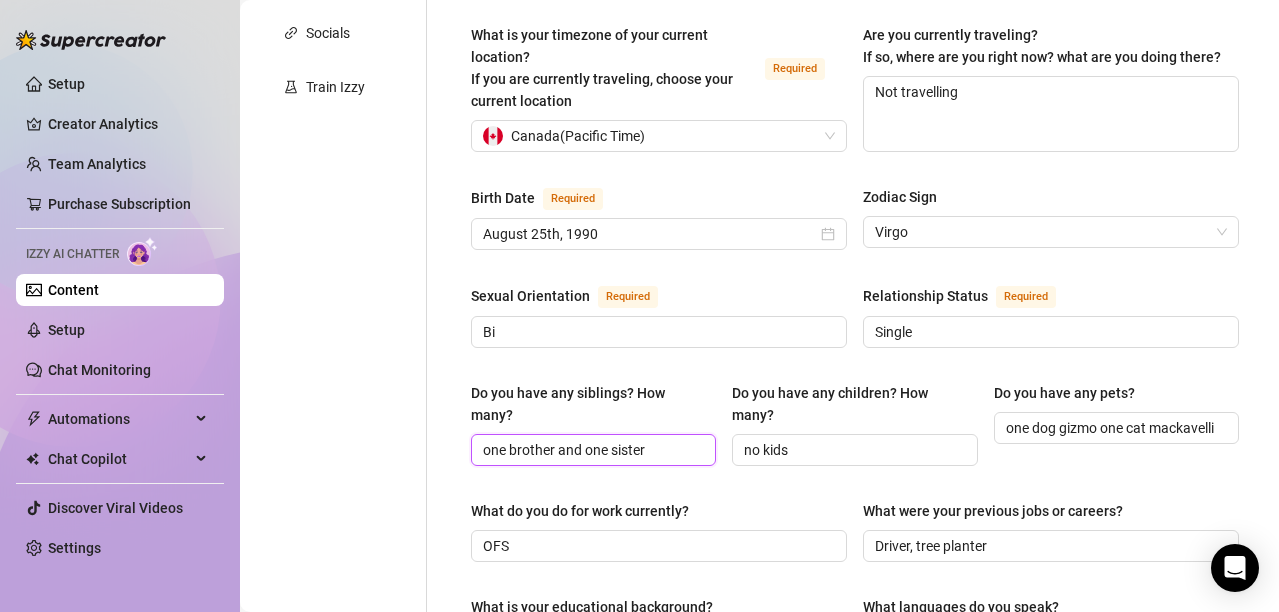 scroll, scrollTop: 600, scrollLeft: 0, axis: vertical 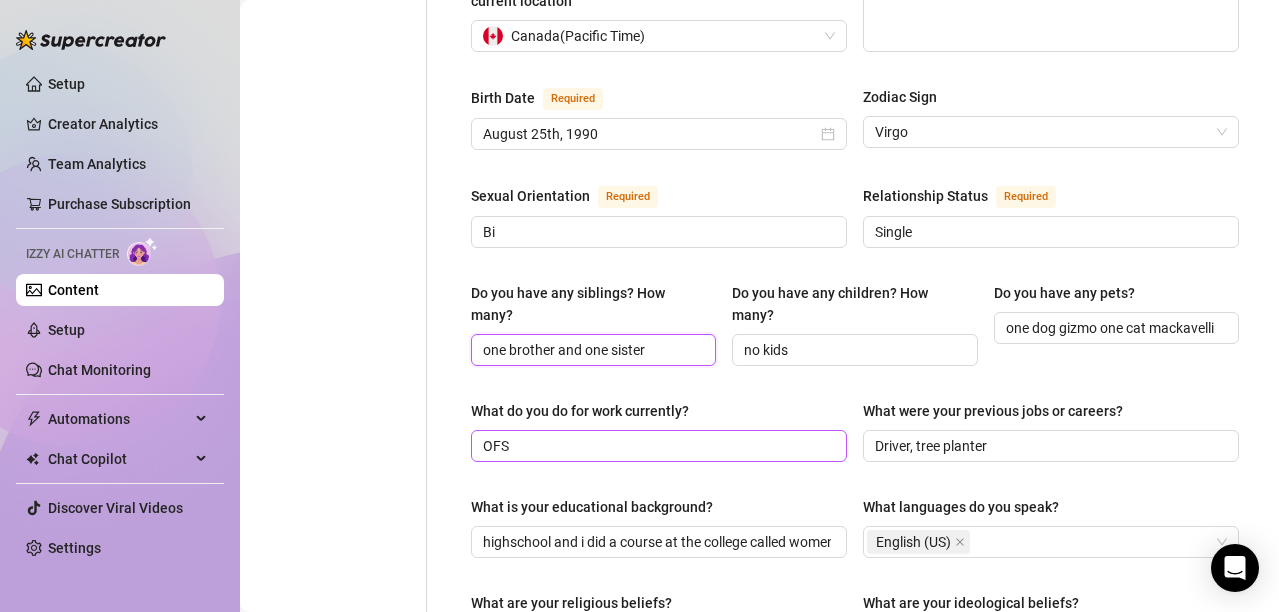 type on "one brother and one sister" 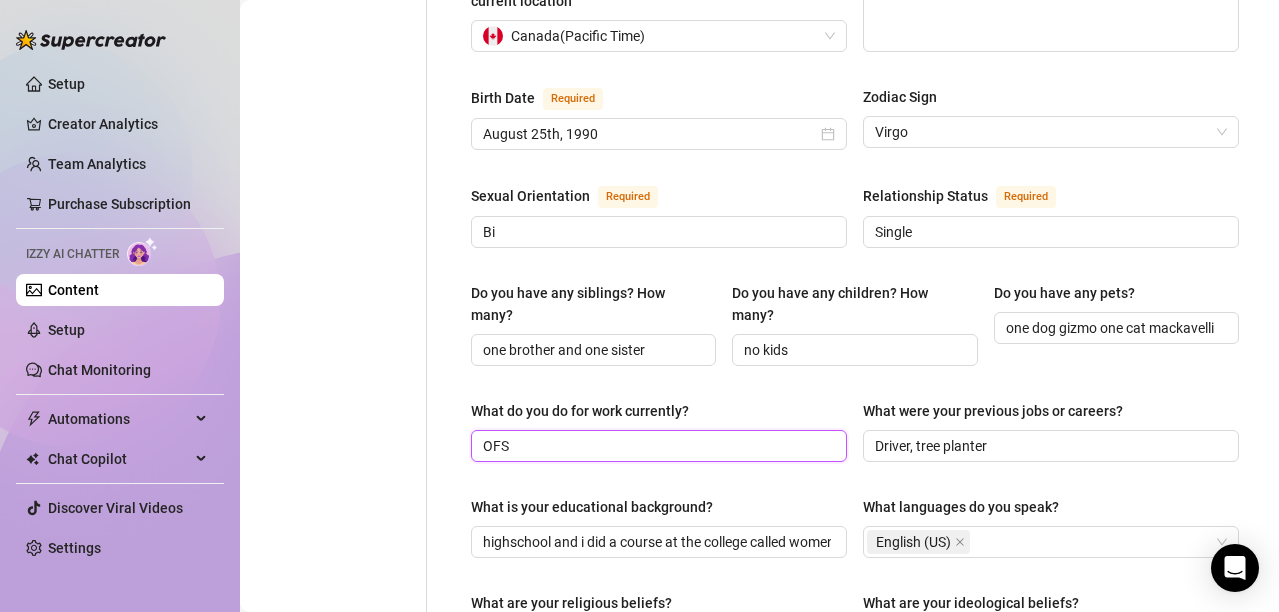 drag, startPoint x: 582, startPoint y: 463, endPoint x: 487, endPoint y: 471, distance: 95.33625 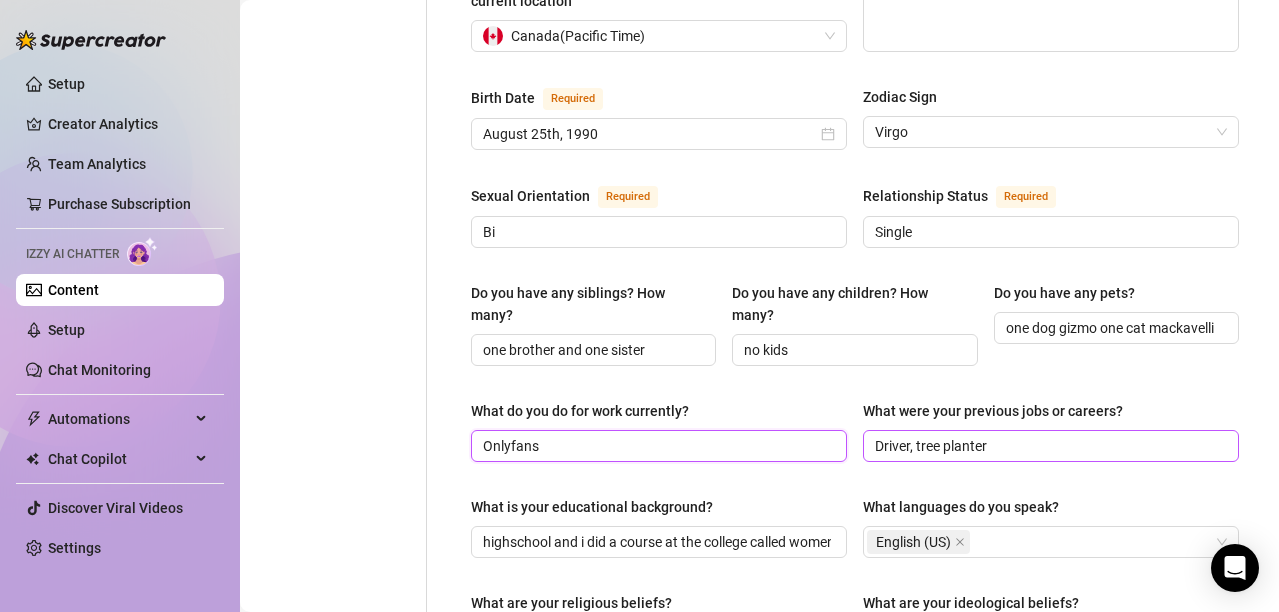 type on "Onlyfans" 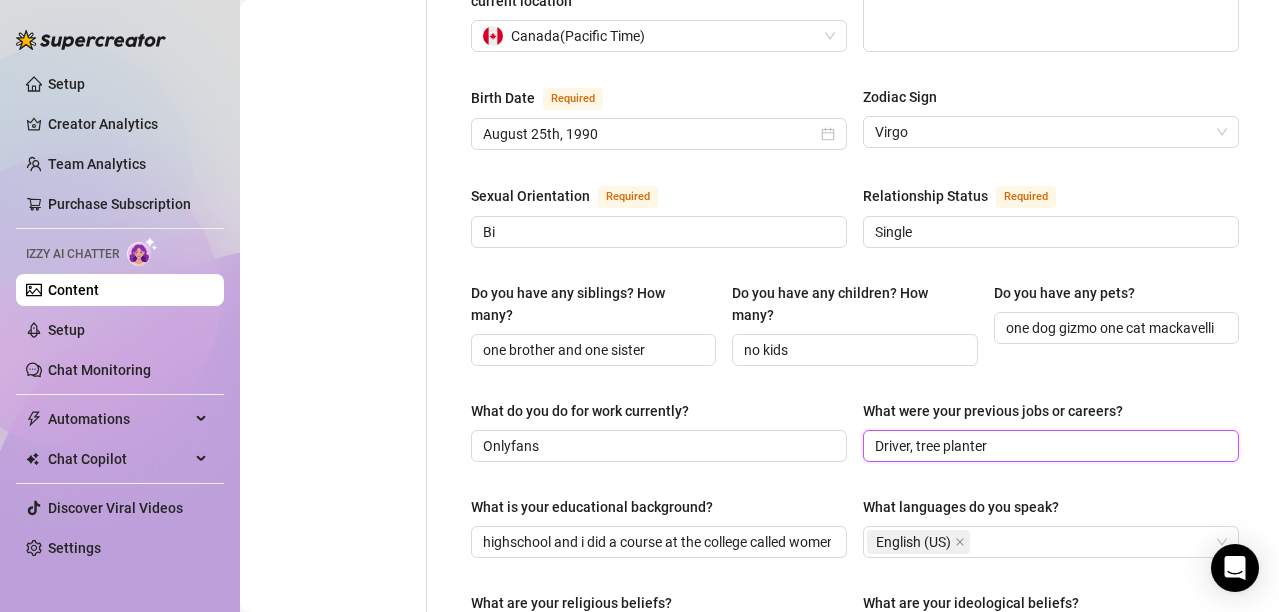 drag, startPoint x: 989, startPoint y: 461, endPoint x: 770, endPoint y: 429, distance: 221.32555 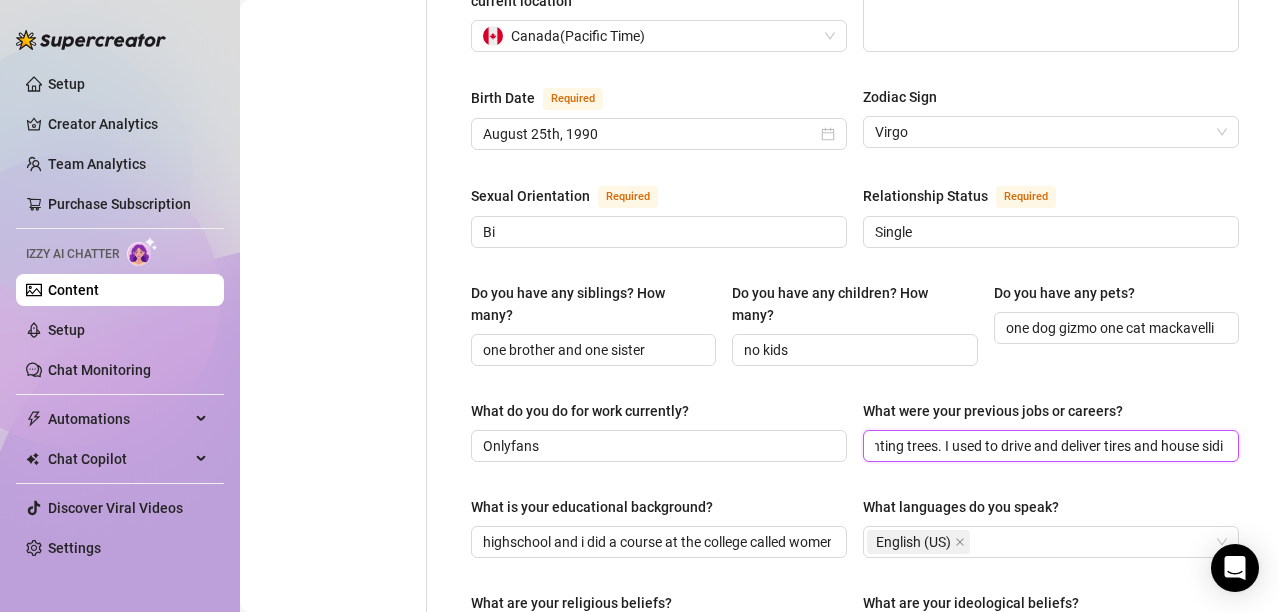 scroll, scrollTop: 0, scrollLeft: 226, axis: horizontal 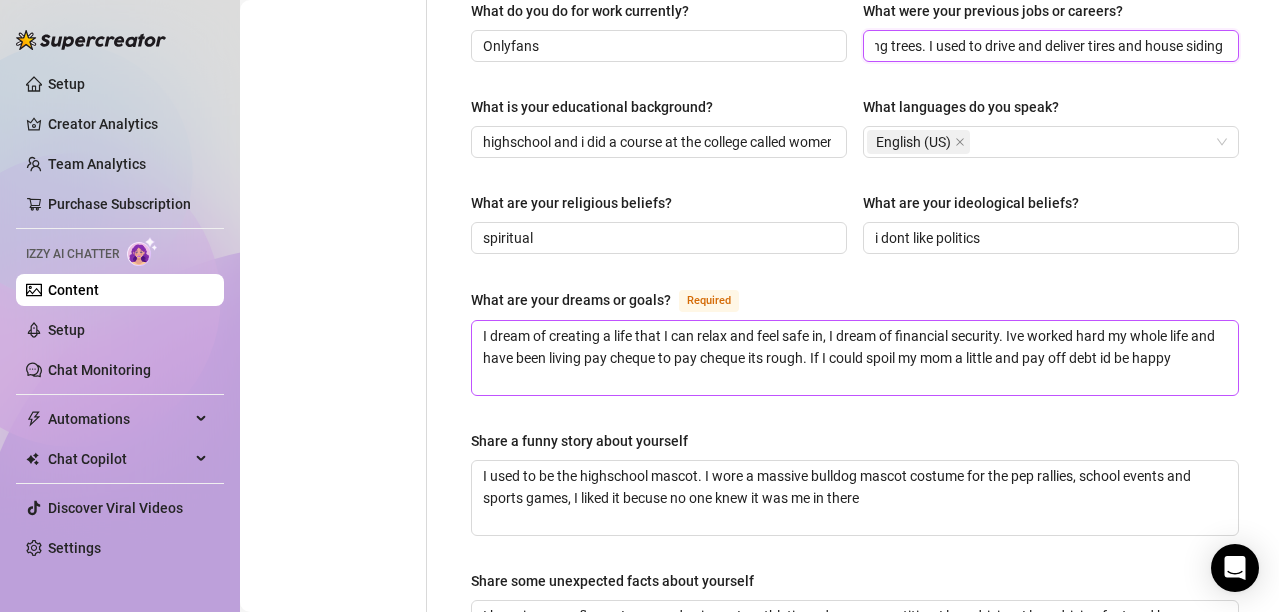 type on "Ive worked as a tree planter, planting trees. I used to drive and deliver tires and house siding" 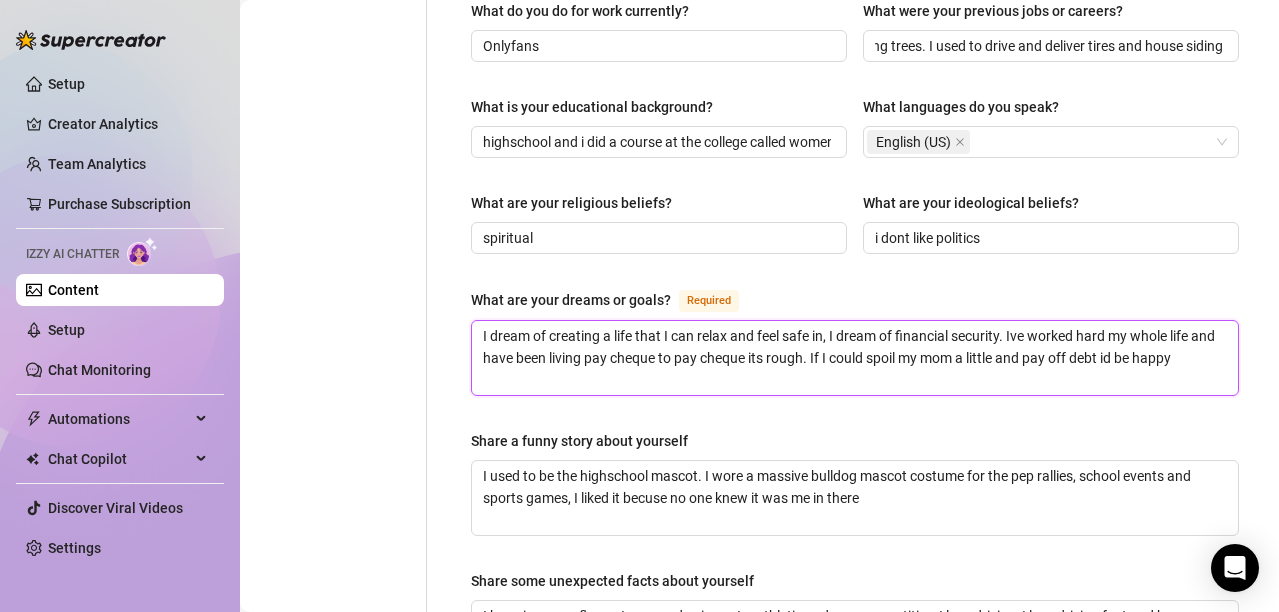 scroll, scrollTop: 0, scrollLeft: 0, axis: both 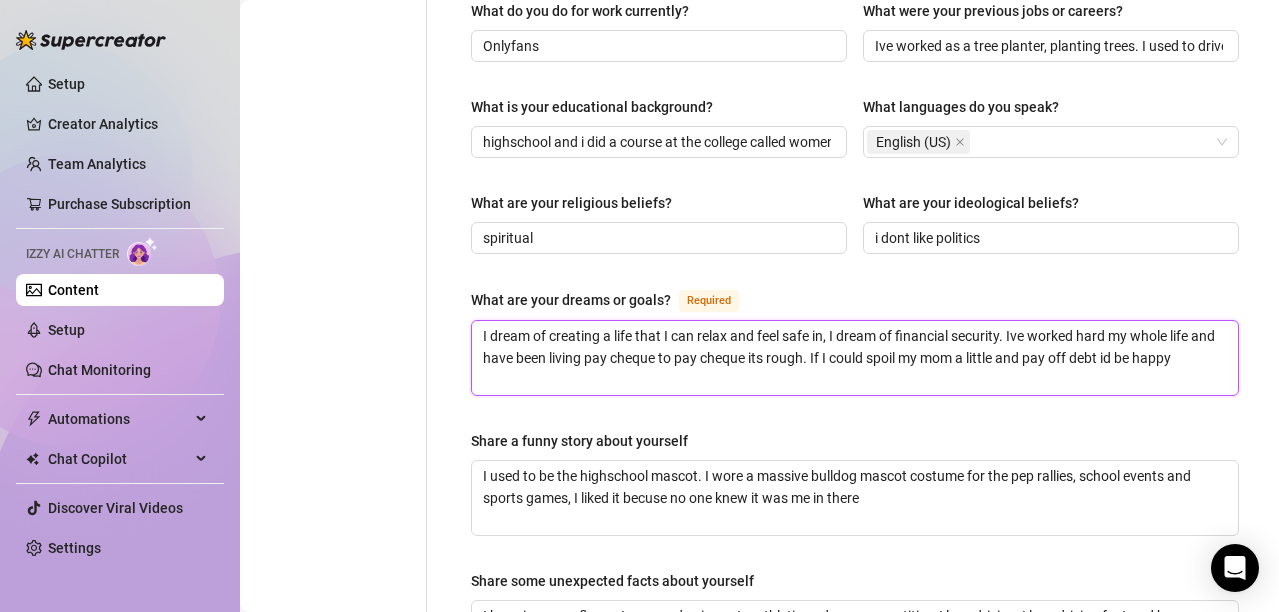 drag, startPoint x: 1207, startPoint y: 372, endPoint x: 428, endPoint y: 293, distance: 782.99554 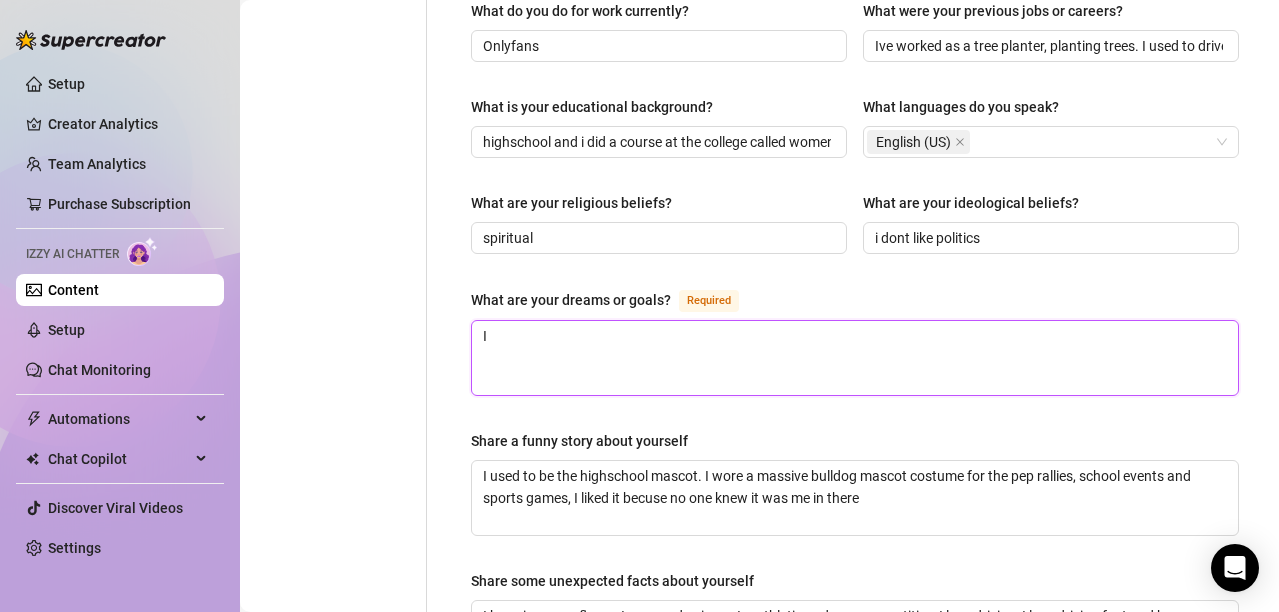 type 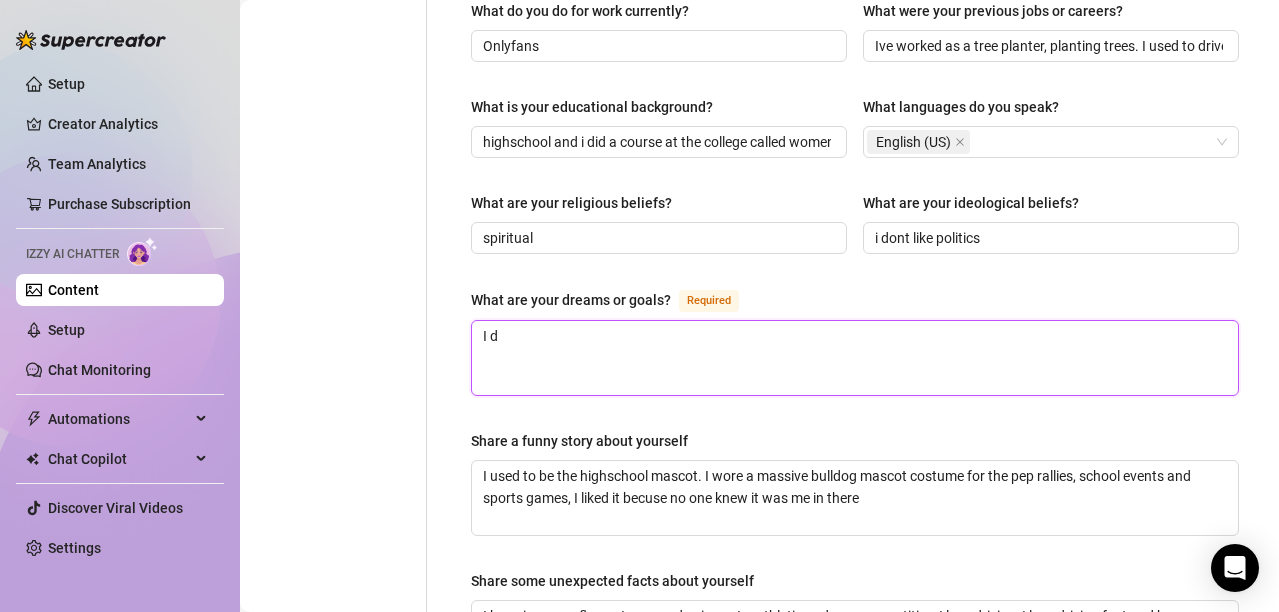 type 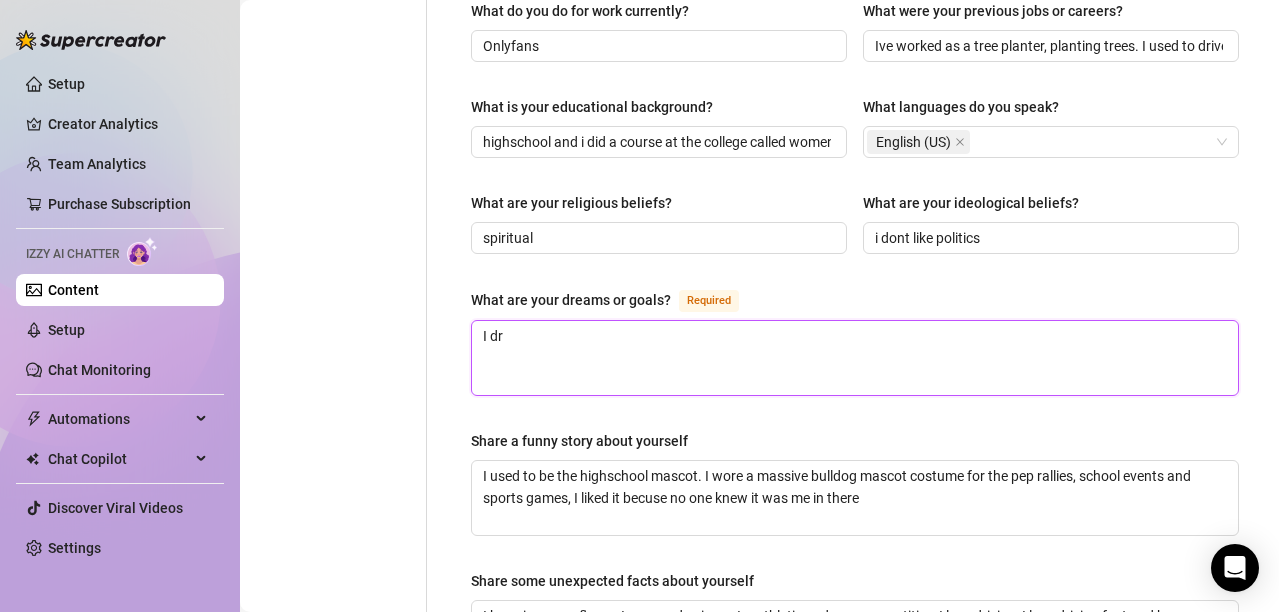 type 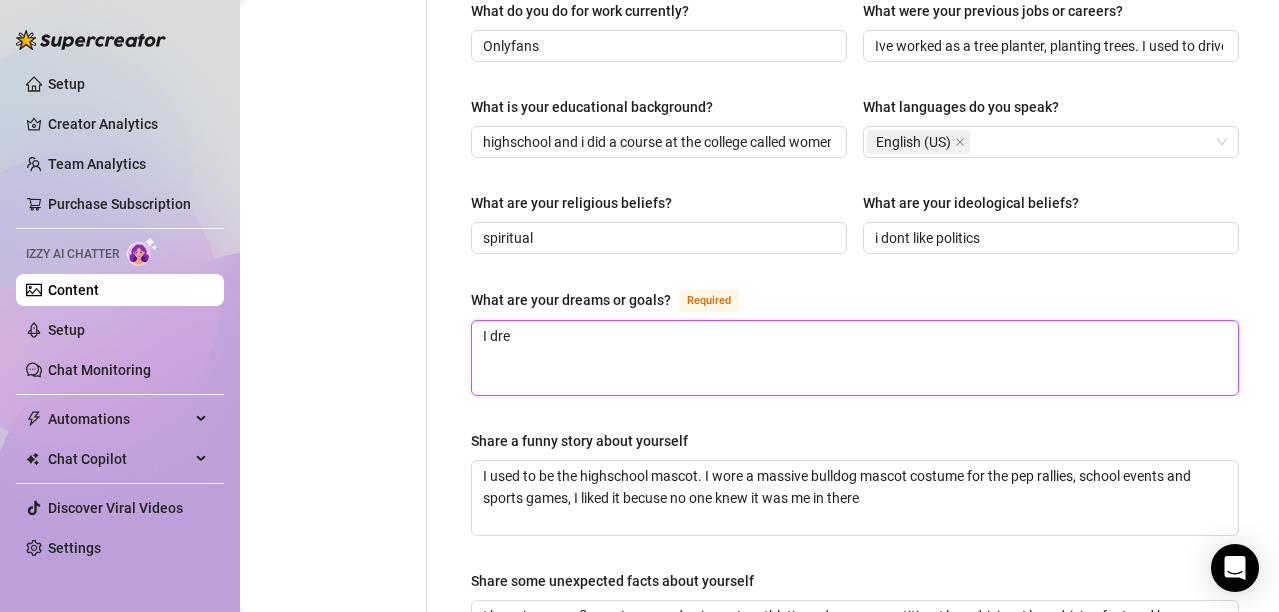 type 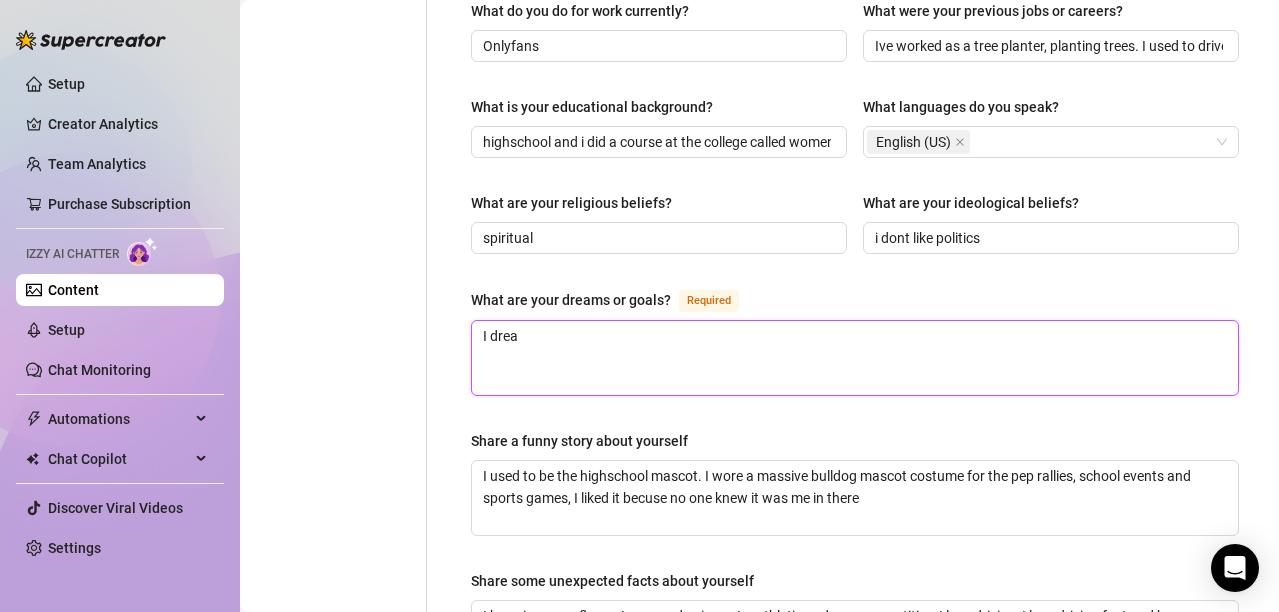 type 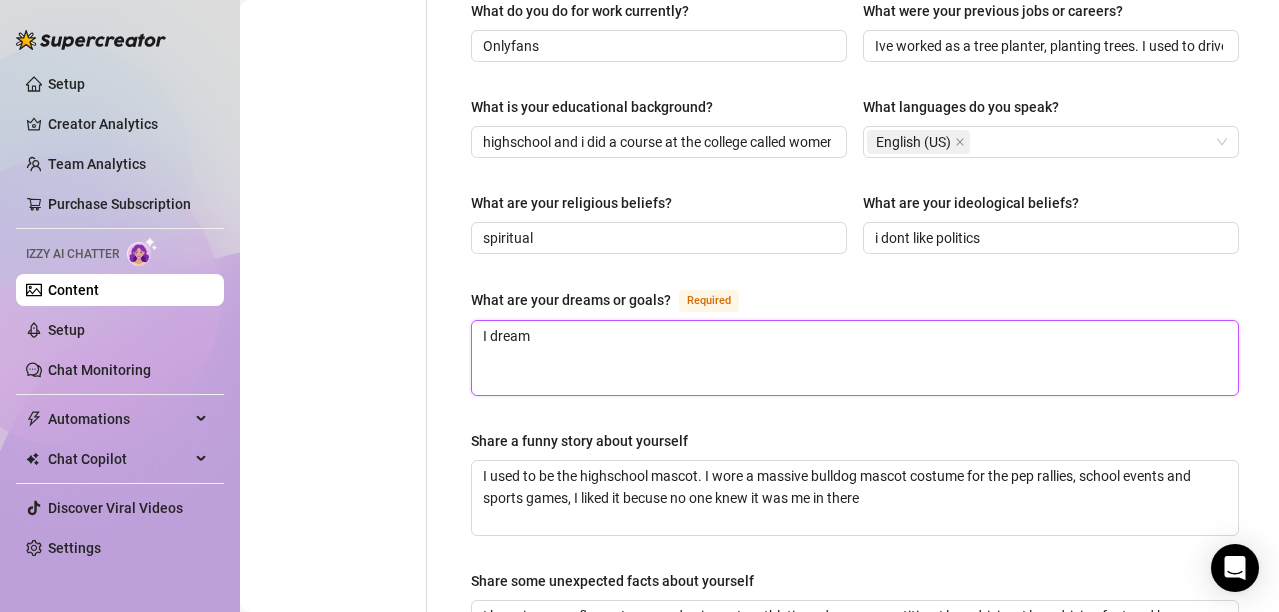 type 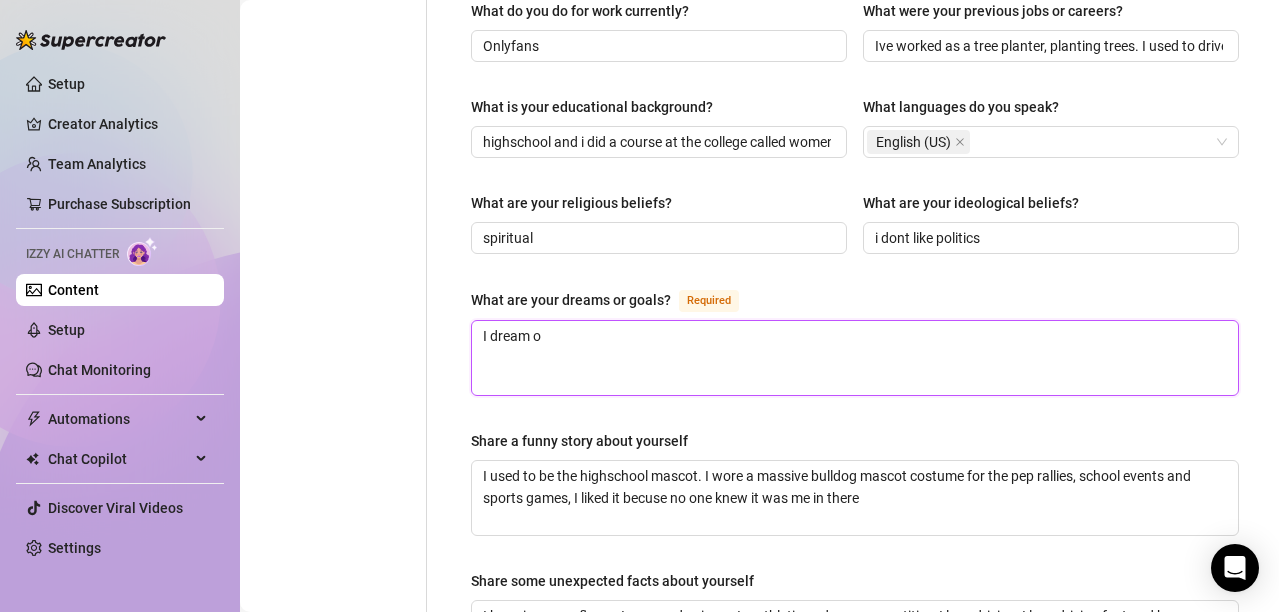 type 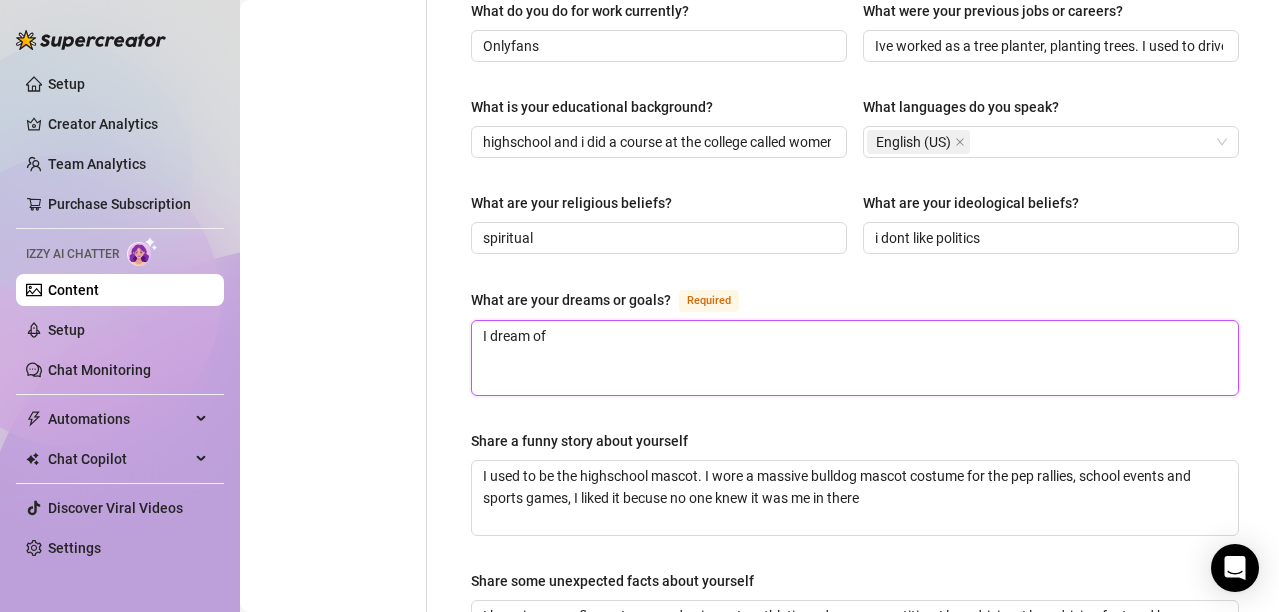 type 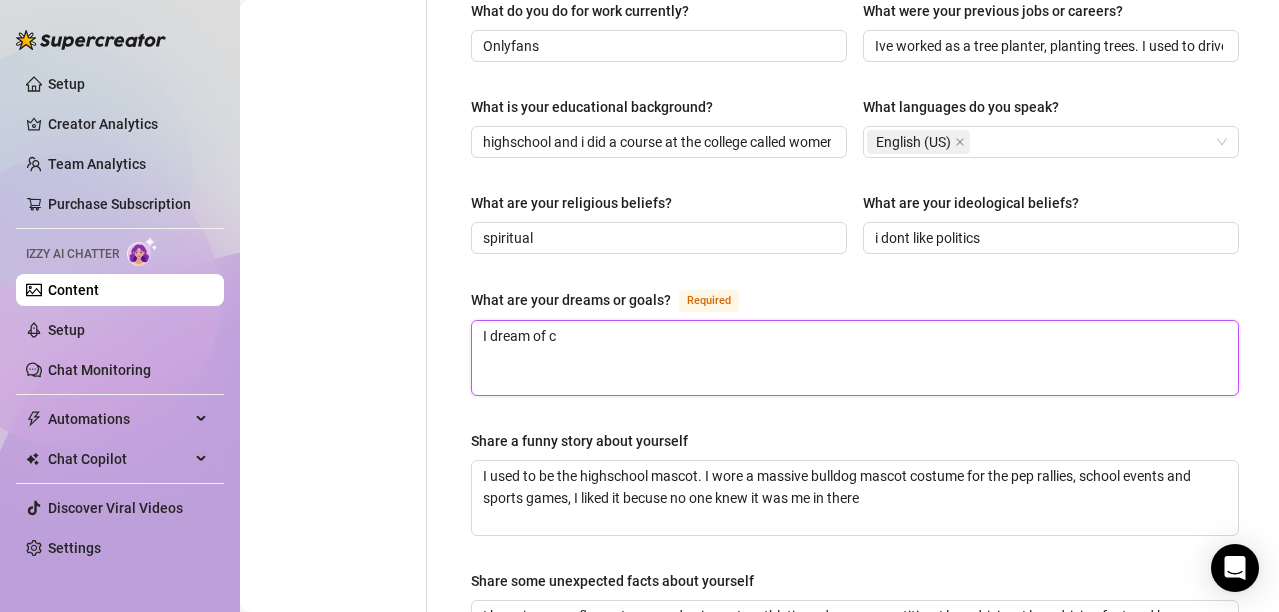 type 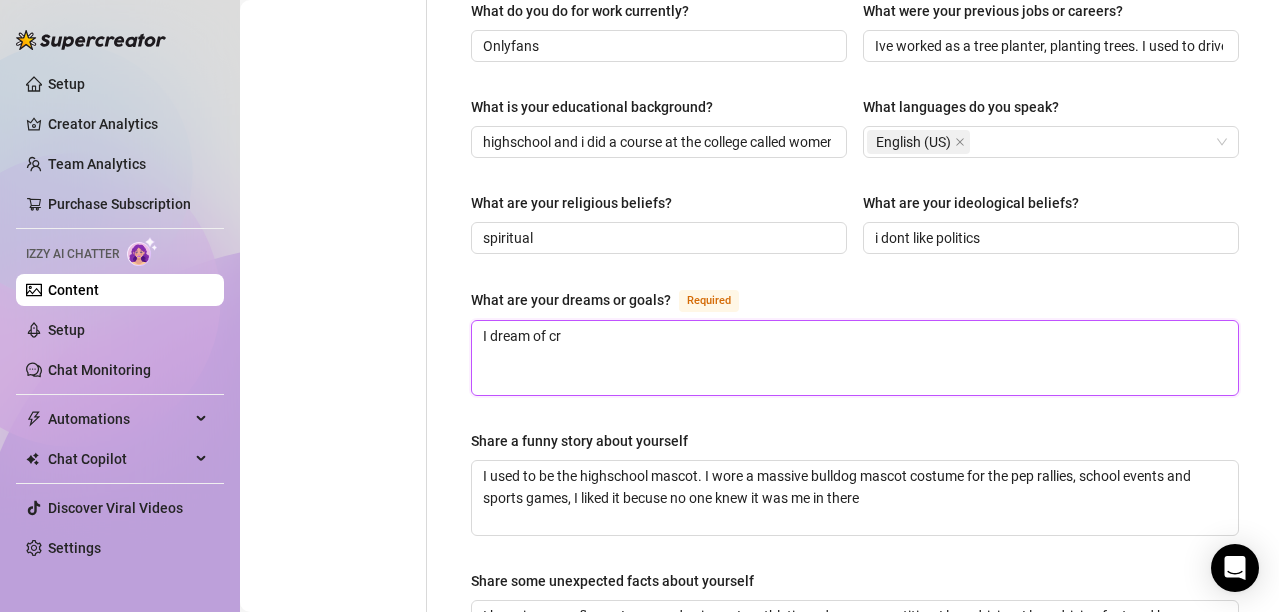 type 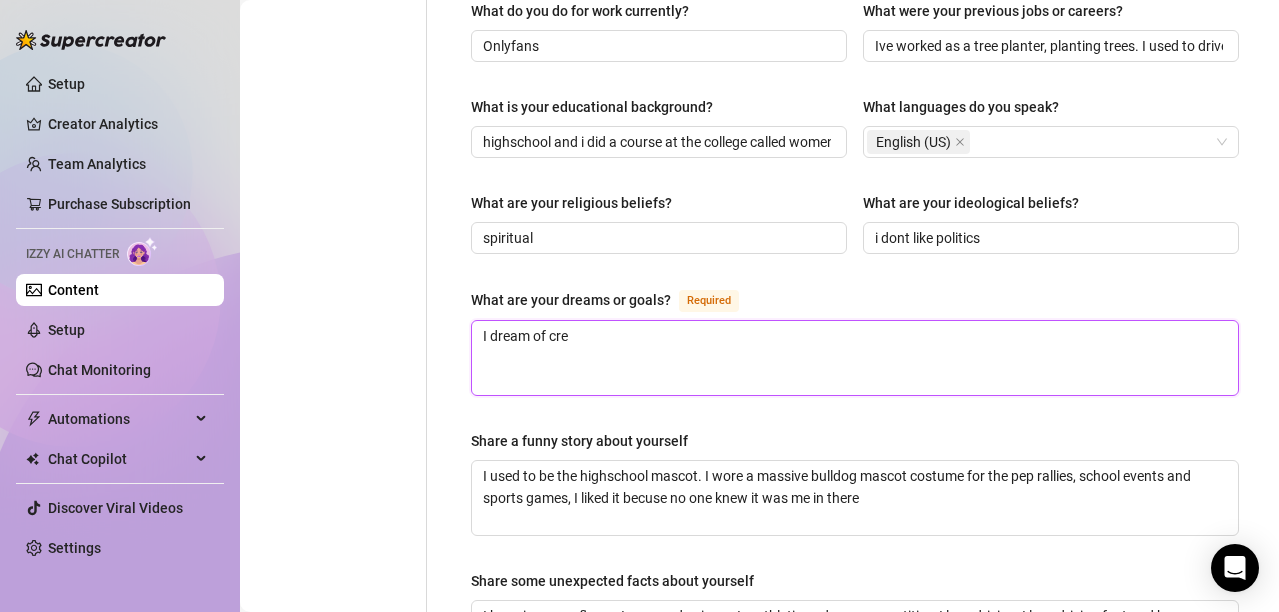 type 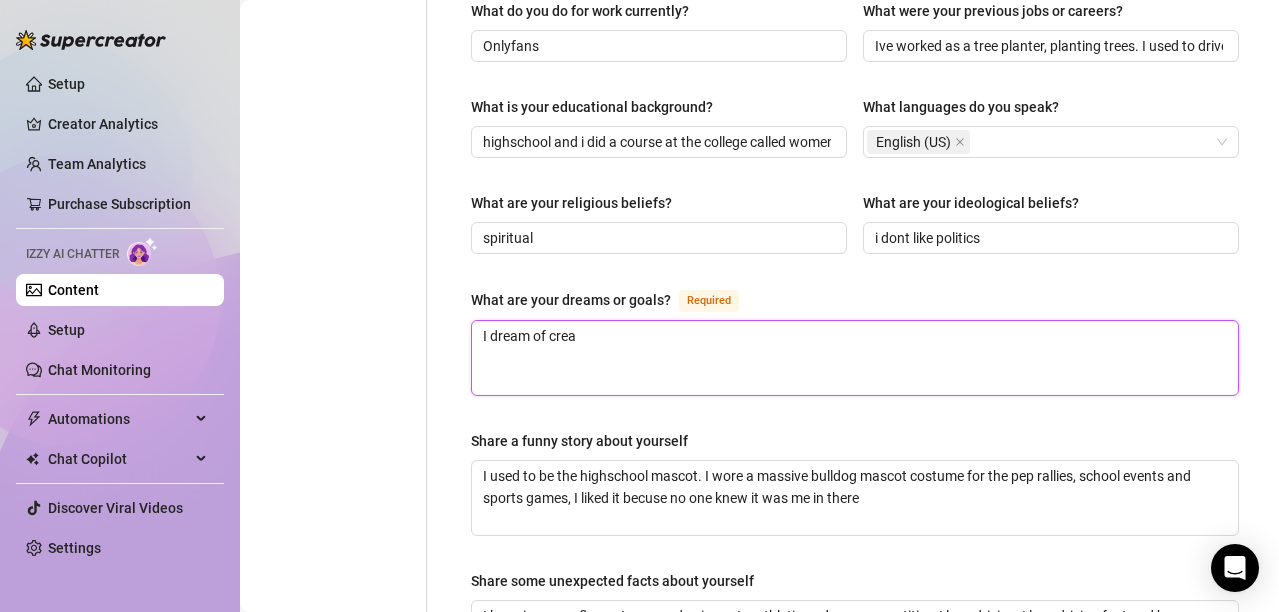 type 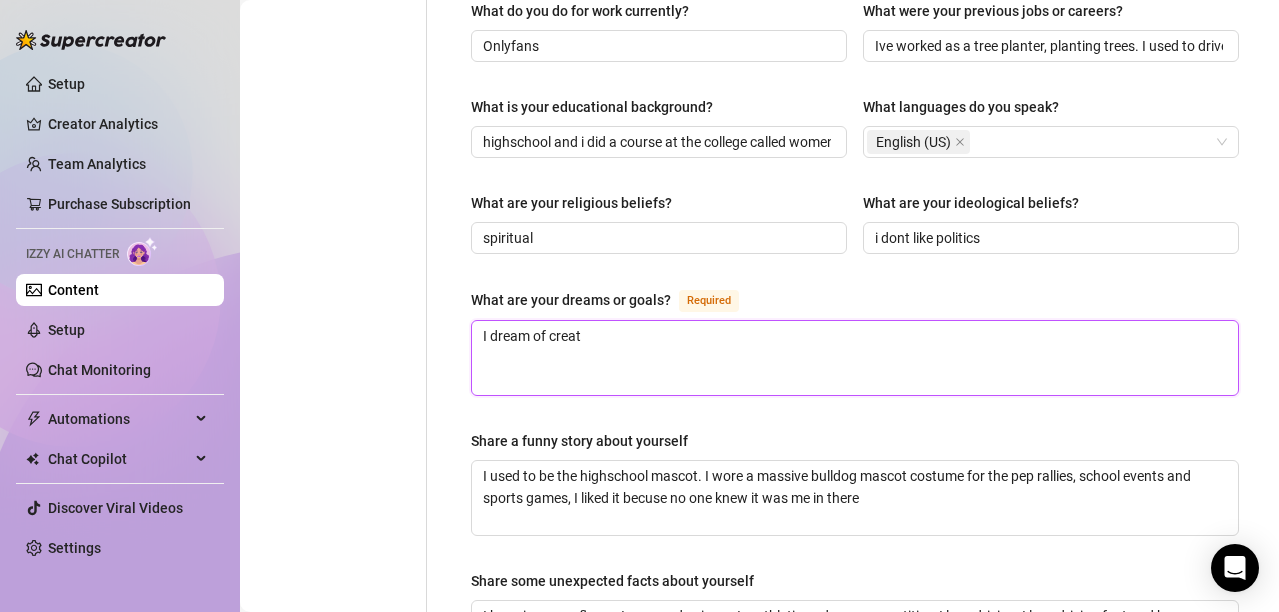 type 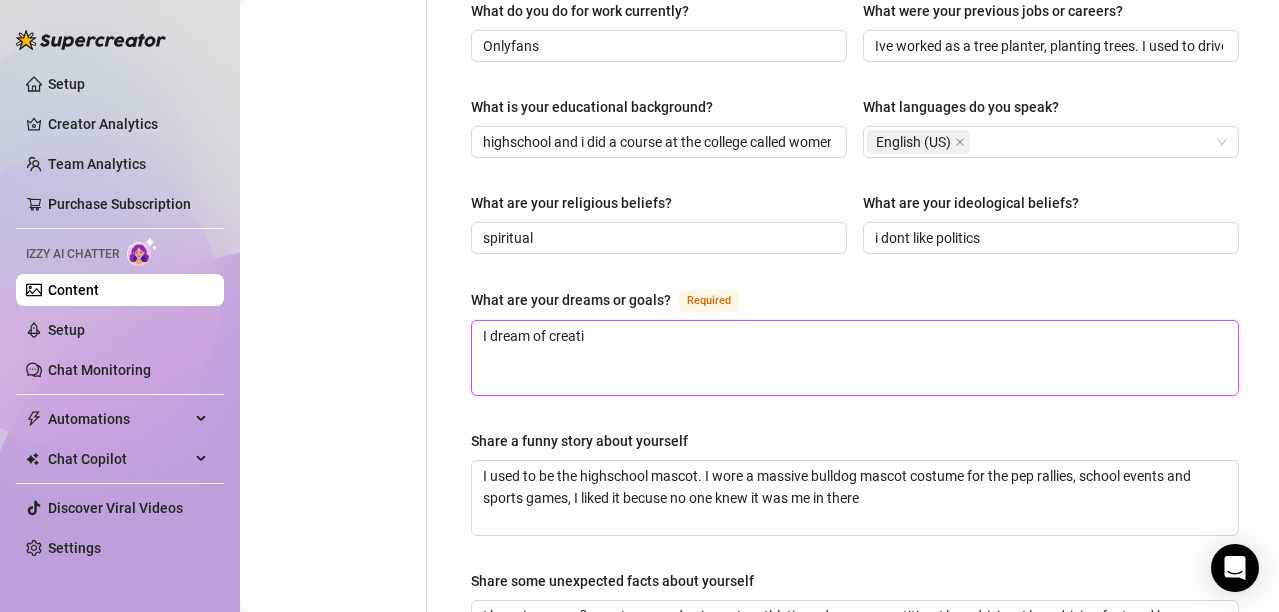 type 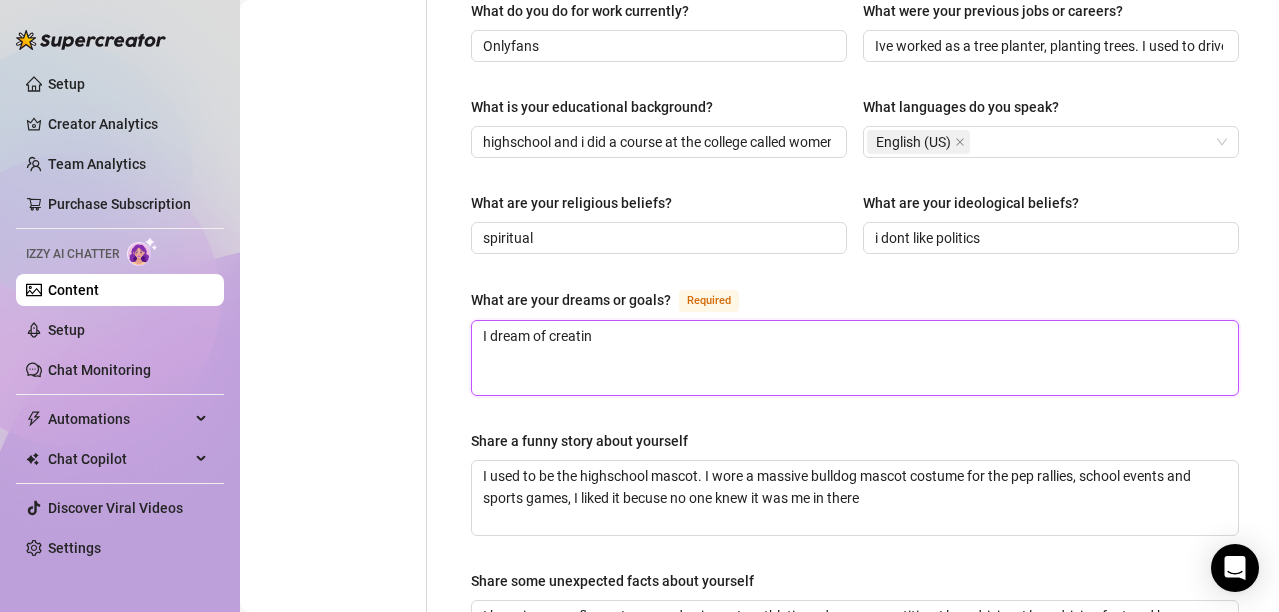 type on "I dream of creating" 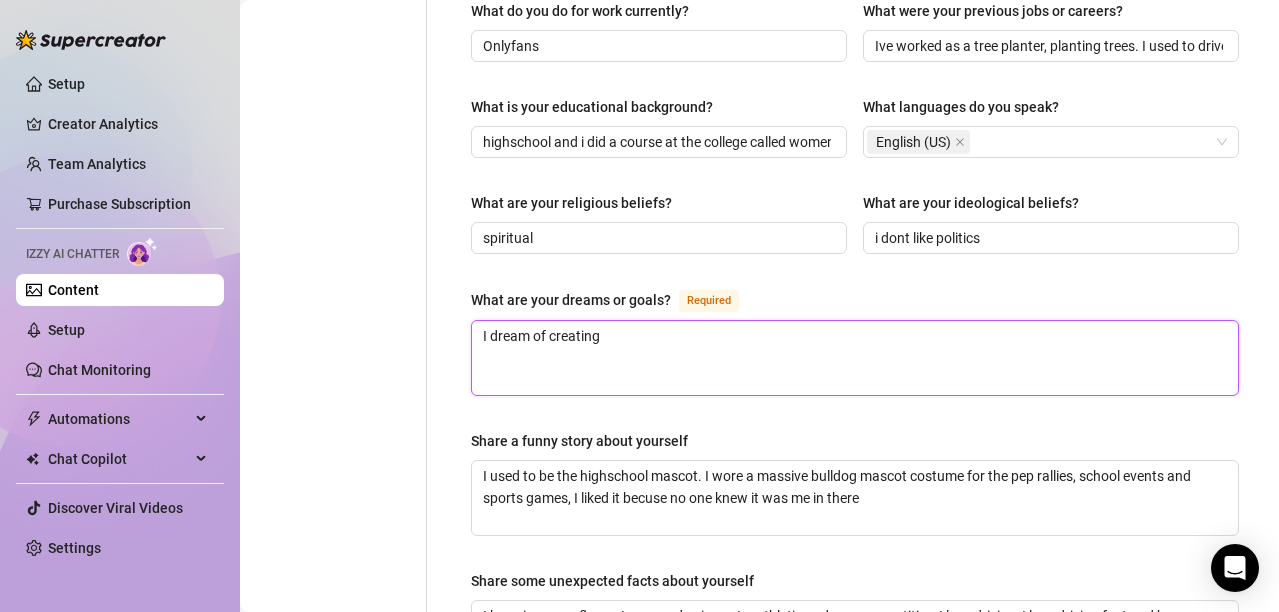 type 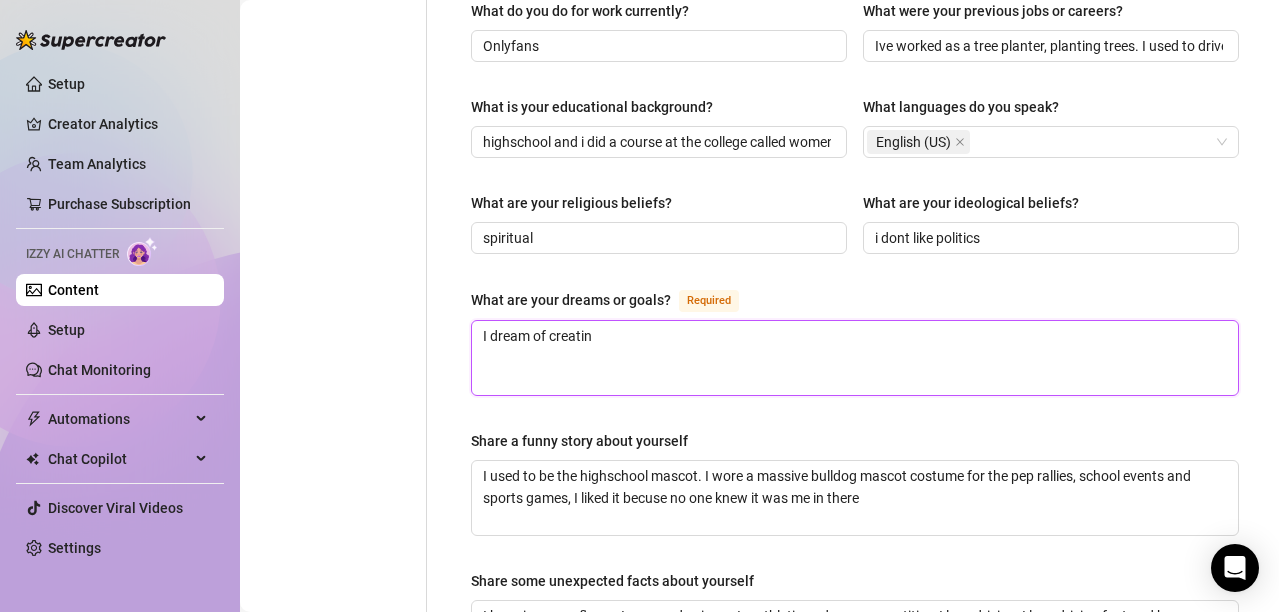 type on "I dream of creati" 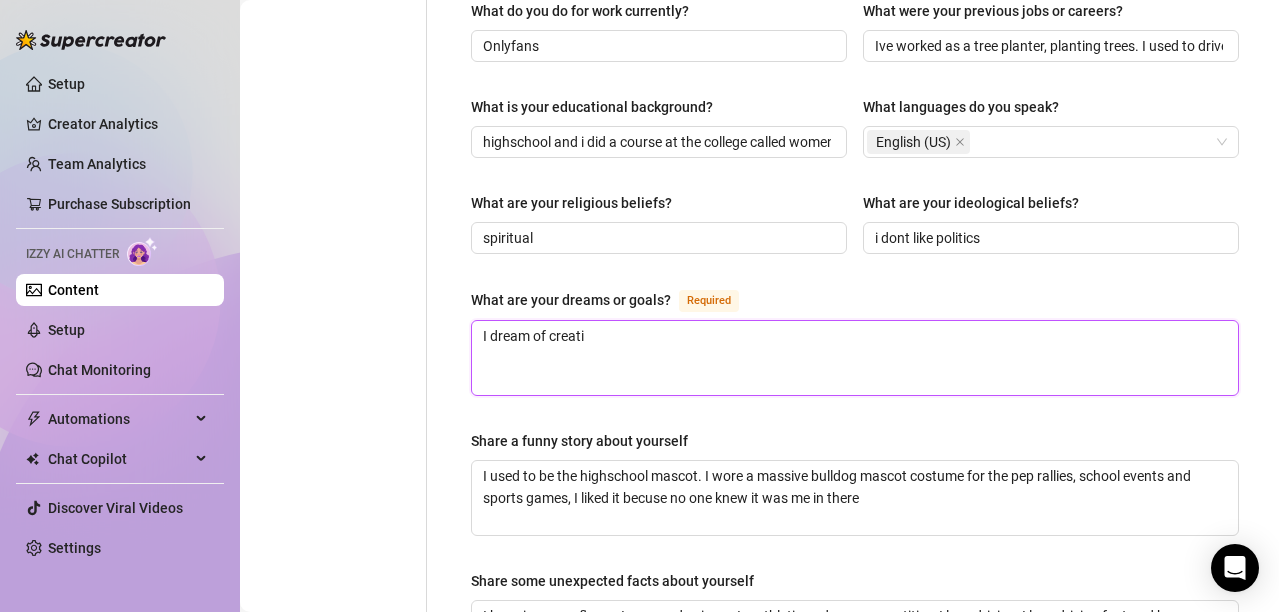 type 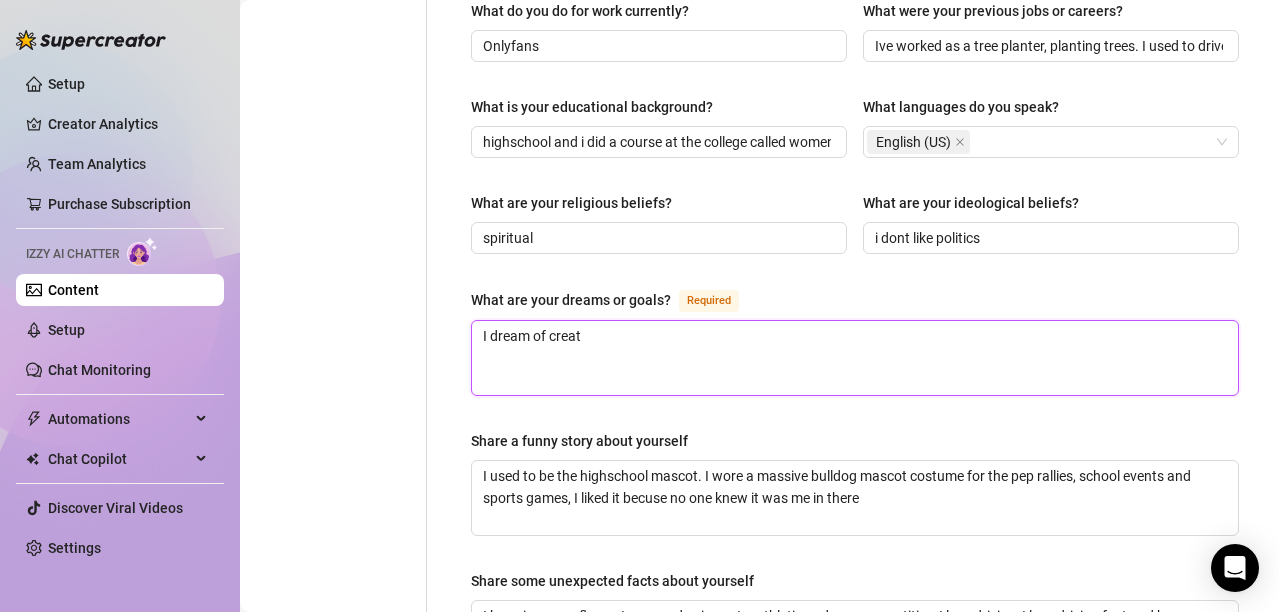 type 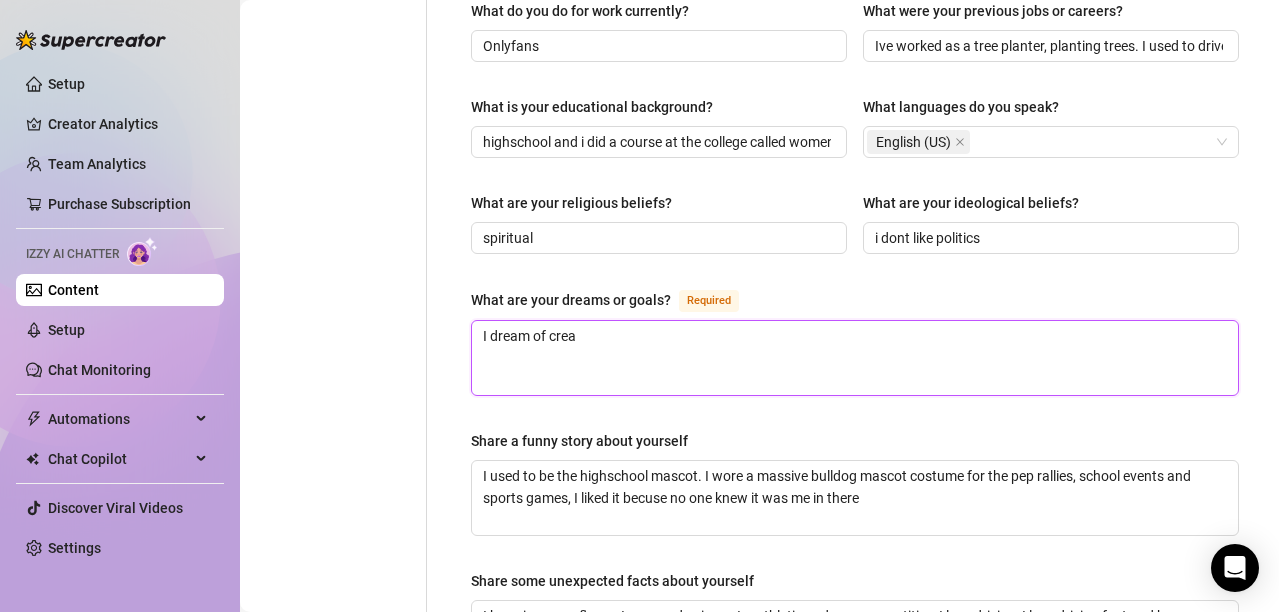 type 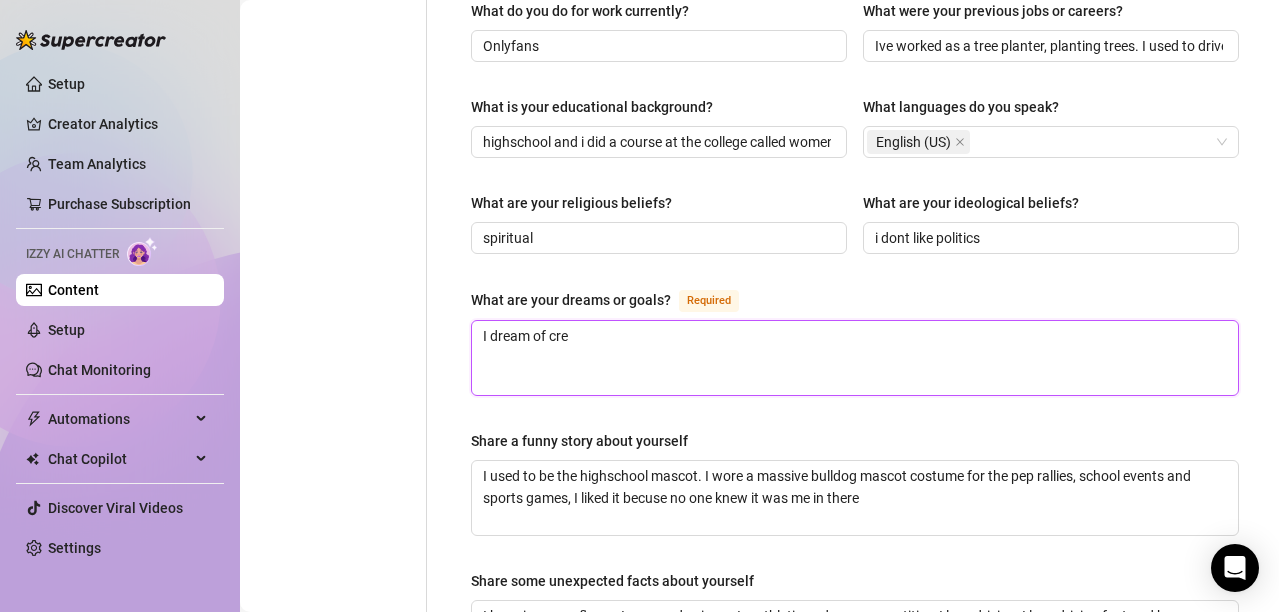 type 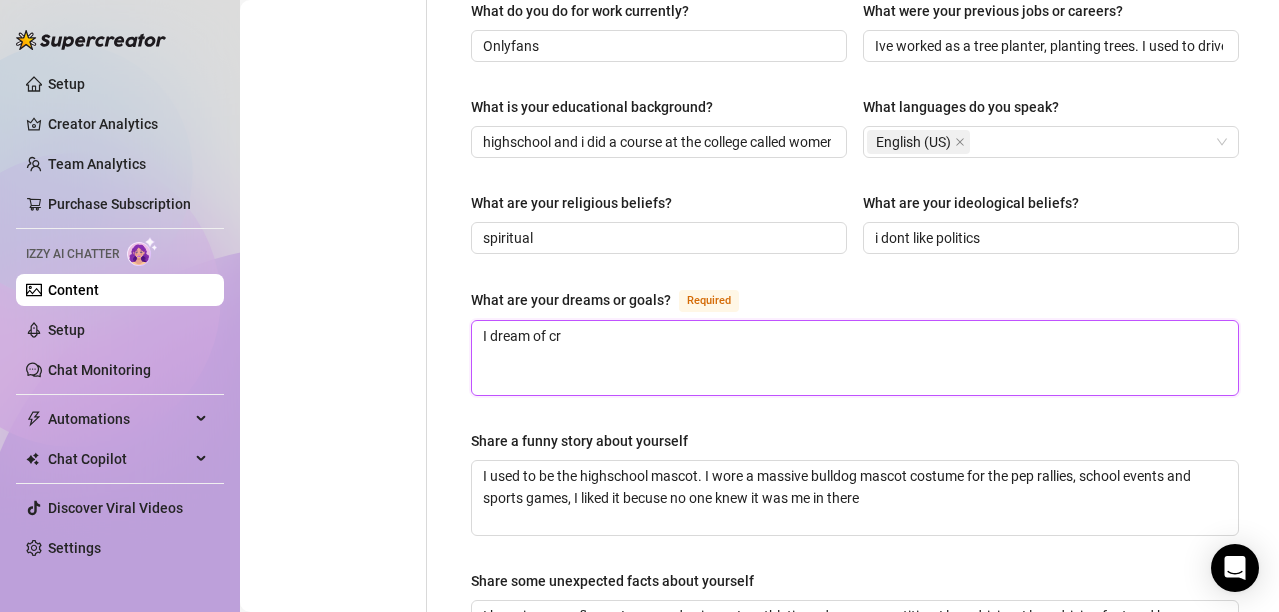 type 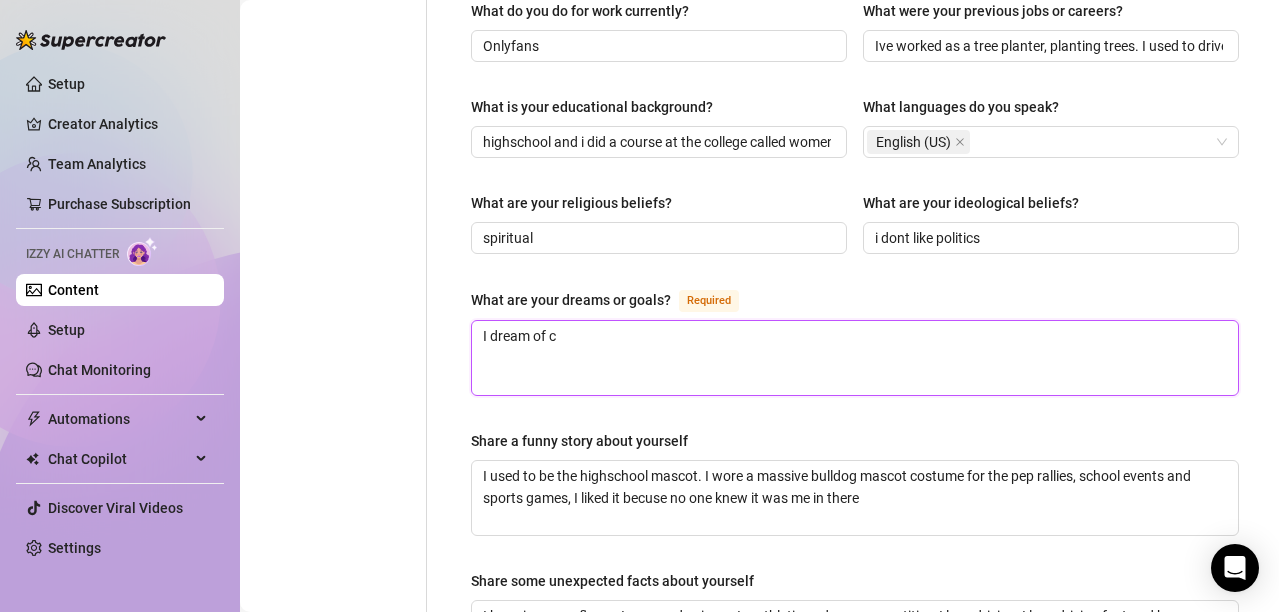 type 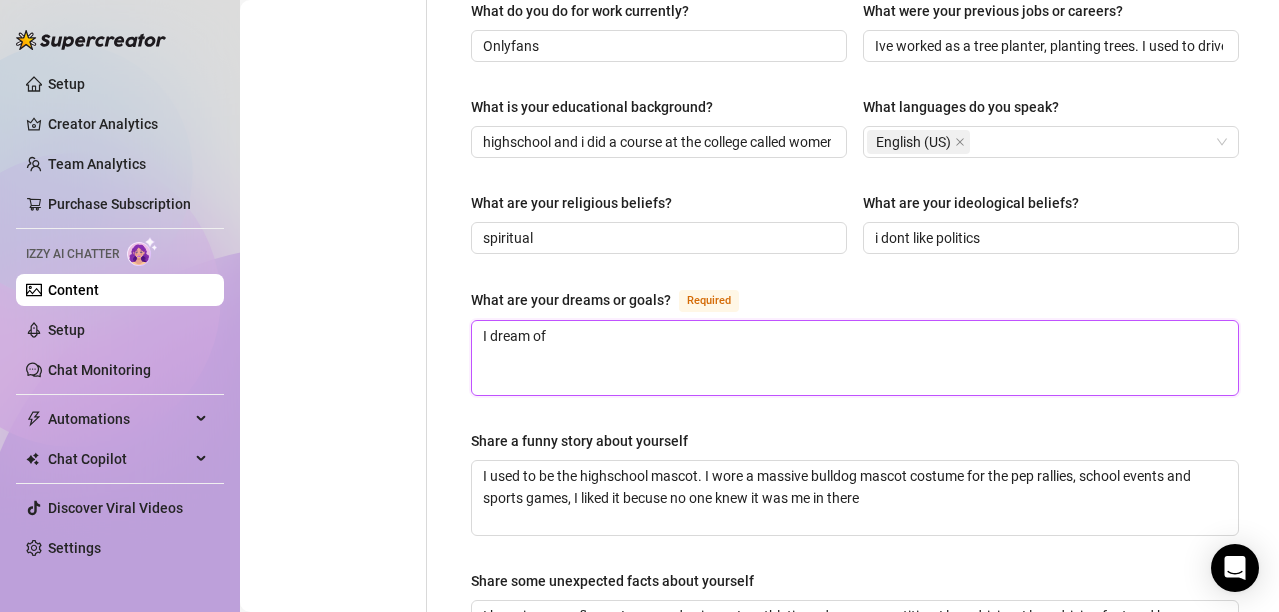 type 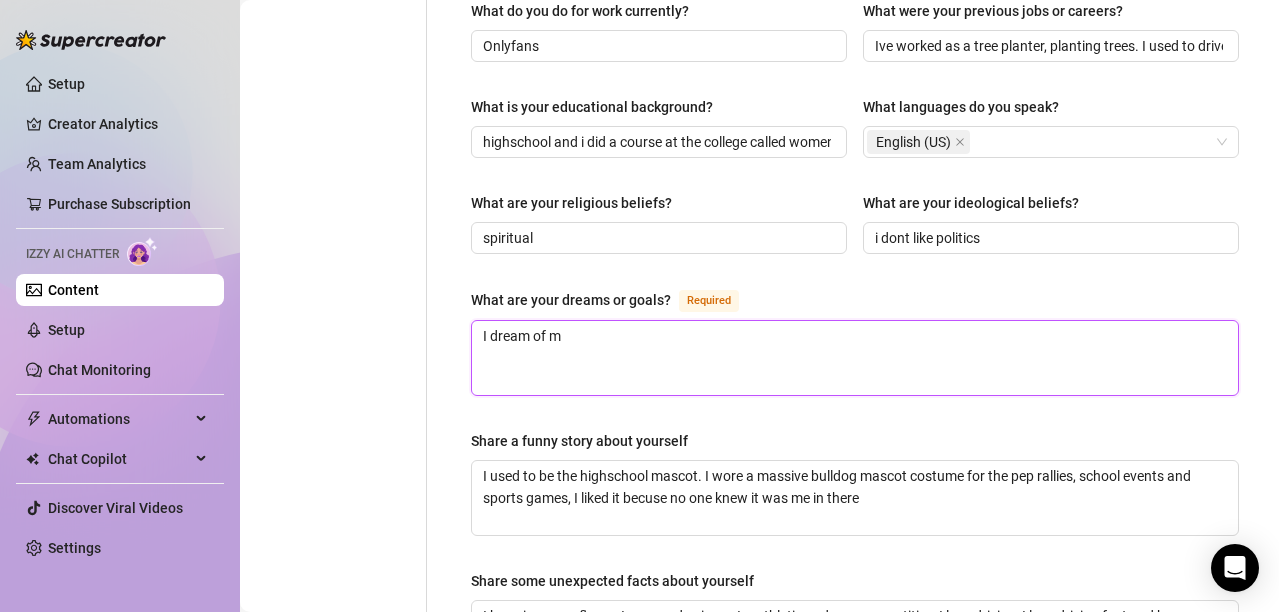 type 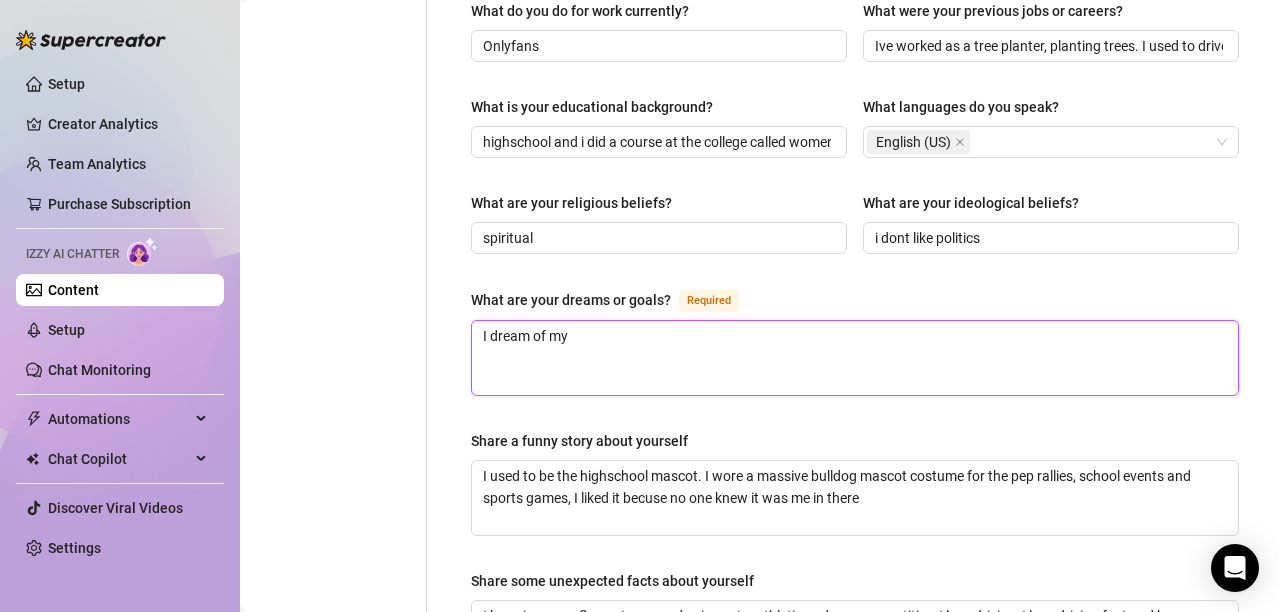 type 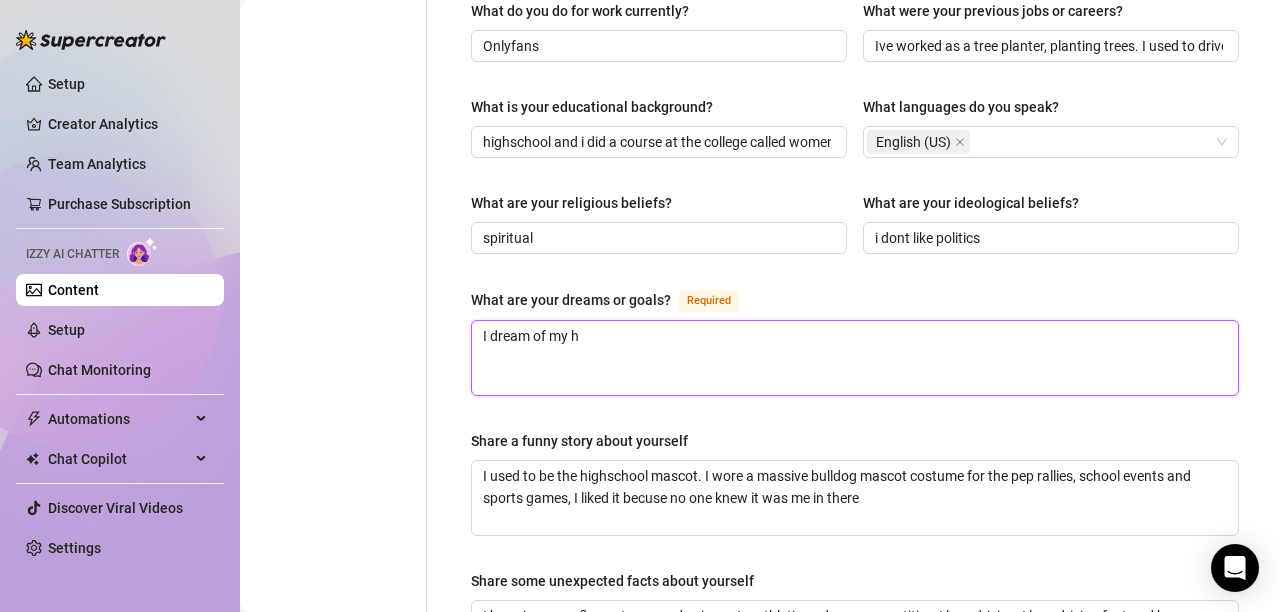 type 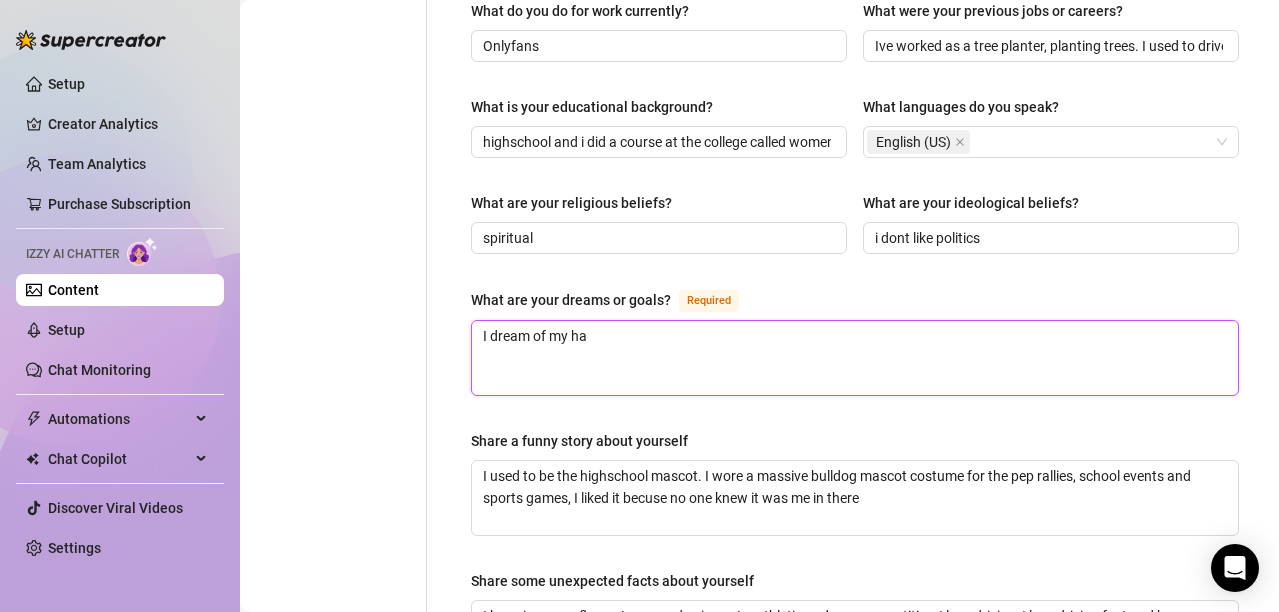 type 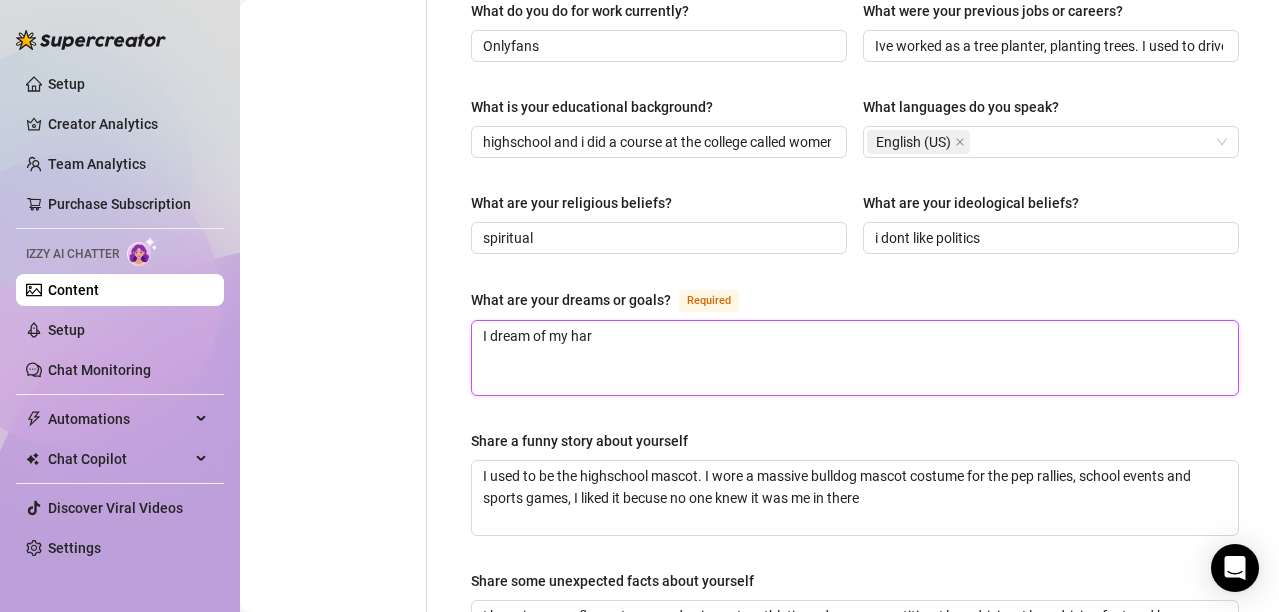type on "I dream of my hard" 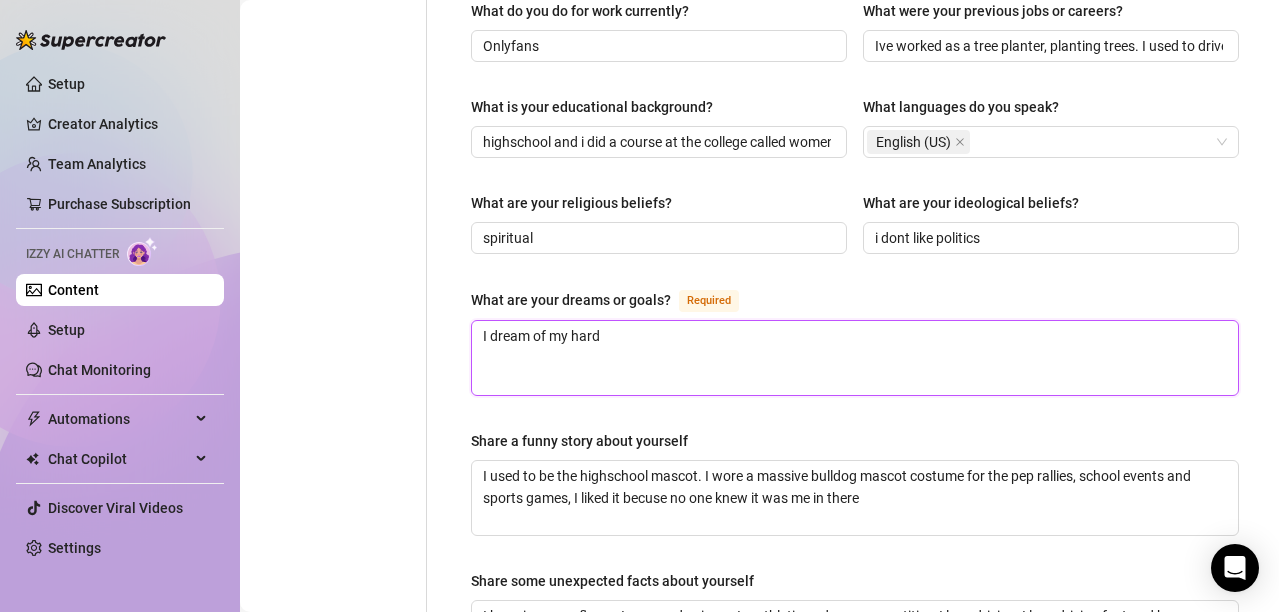 type 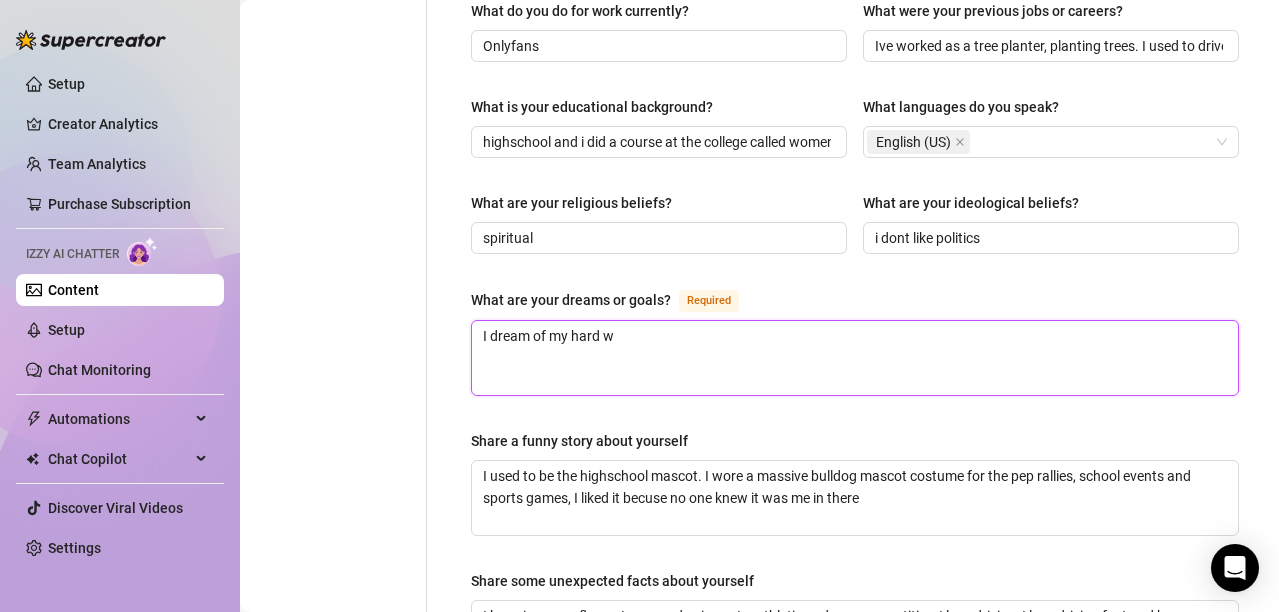 type 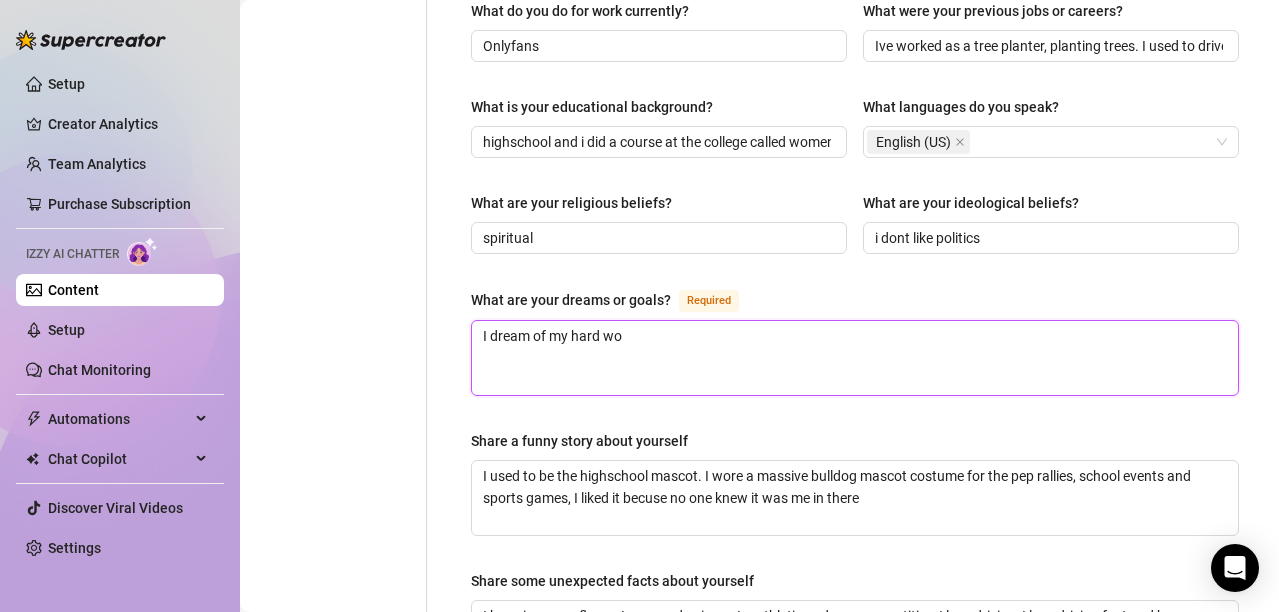 type on "I dream of my hard wor" 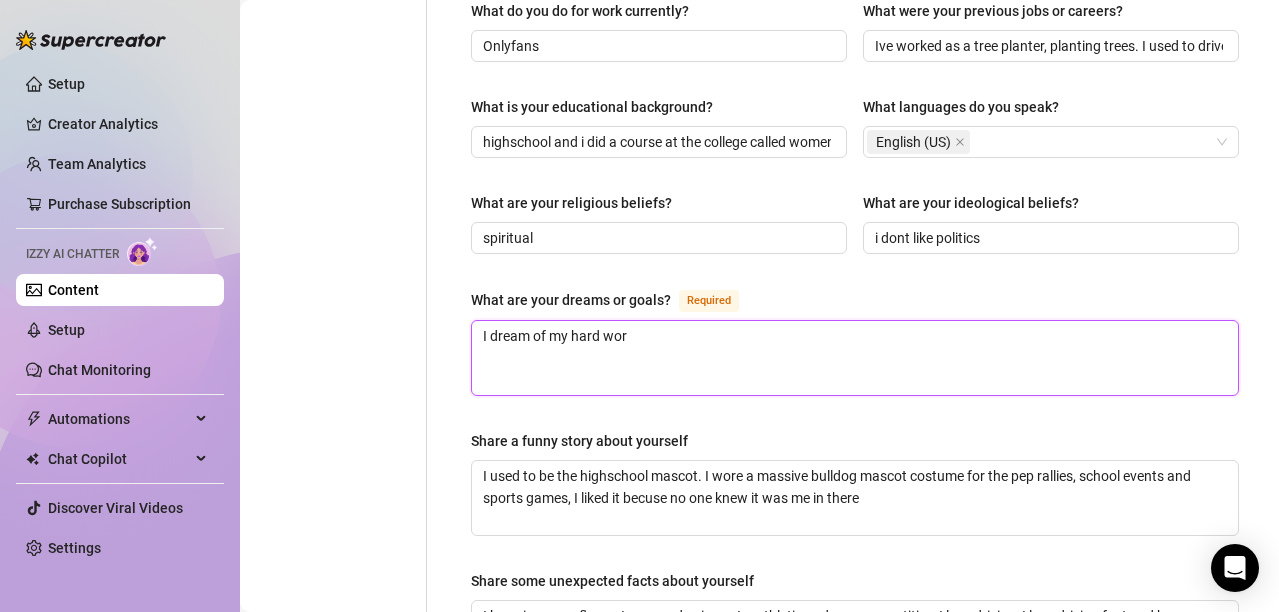type 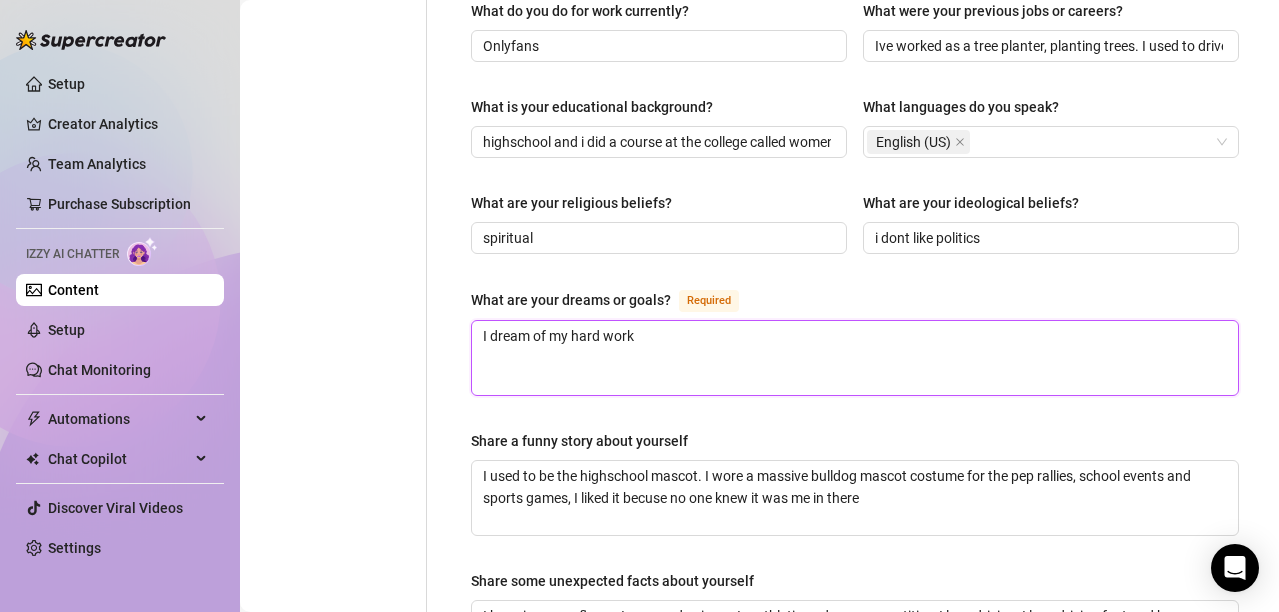 type 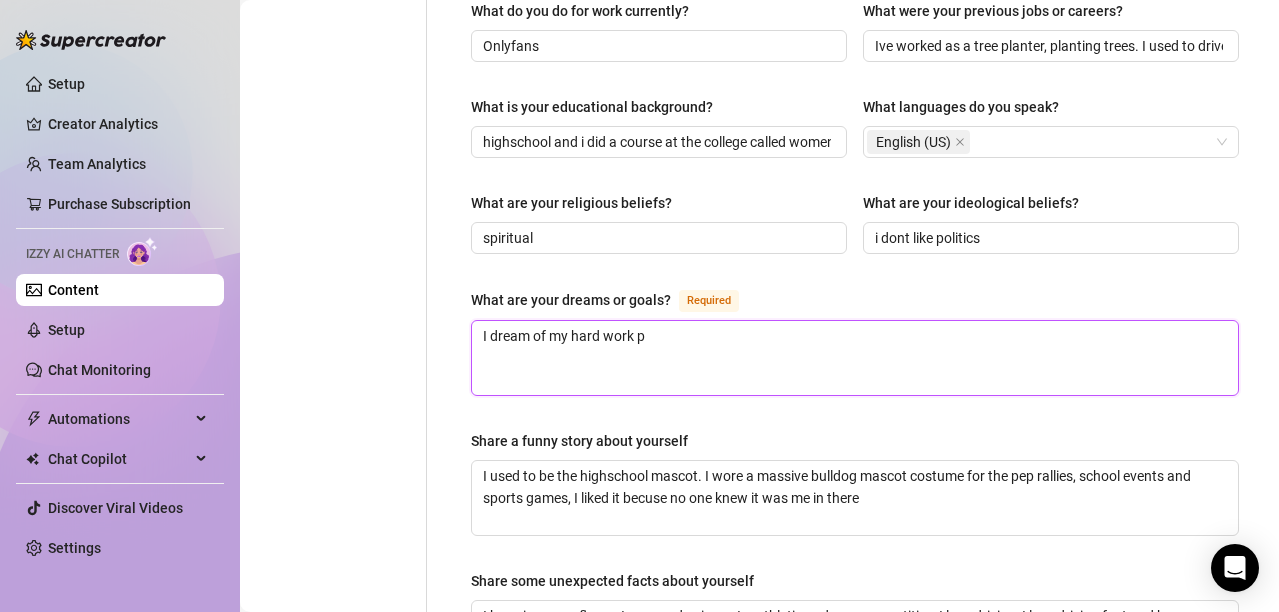 type 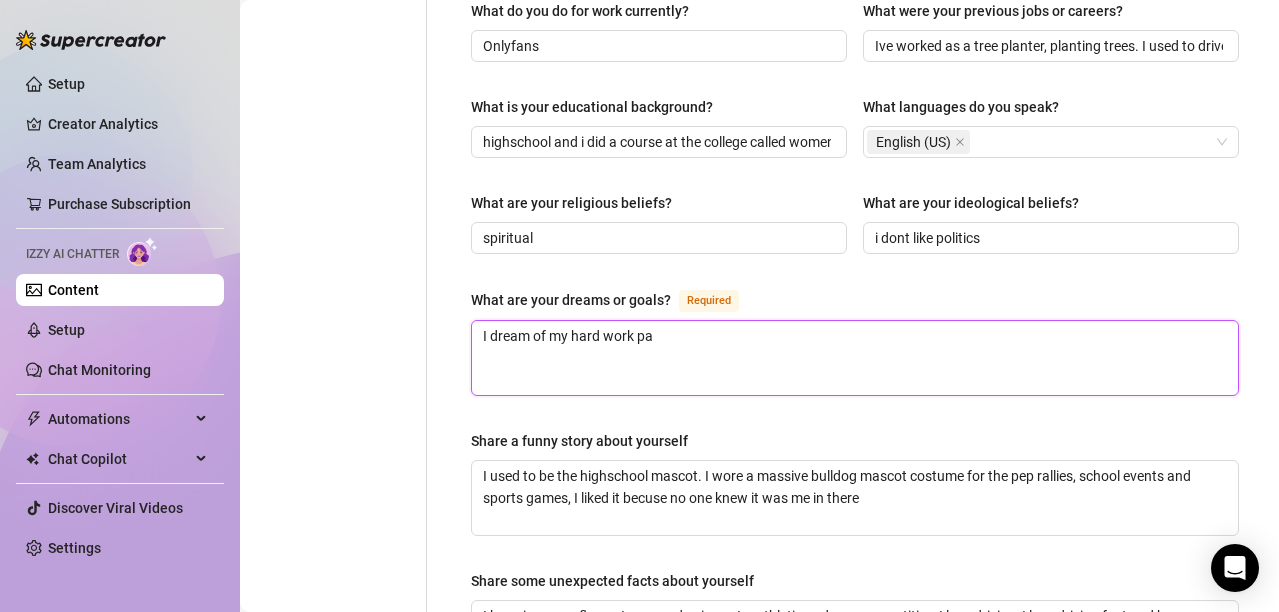 type 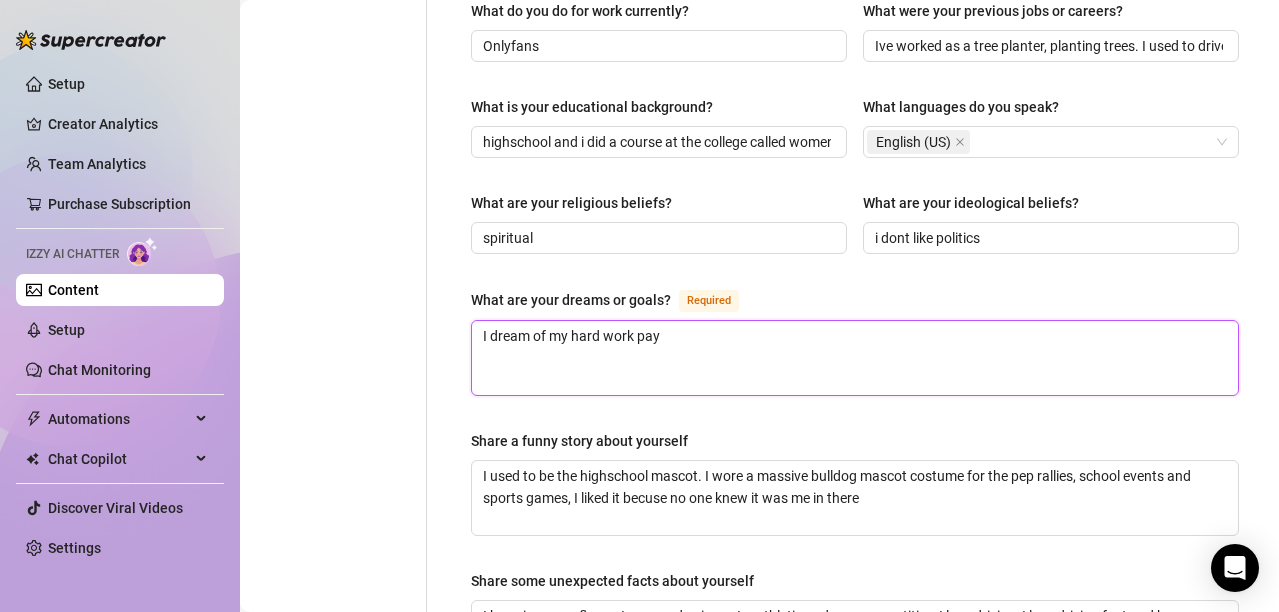 type 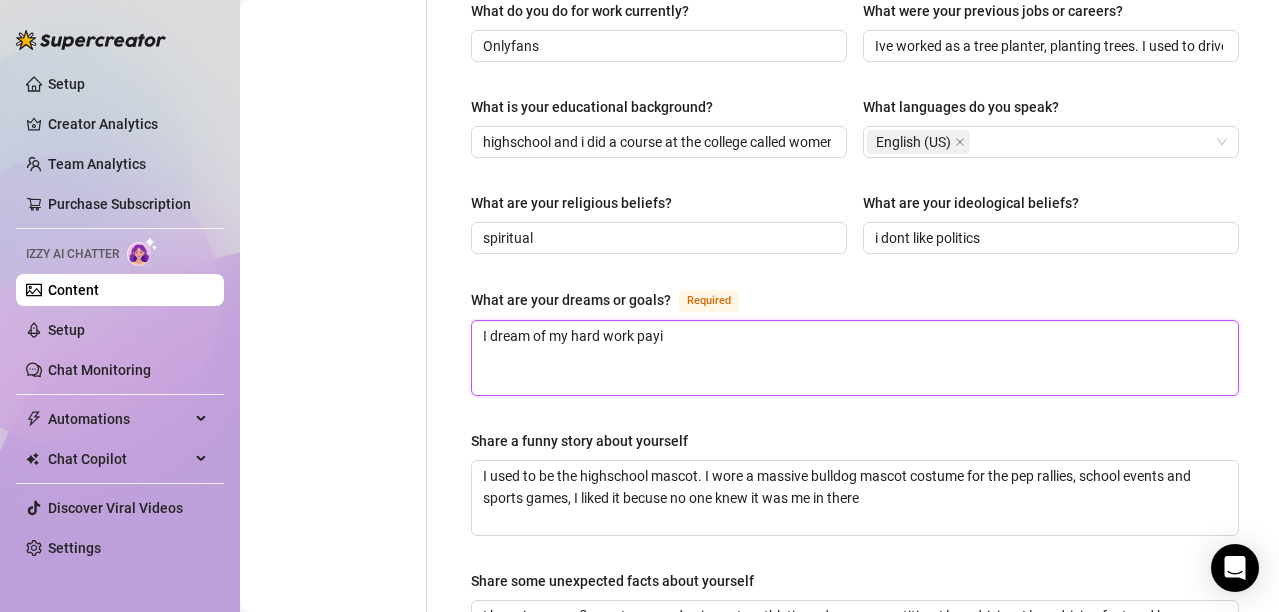 type on "I dream of my hard work payin" 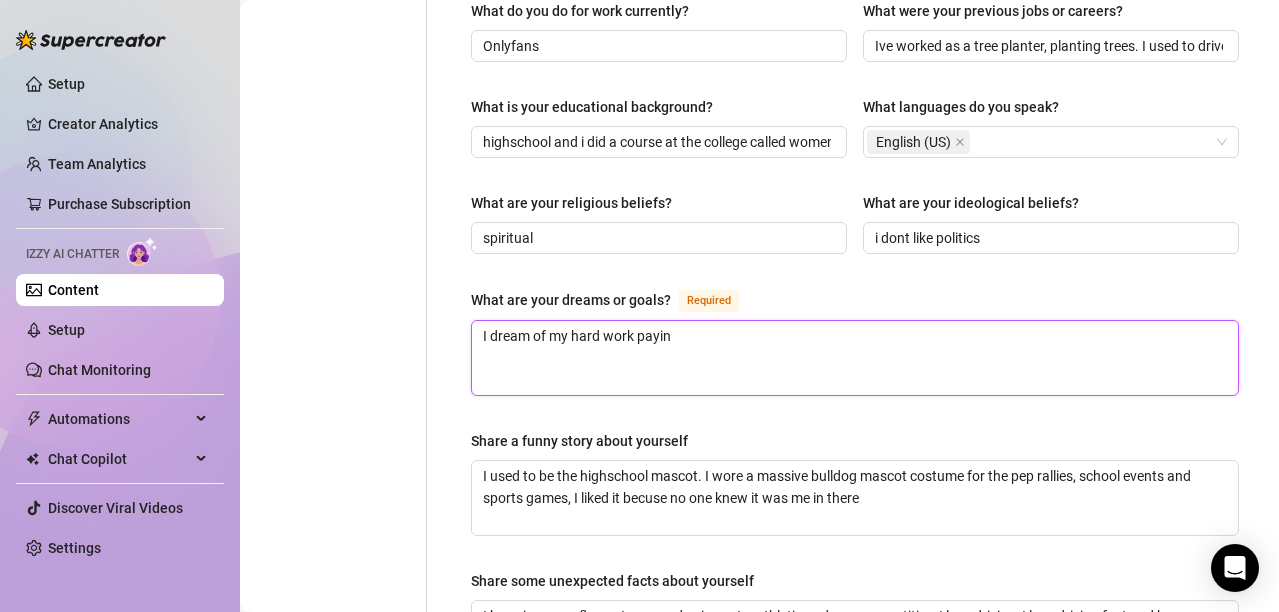 type 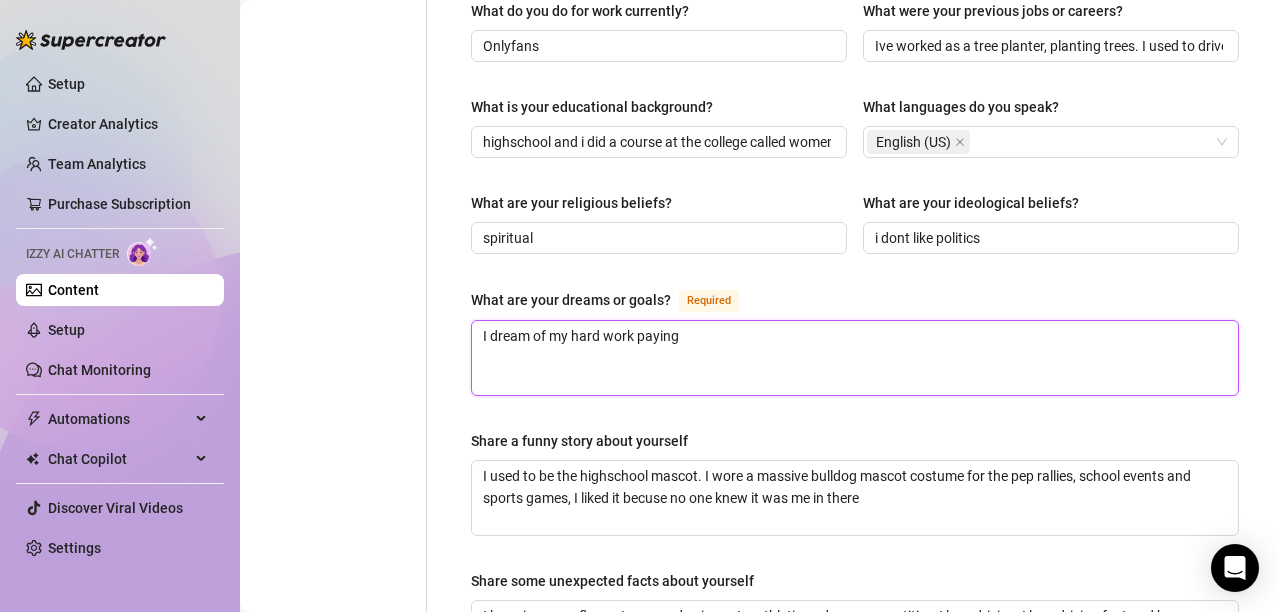 type 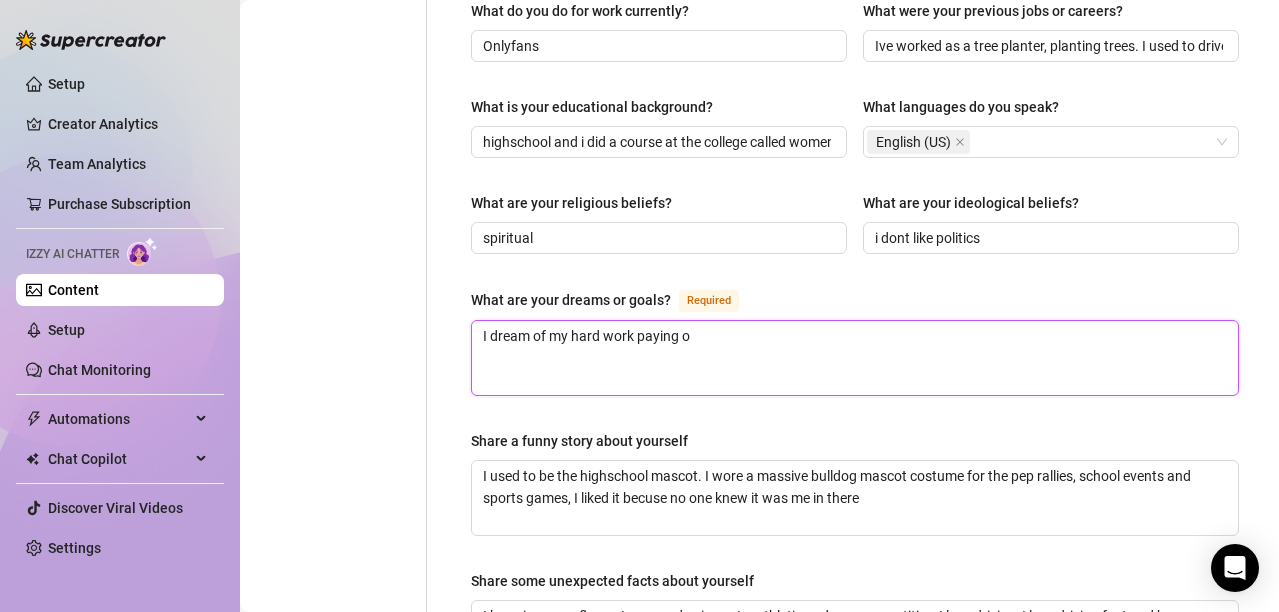 type 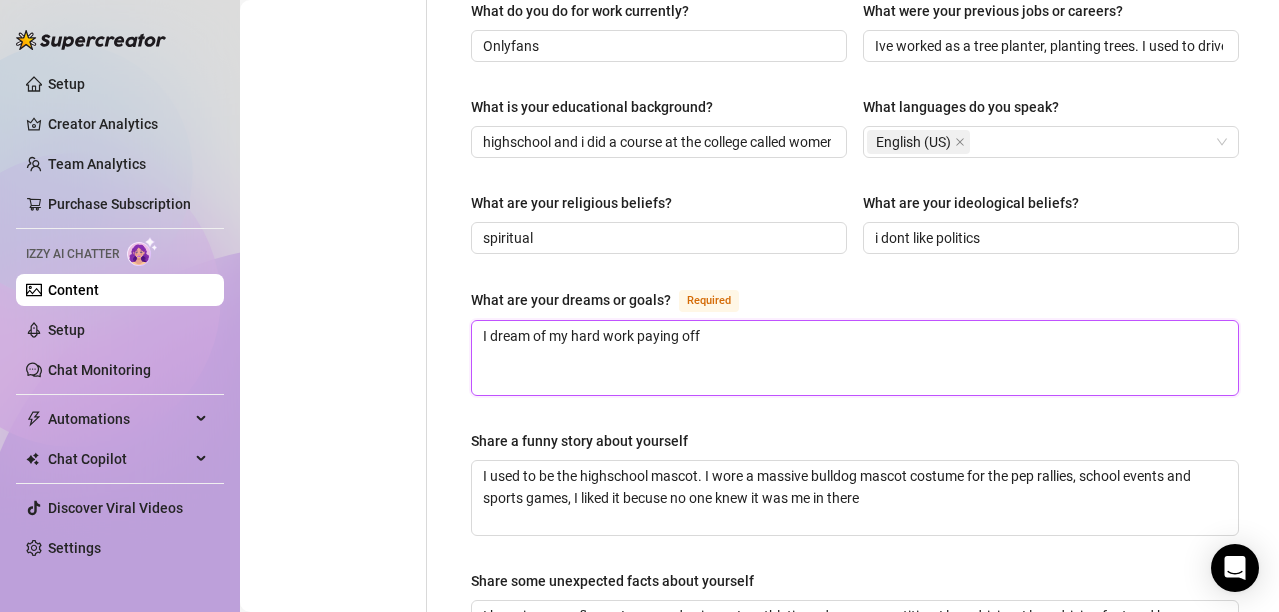 type 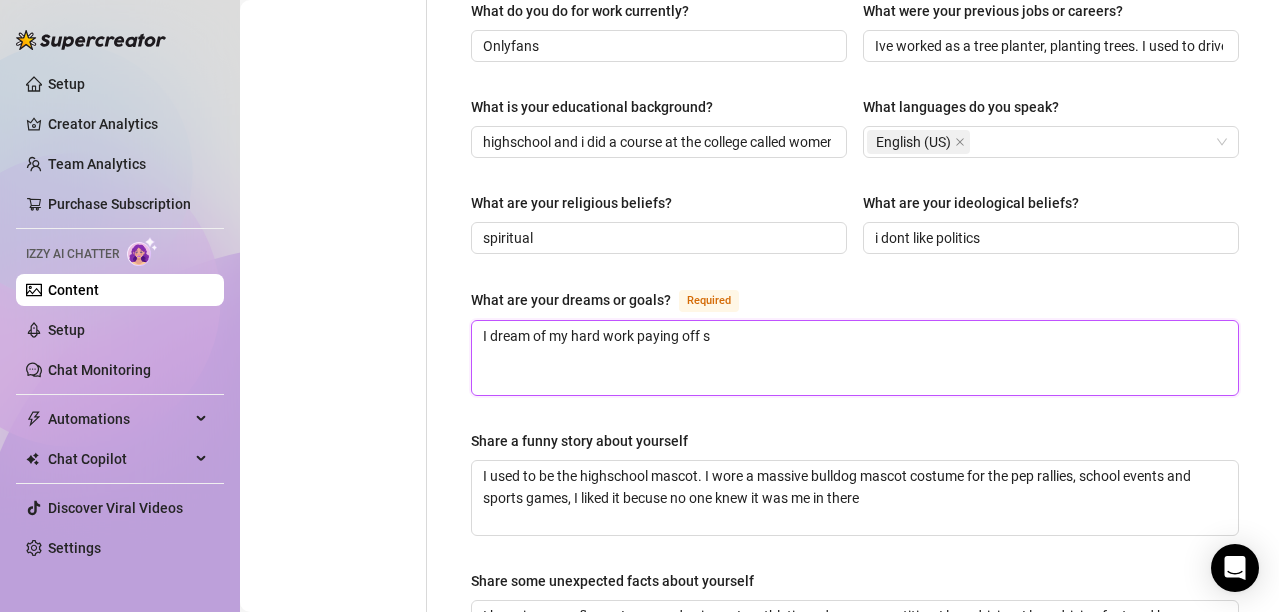 type 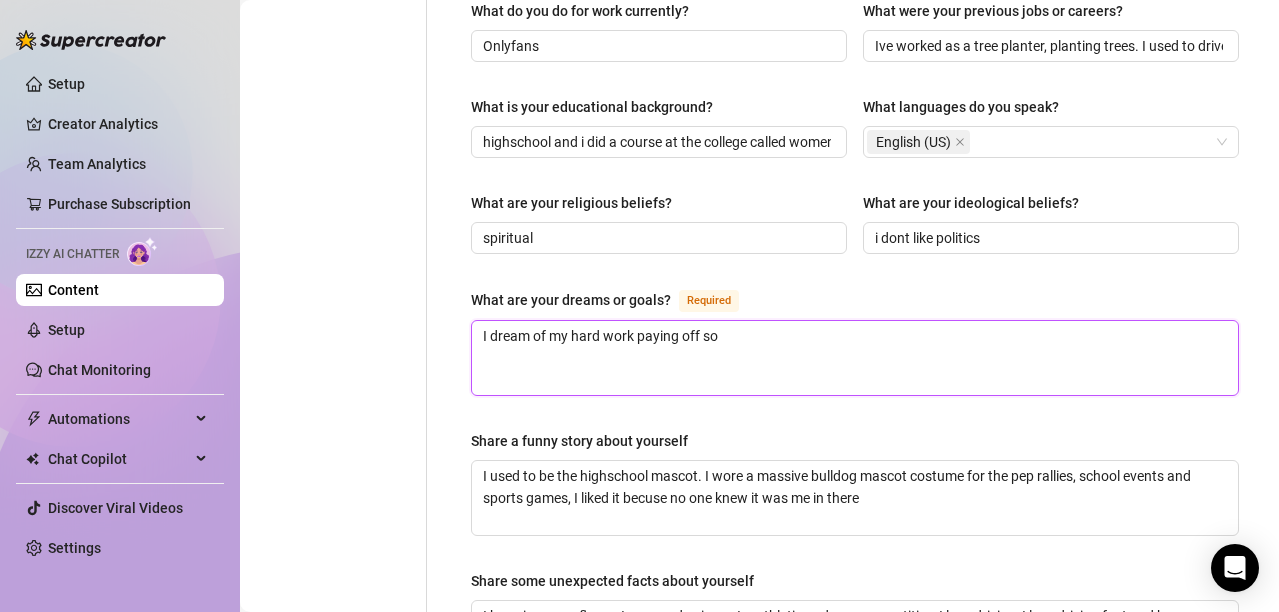 type 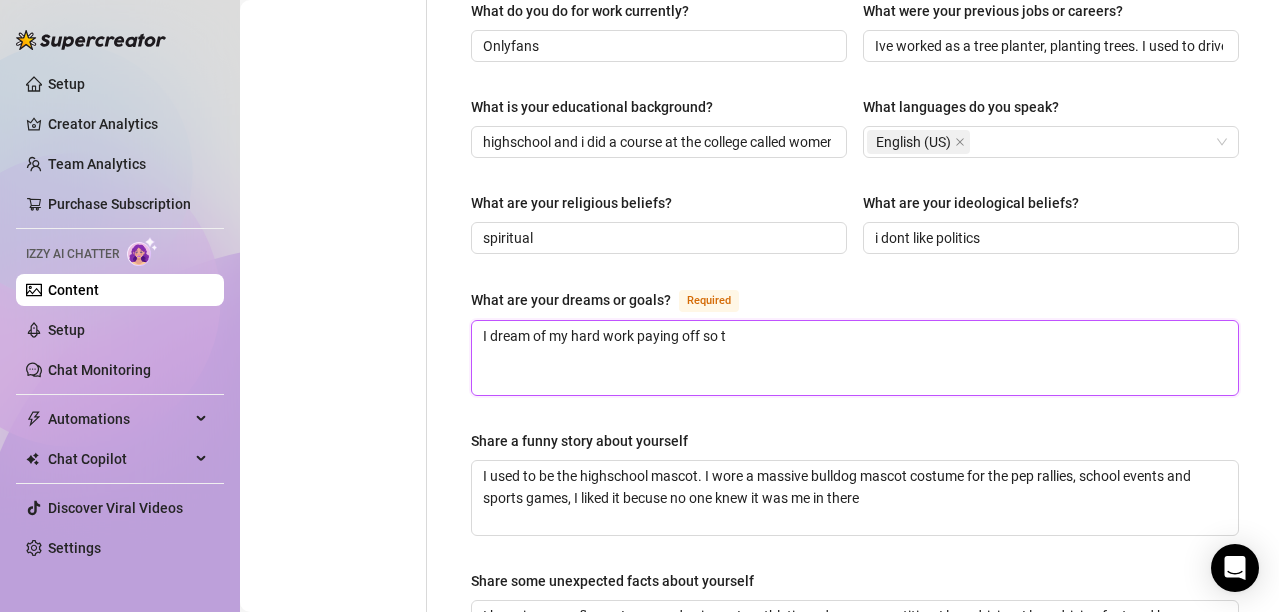 type on "I dream of my hard work paying off so th" 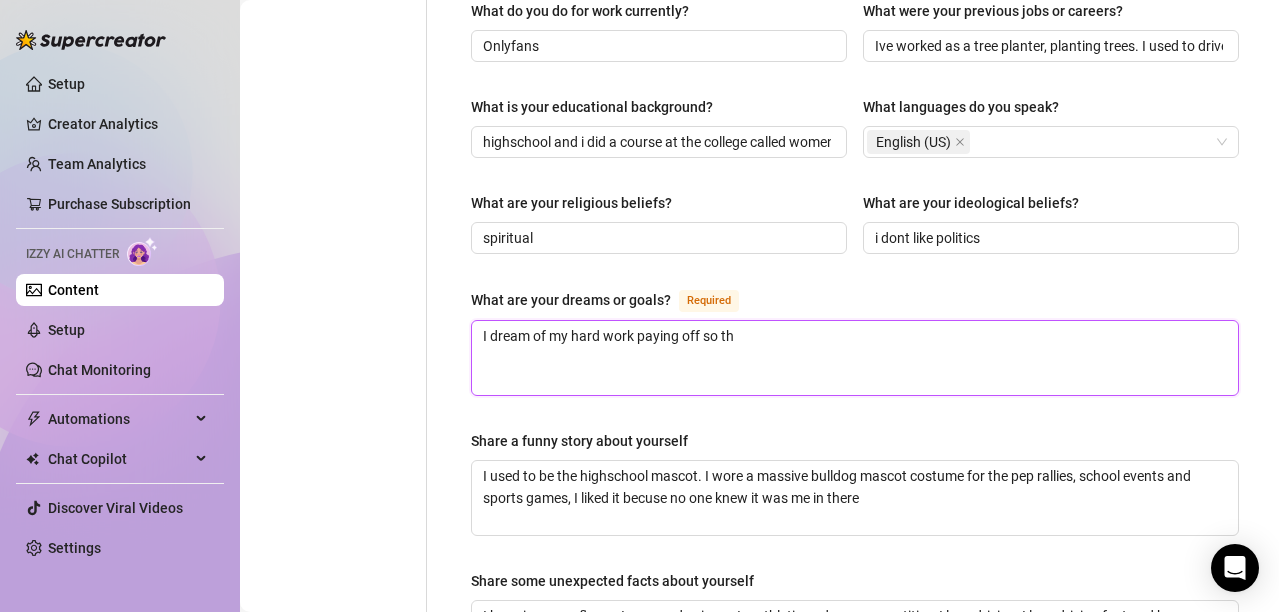 type 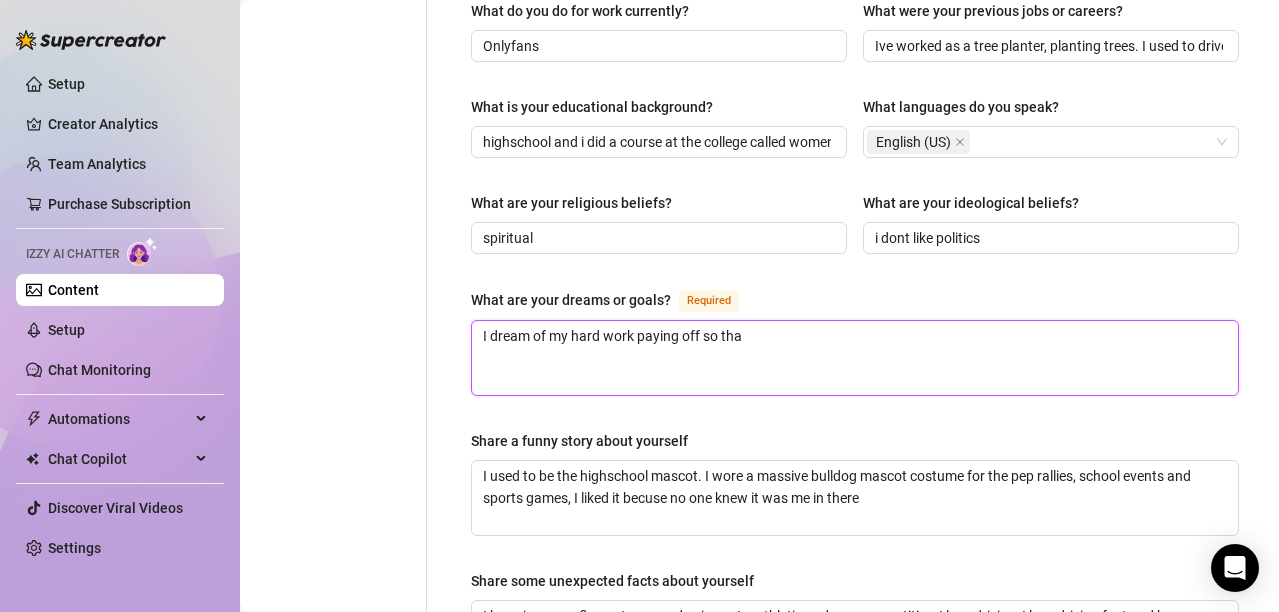 type 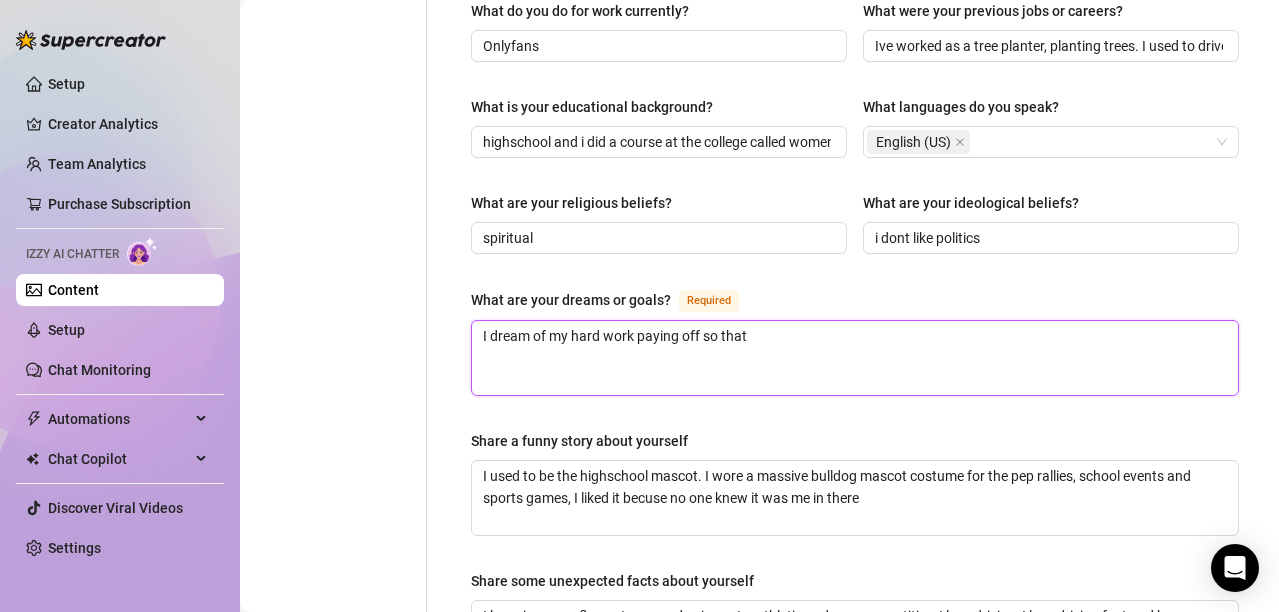 type 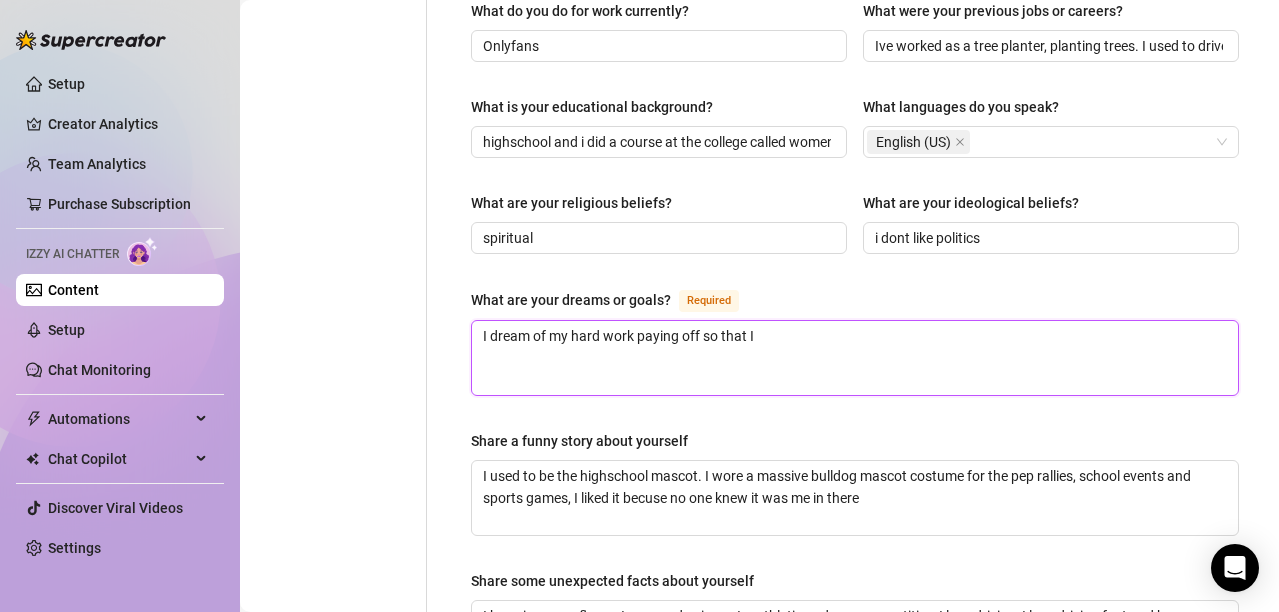 type 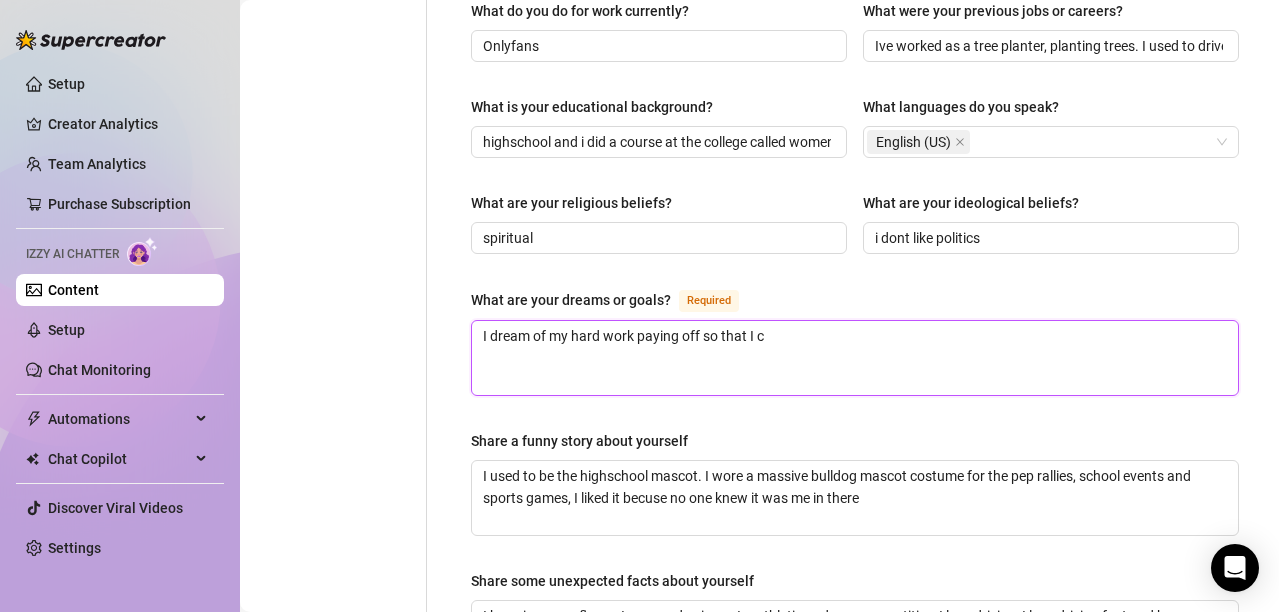 type 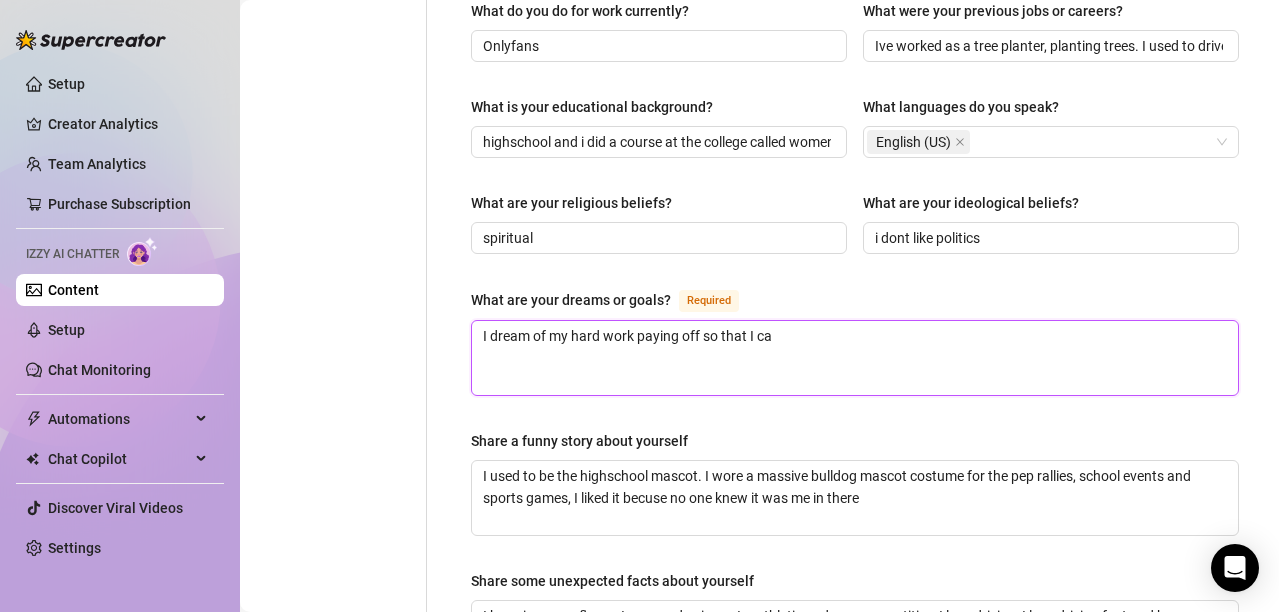 type 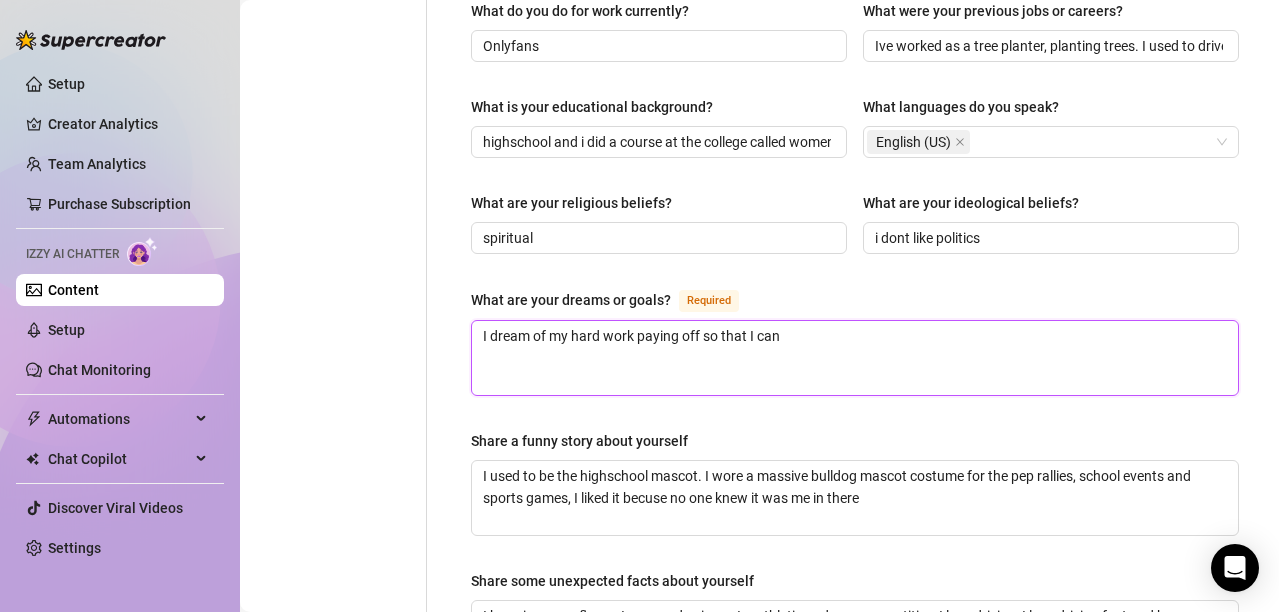 type 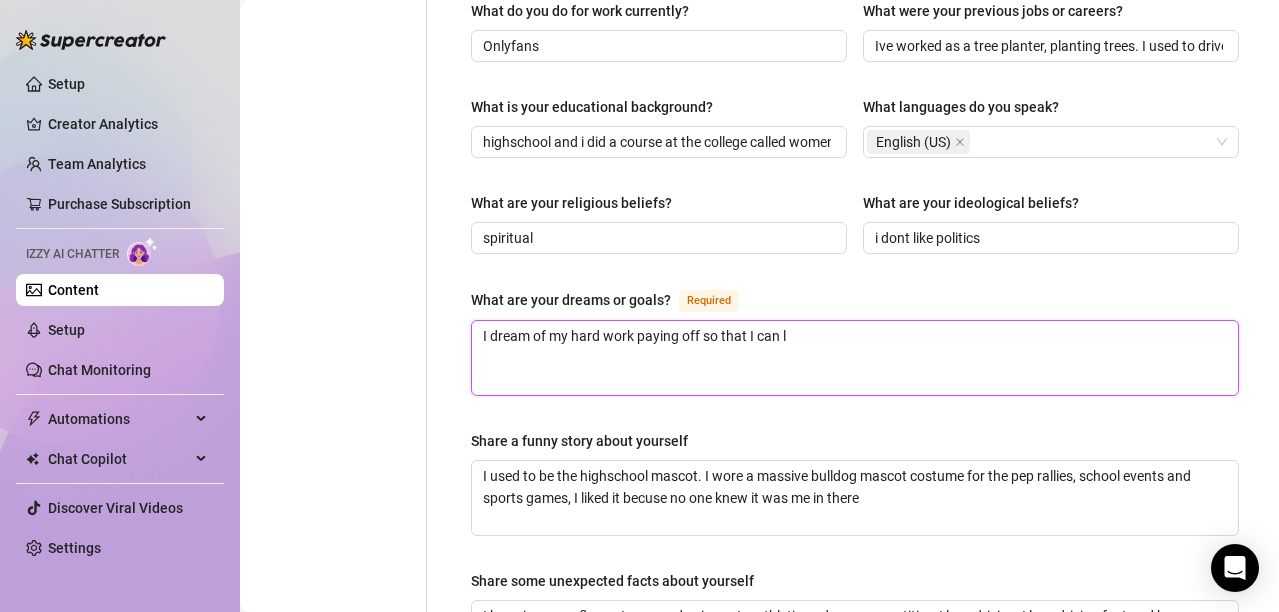 type 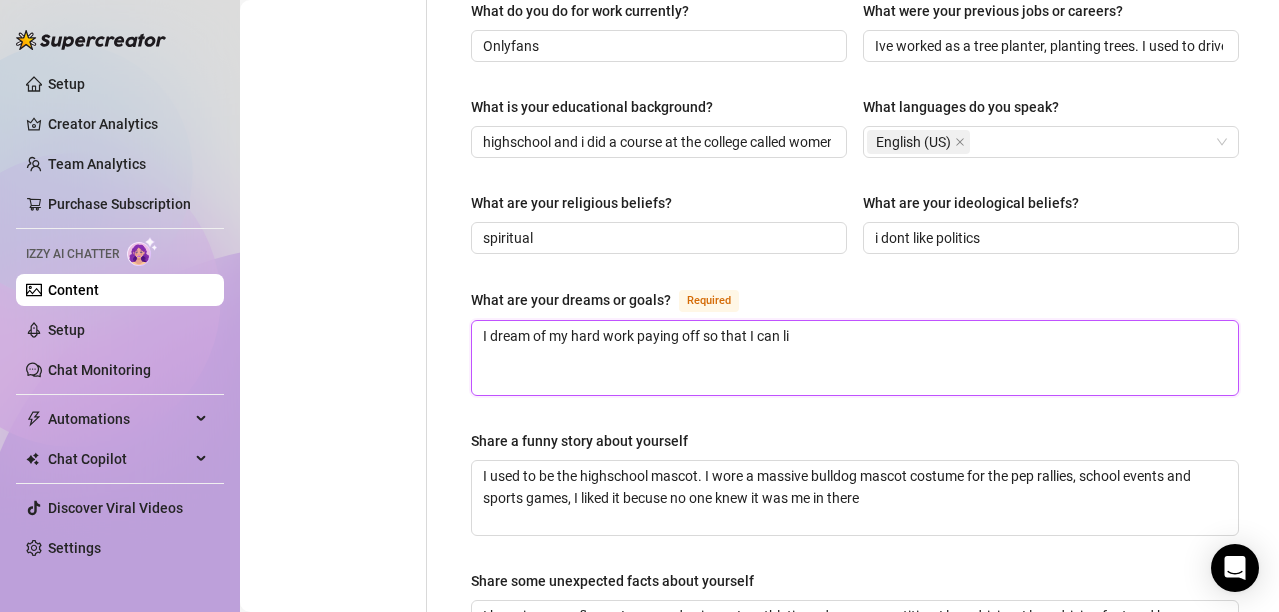 type 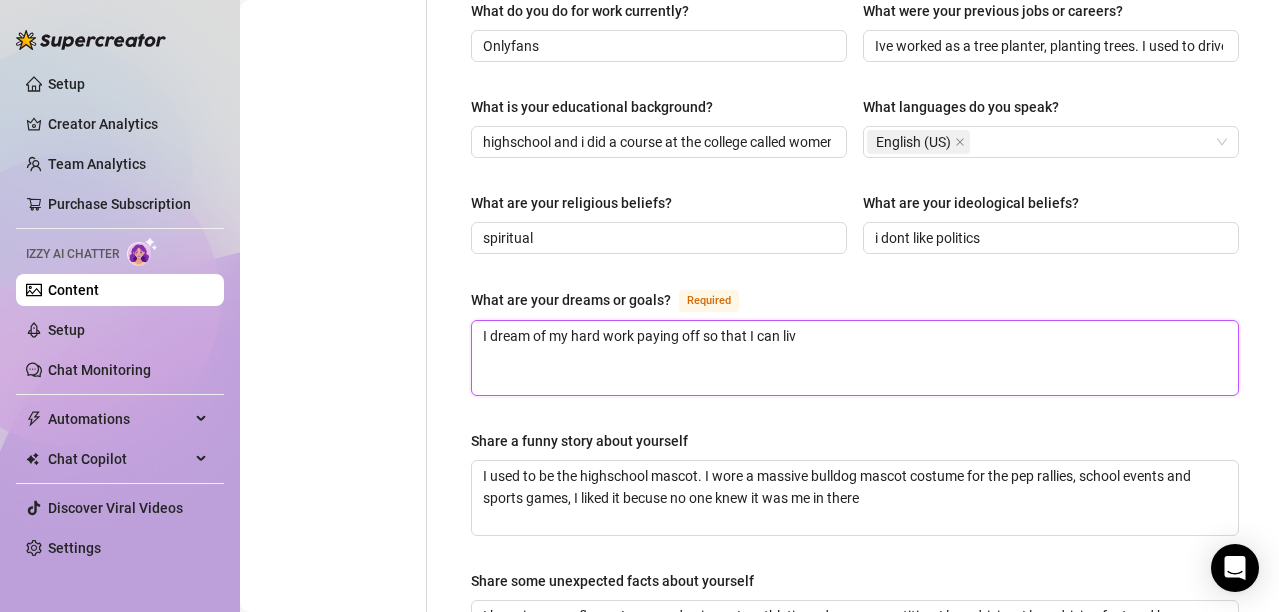 type 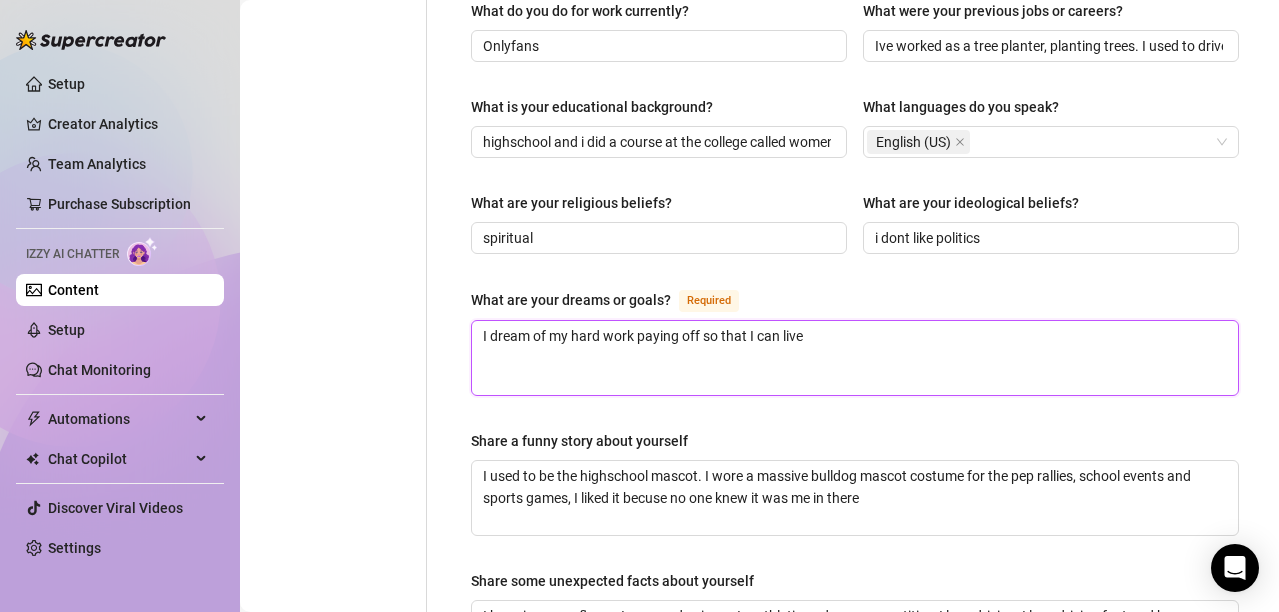 type 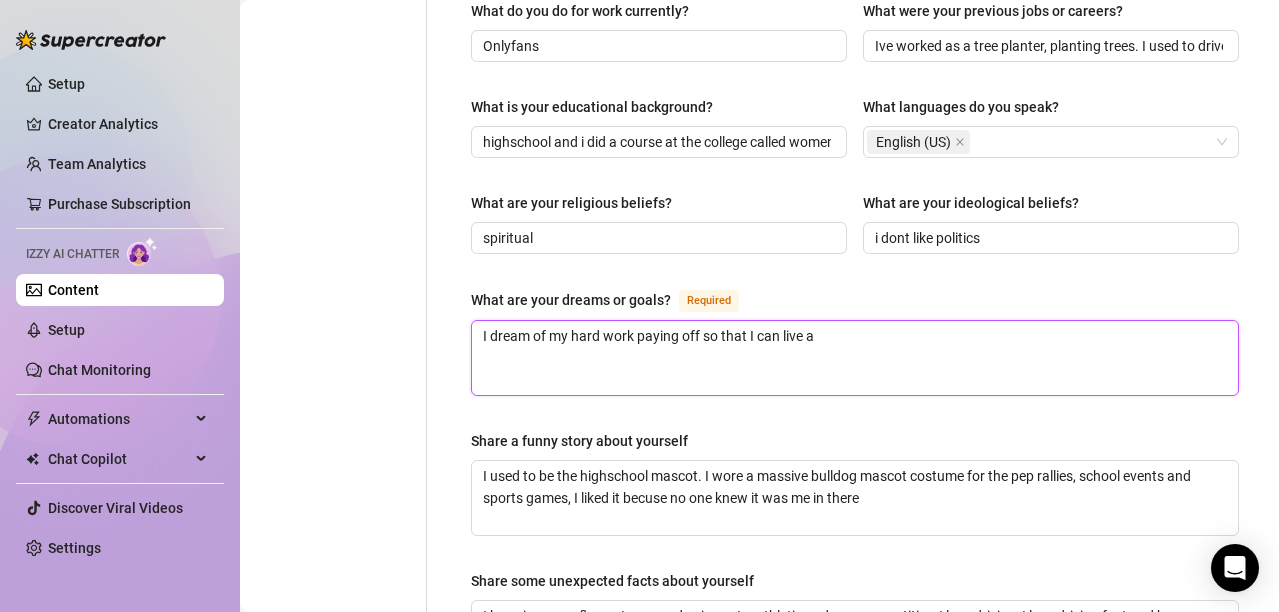 type on "I dream of my hard work paying off so that I can live a" 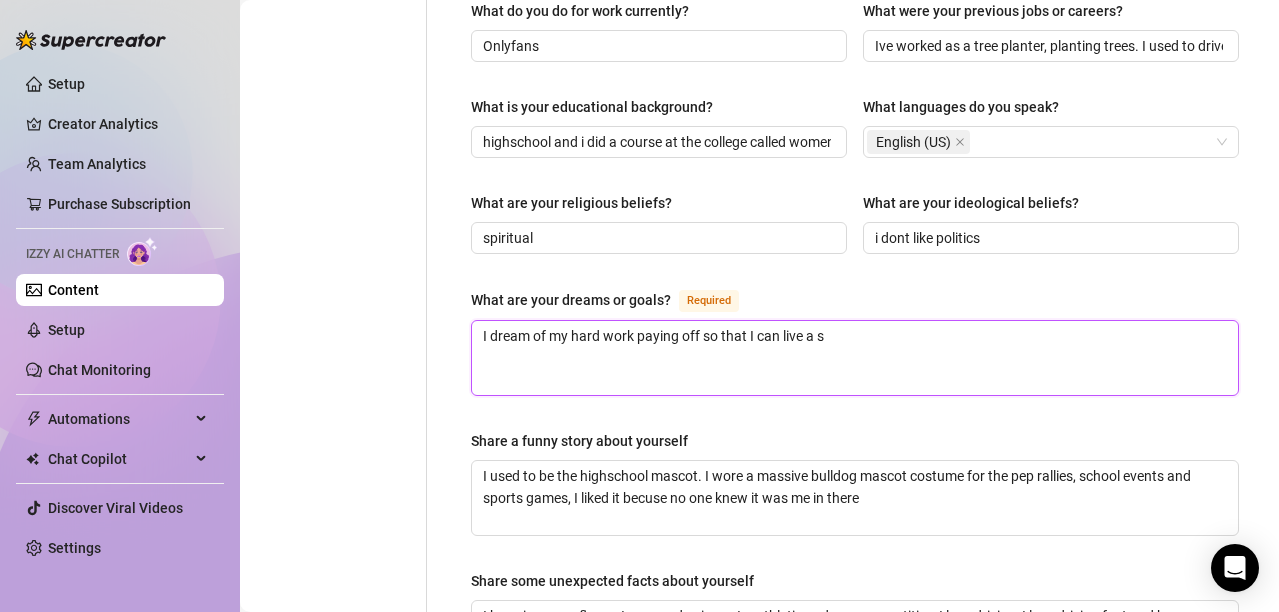type 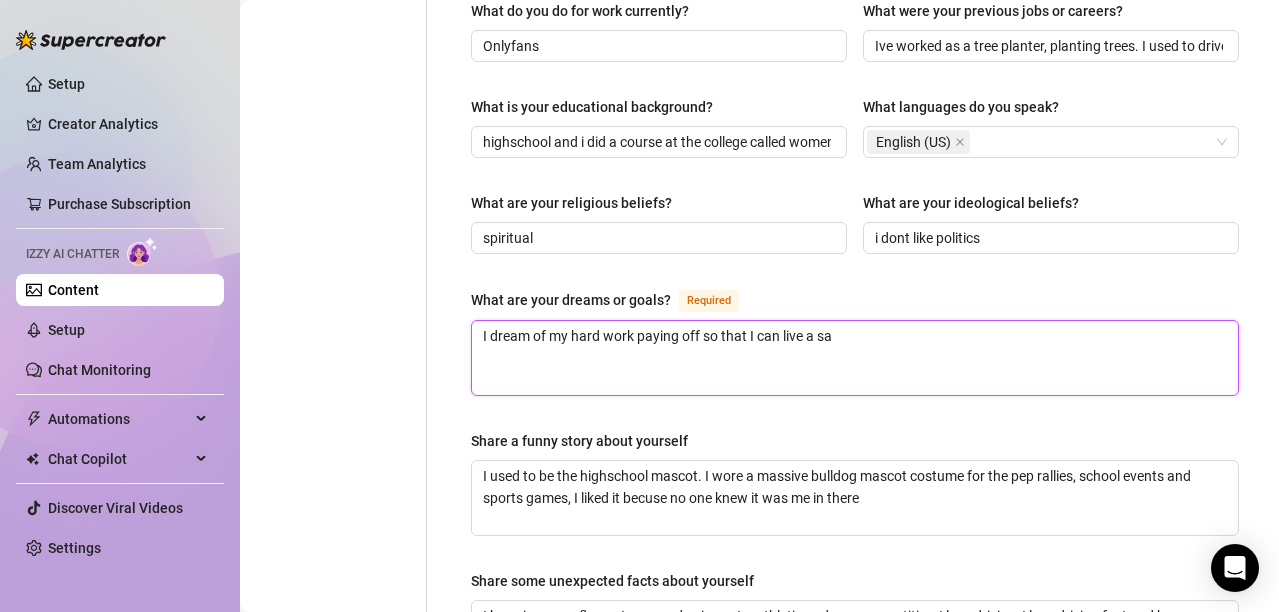 type 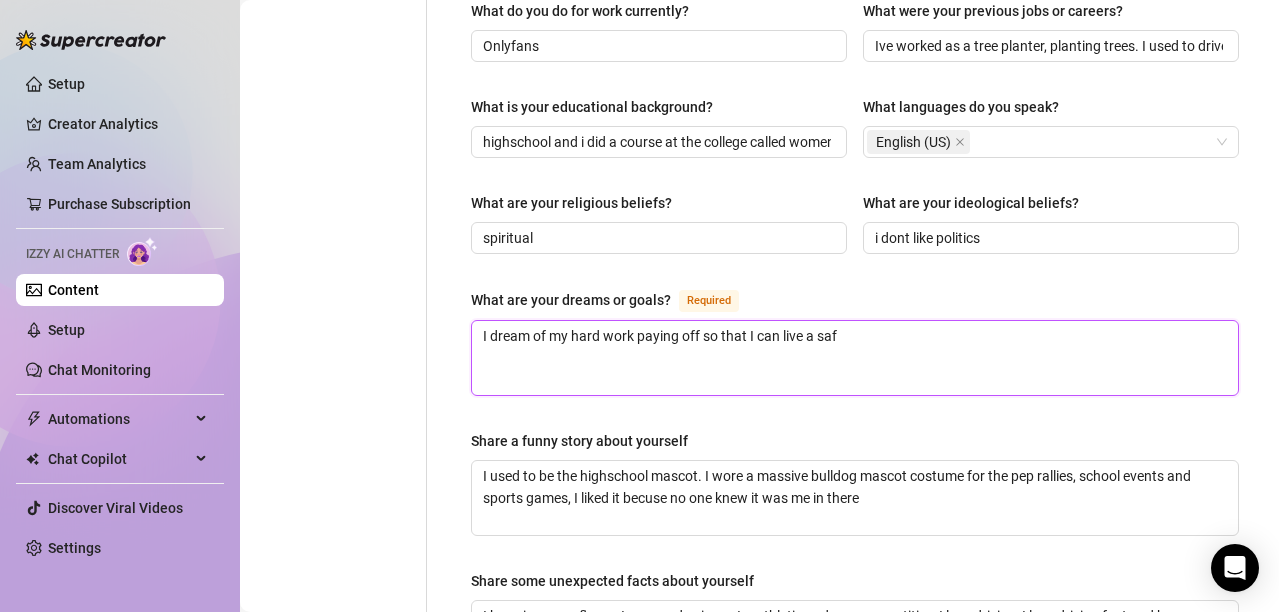 type on "I dream of my hard work paying off so that I can live a safe" 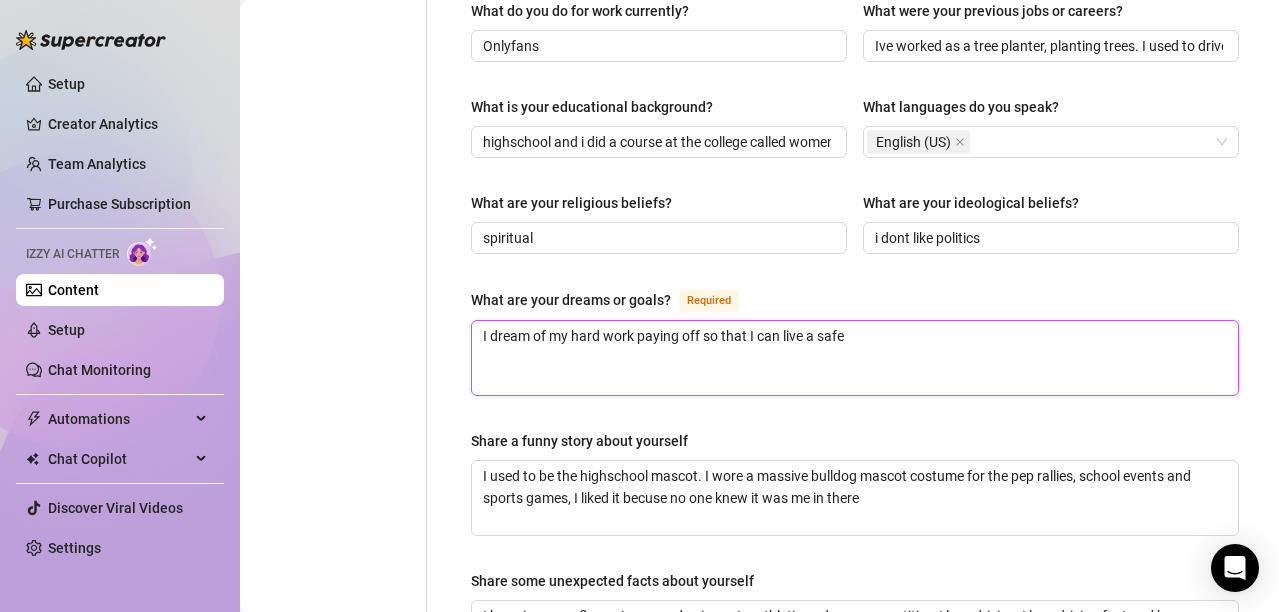 type 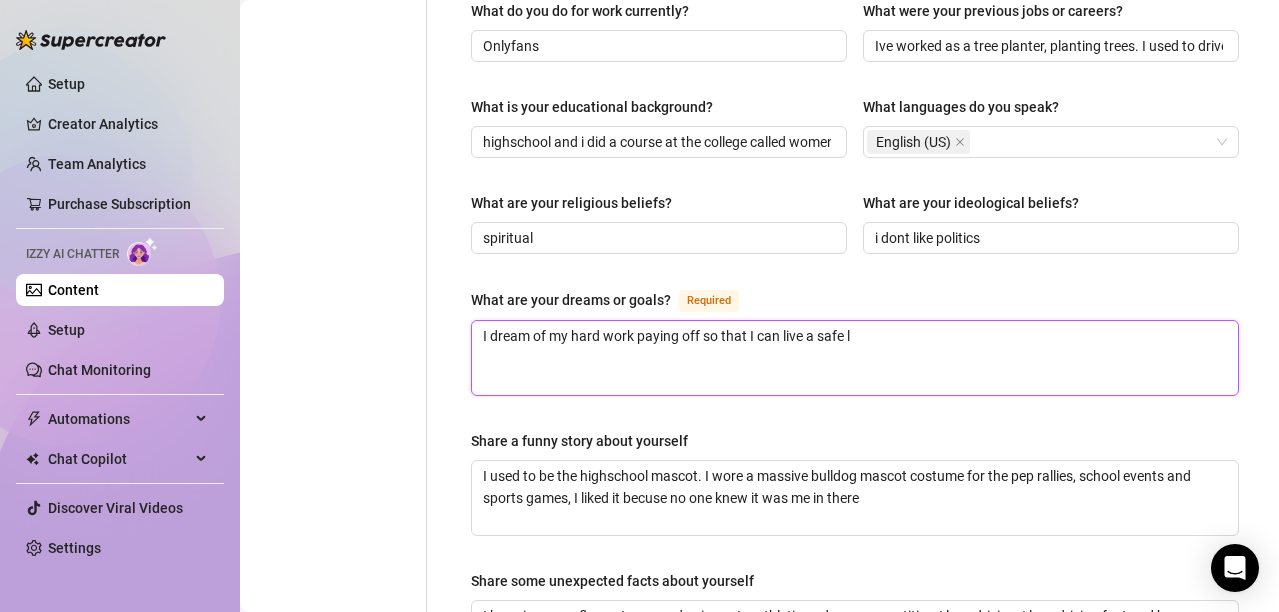 type 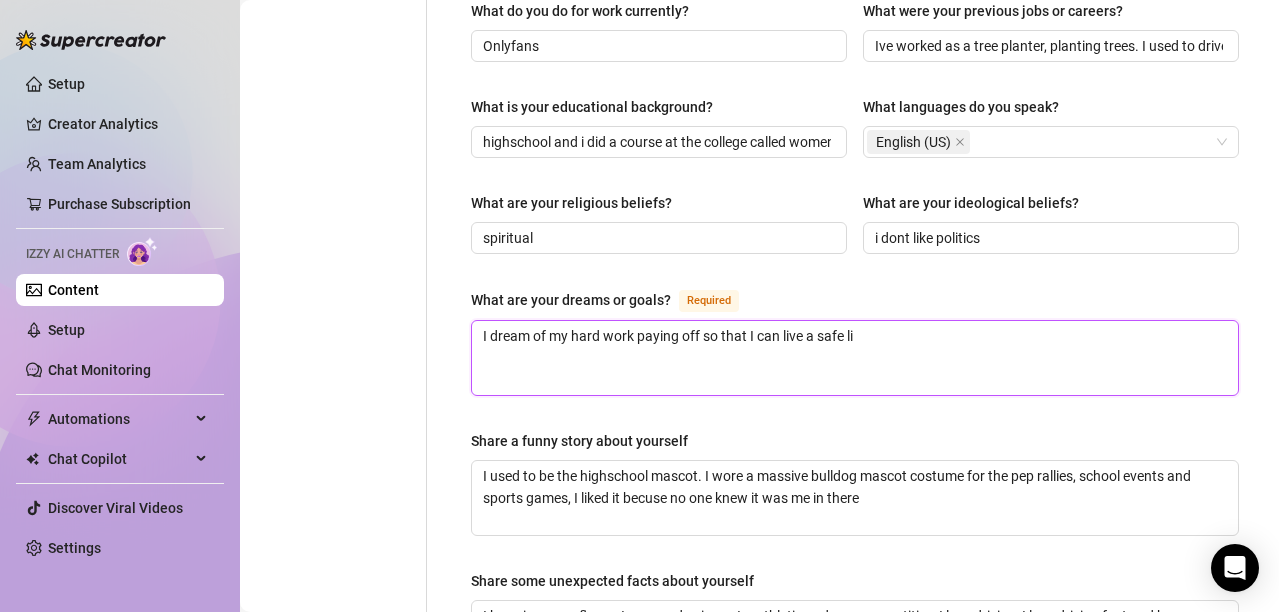 type 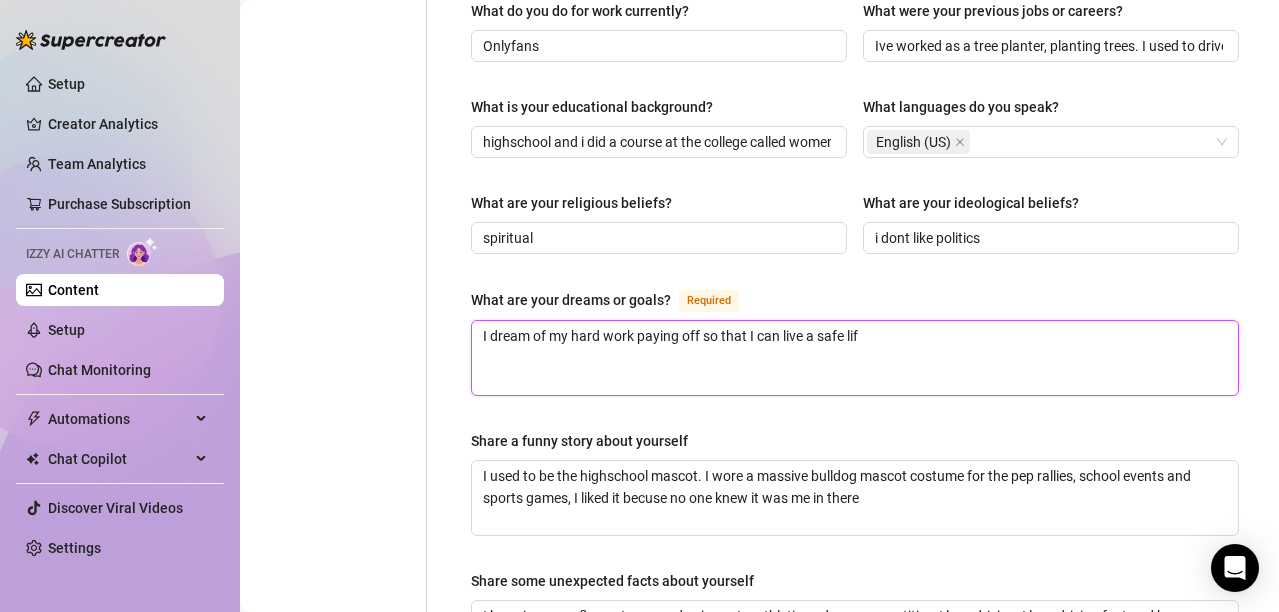 type 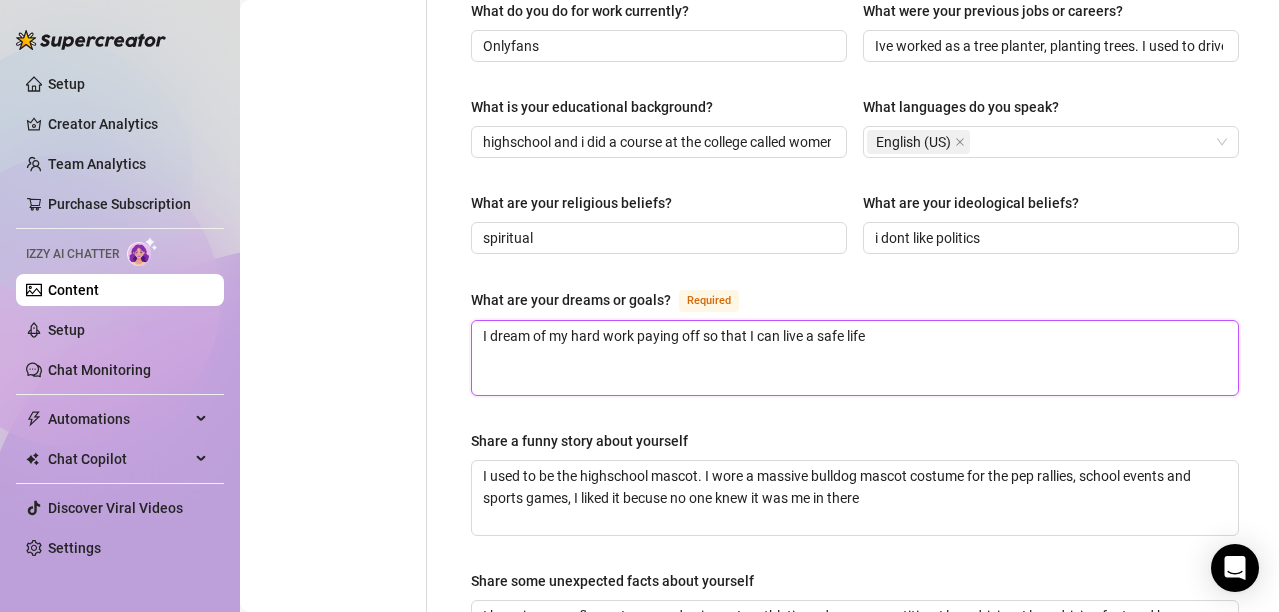 type 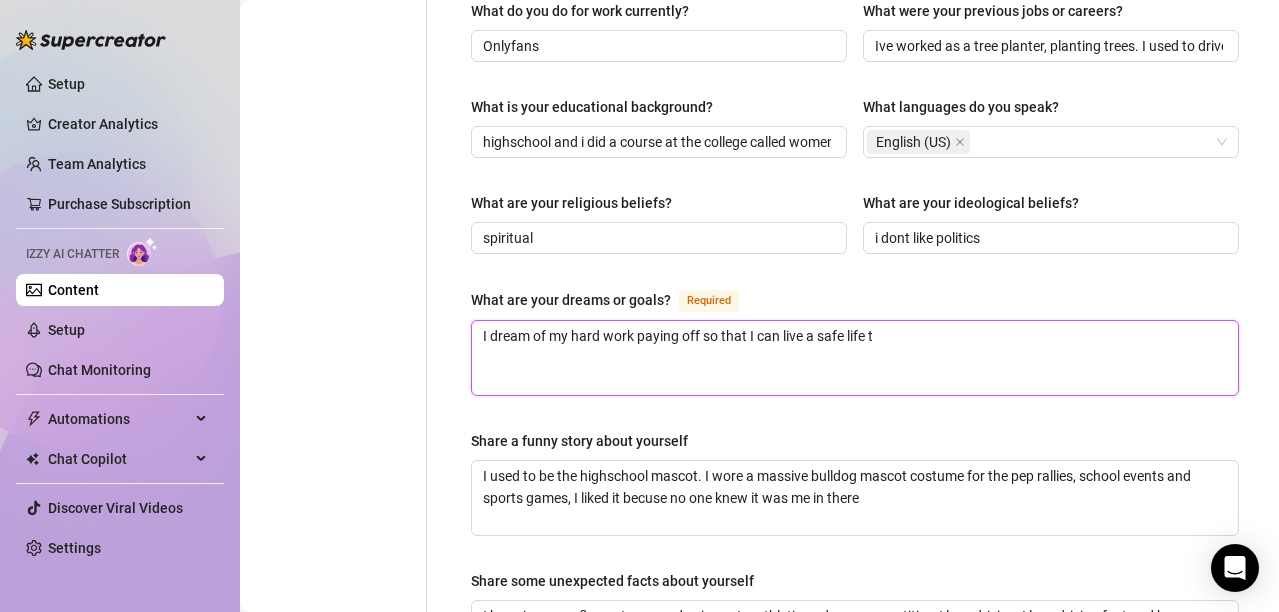 type 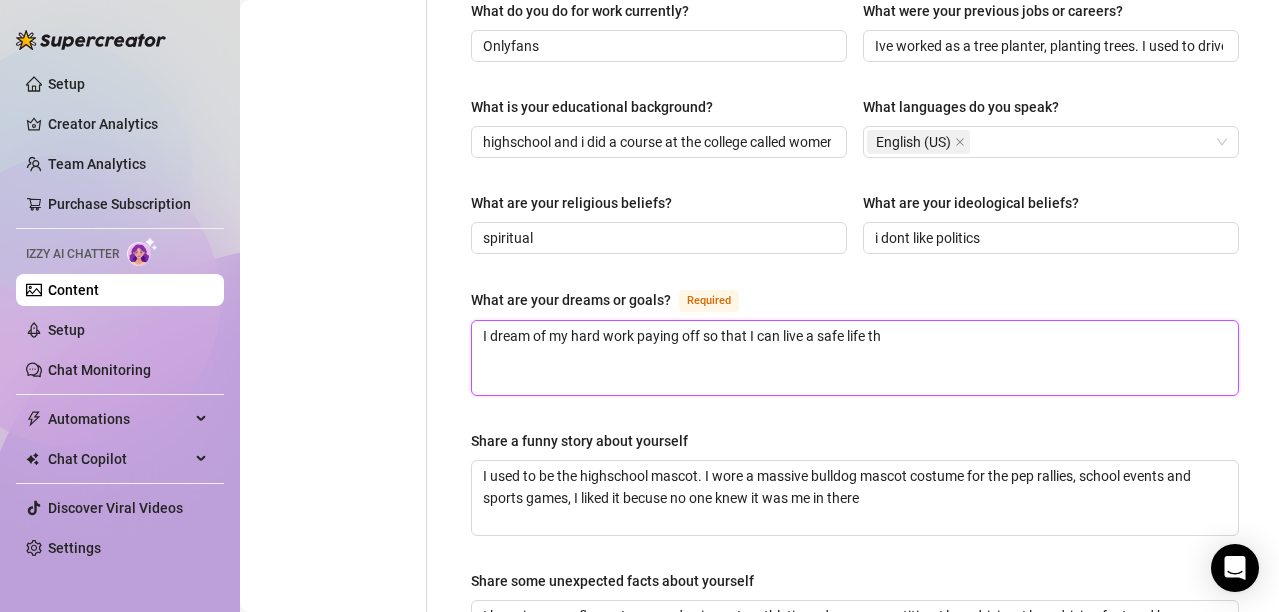 type 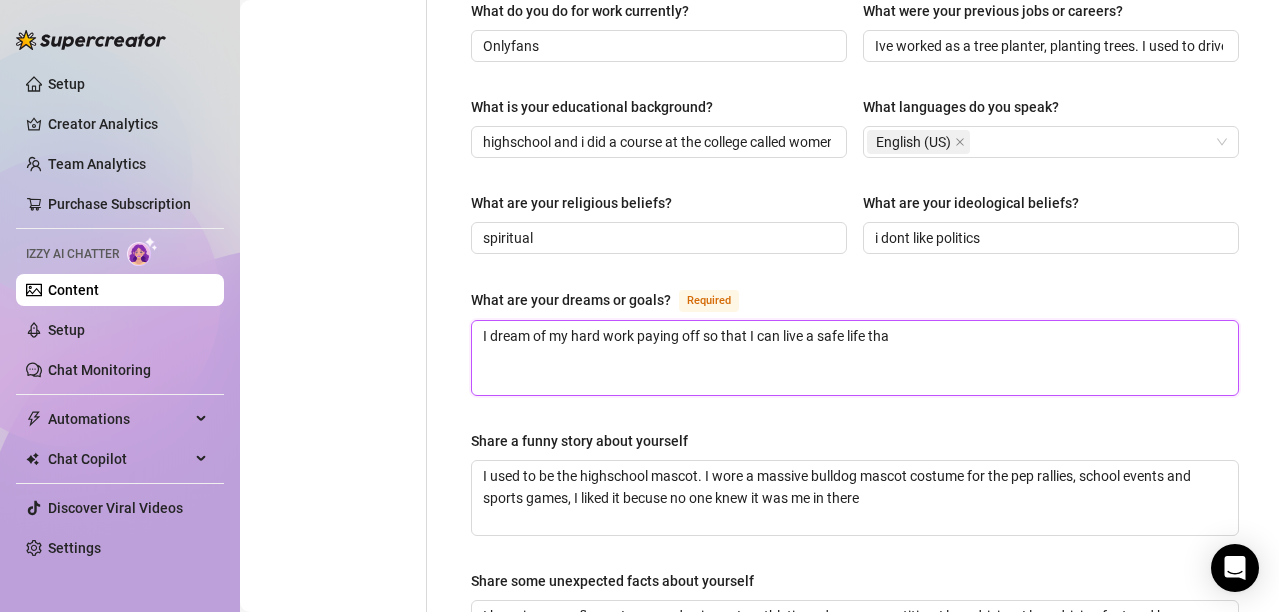 type 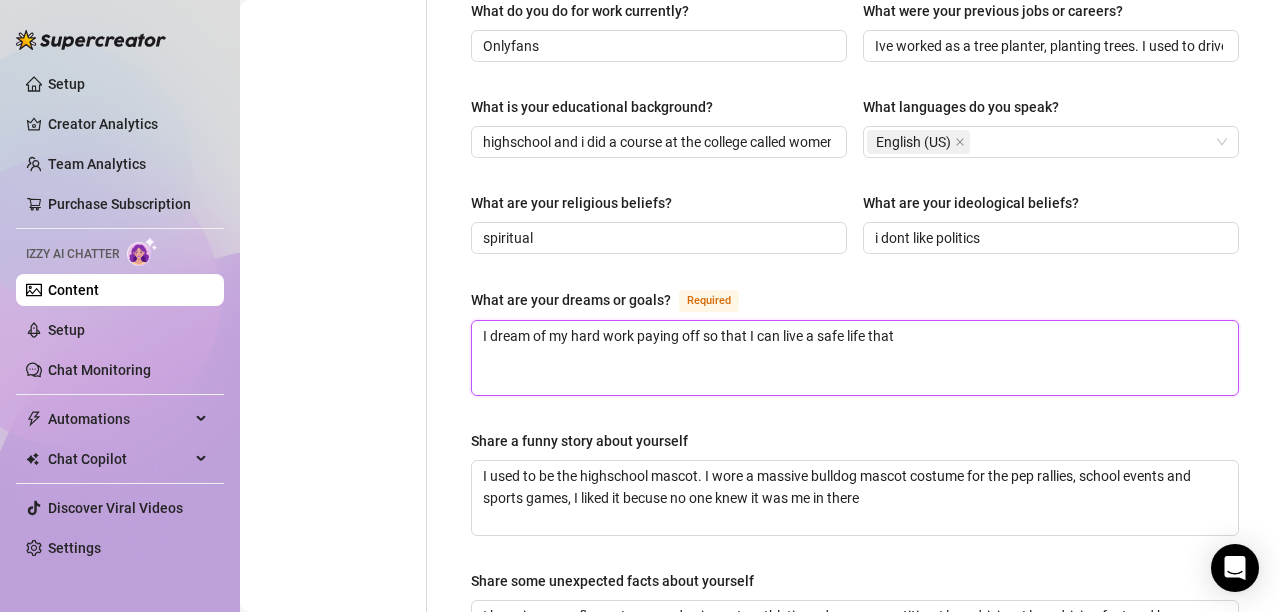 type 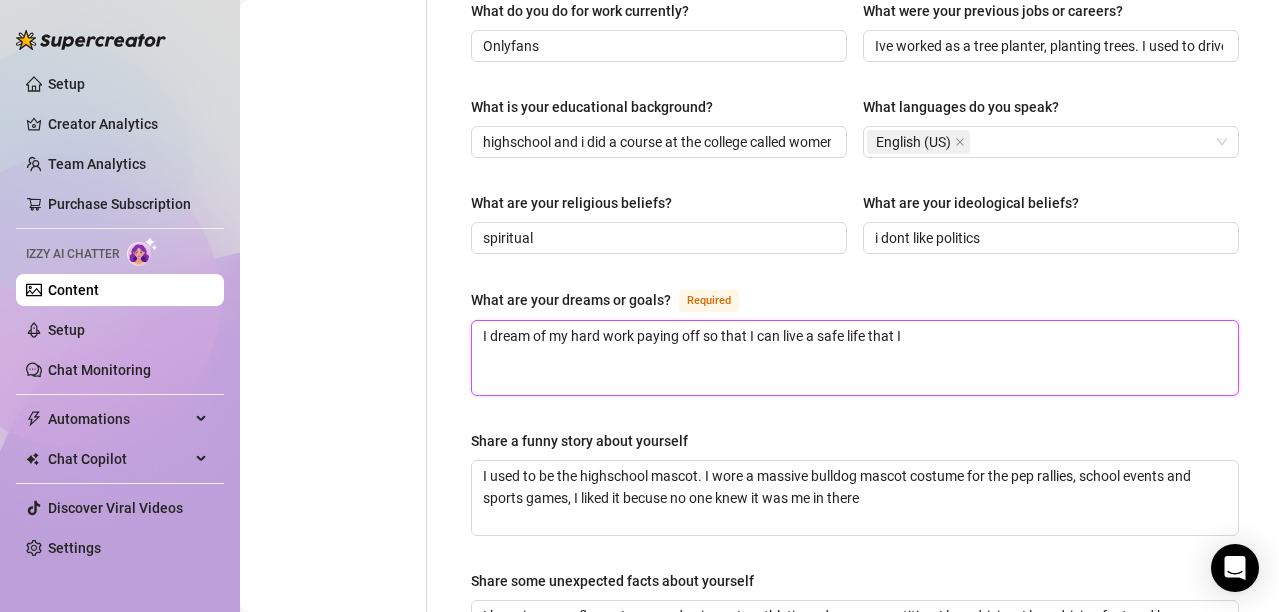 type 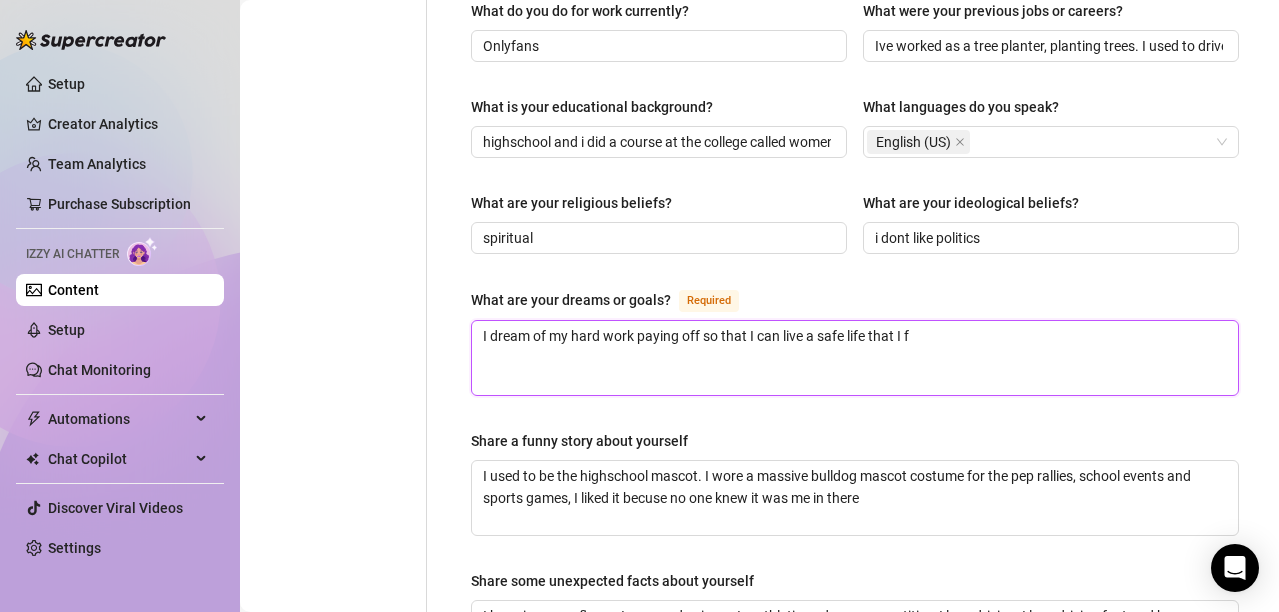 type 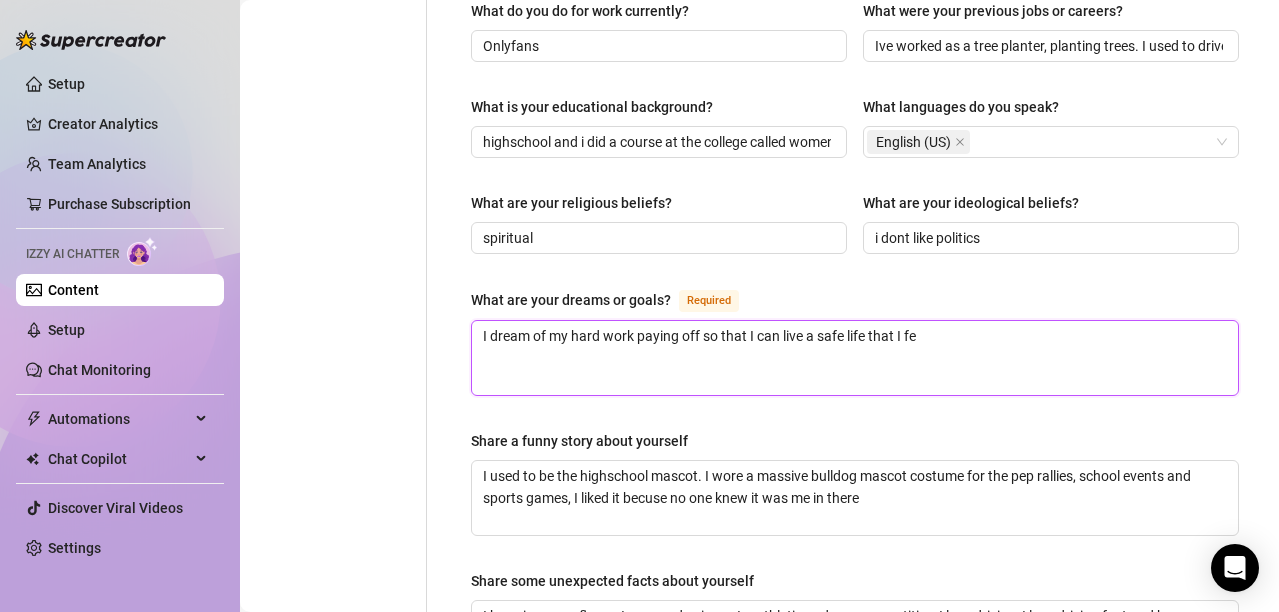 type 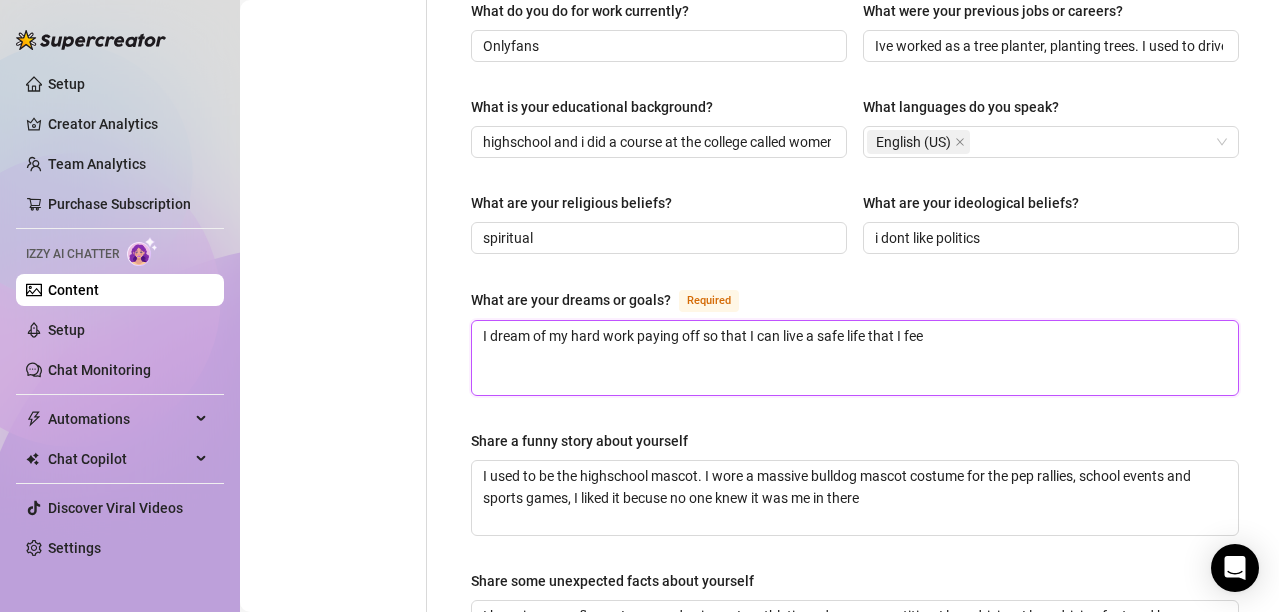 type 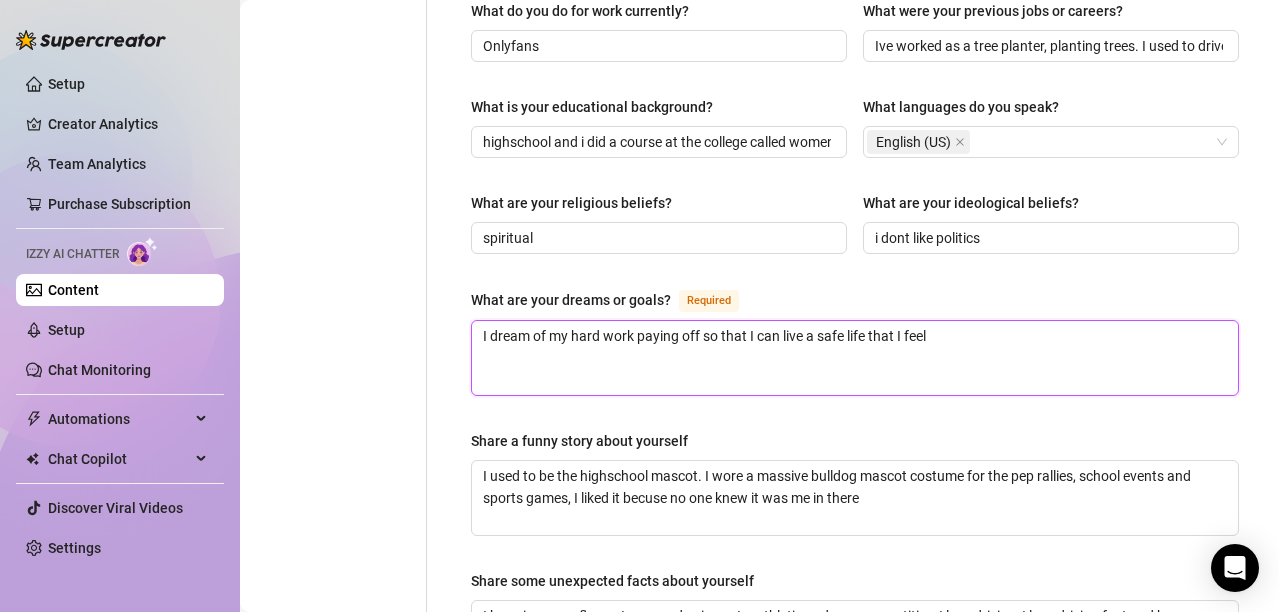 type 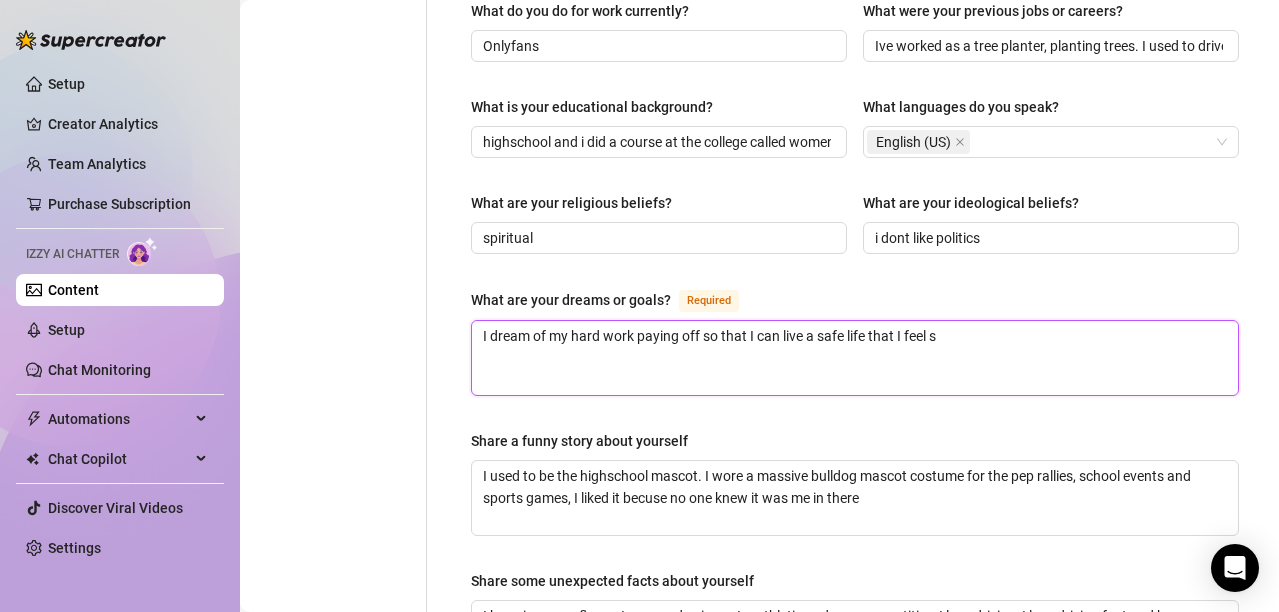 type 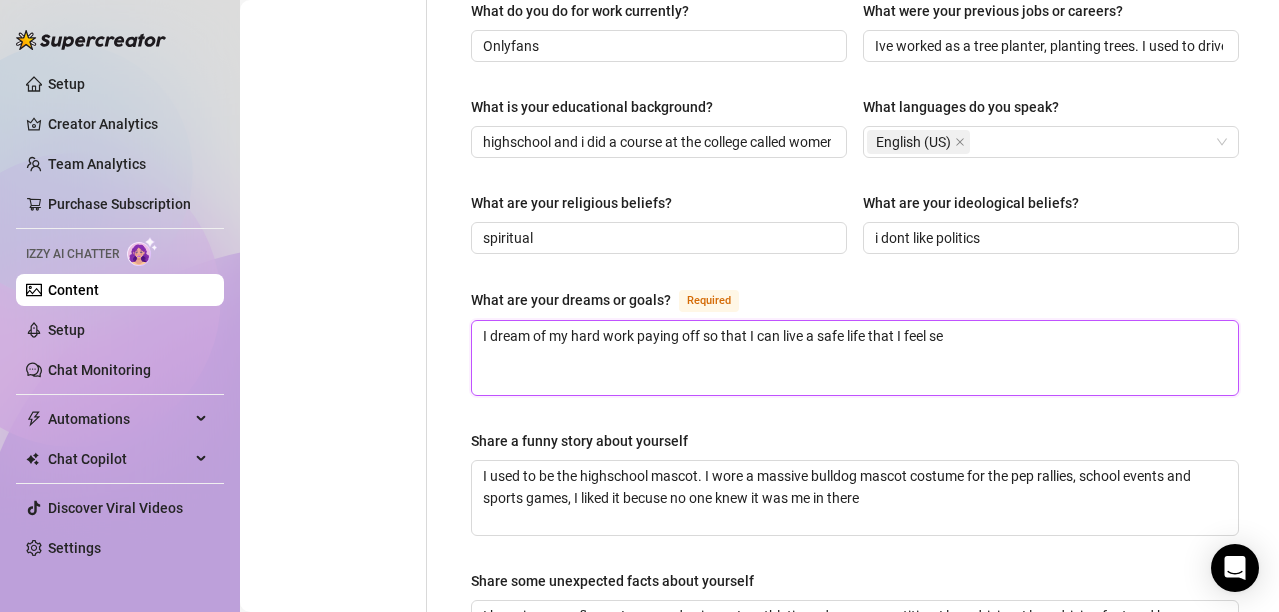 type 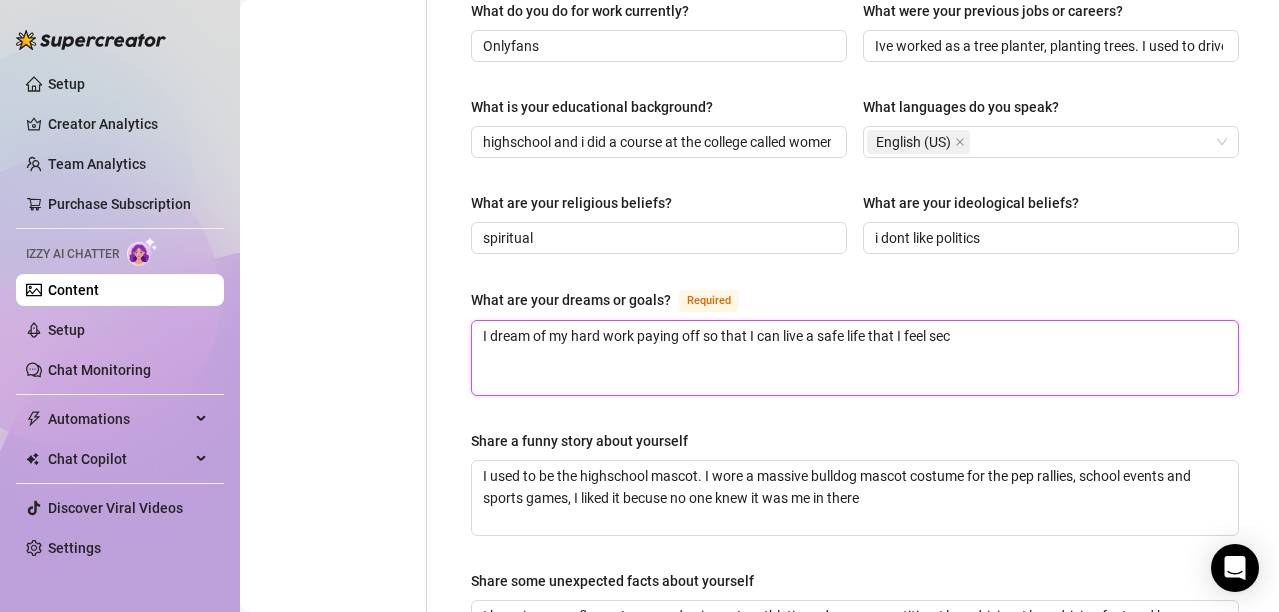 type 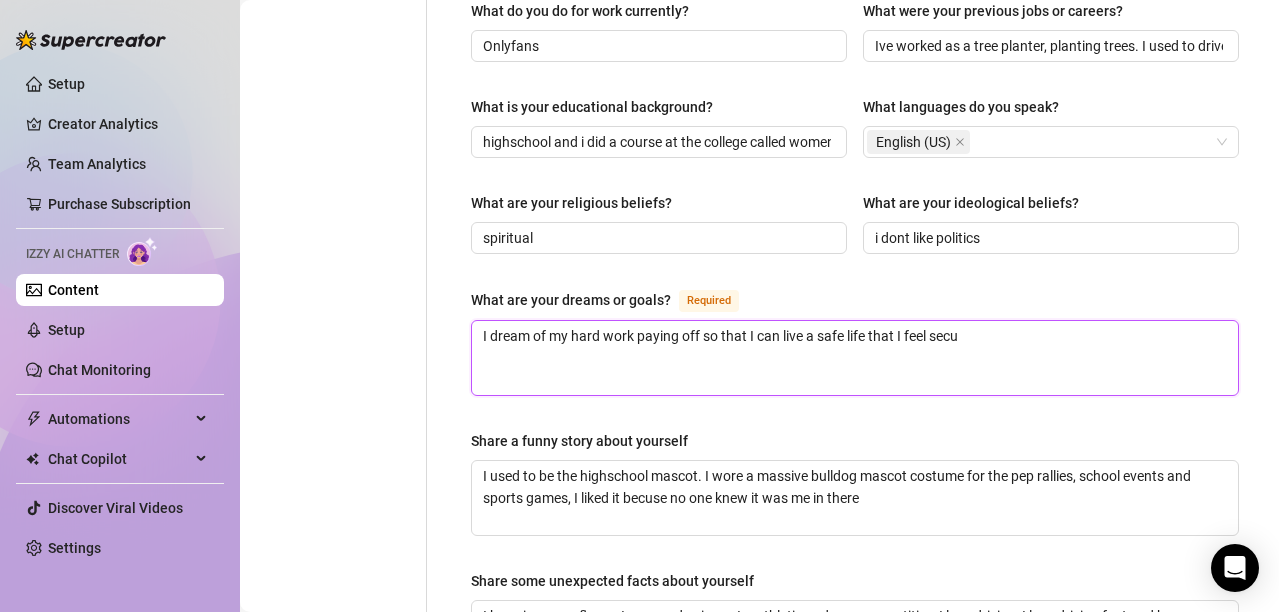 type 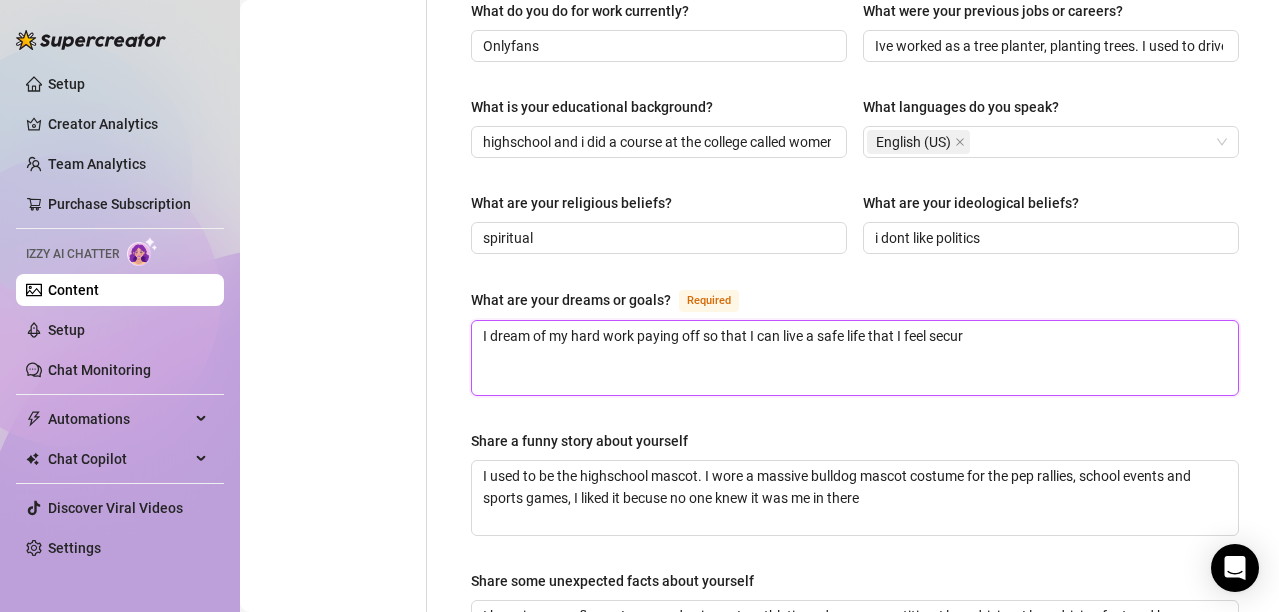 type 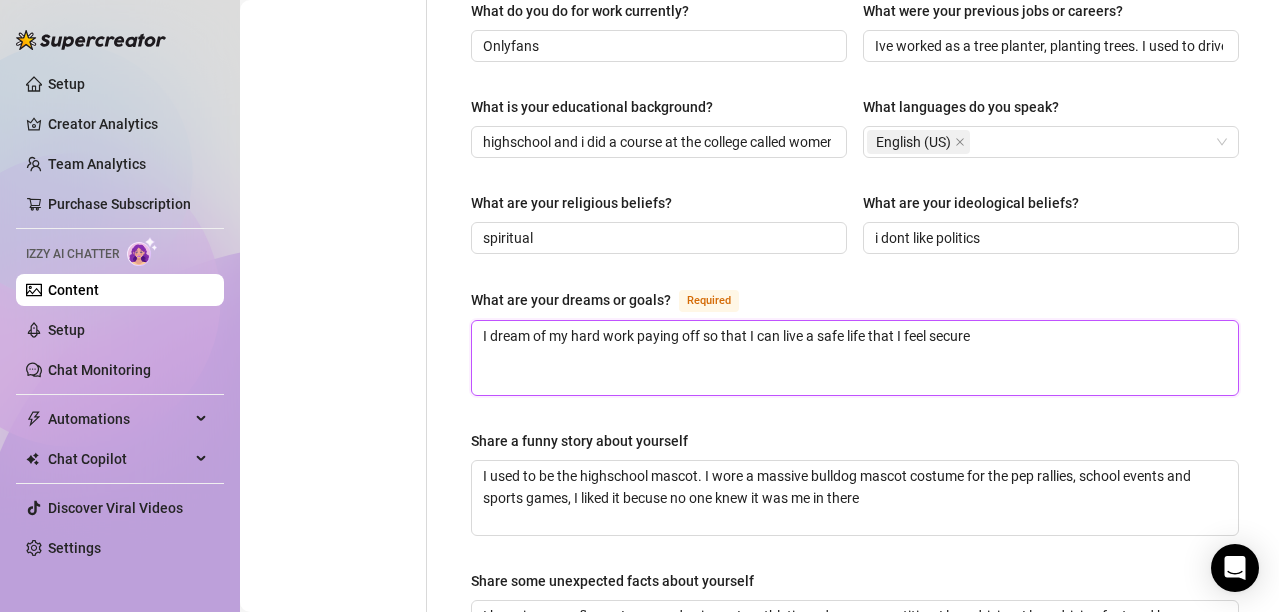 type 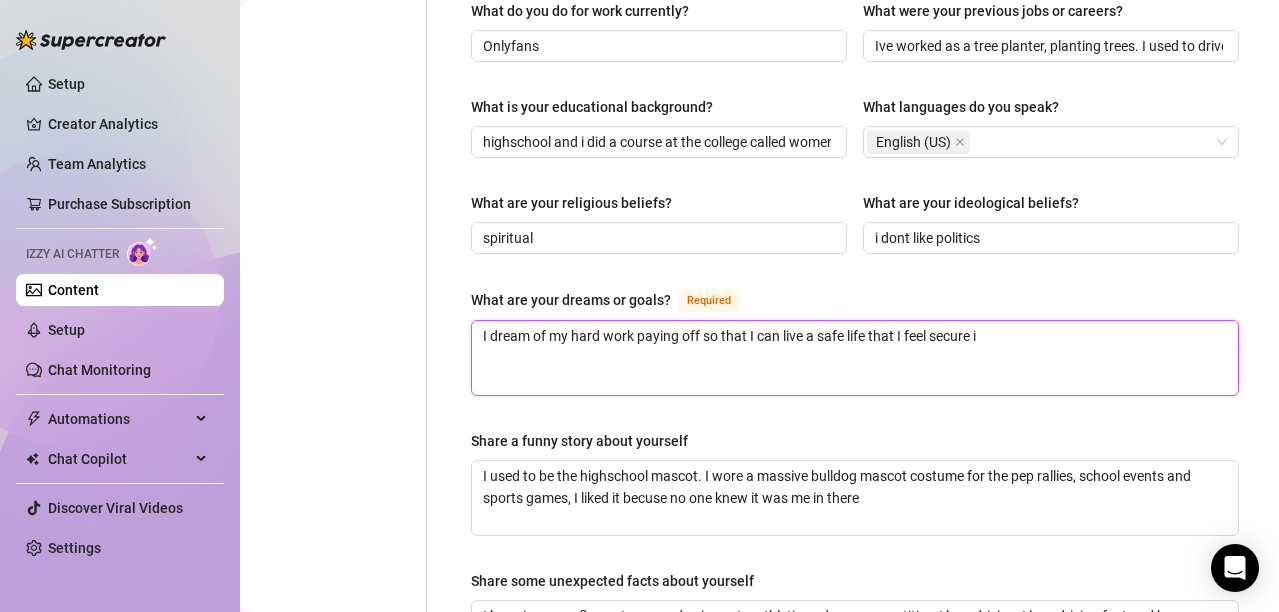 type 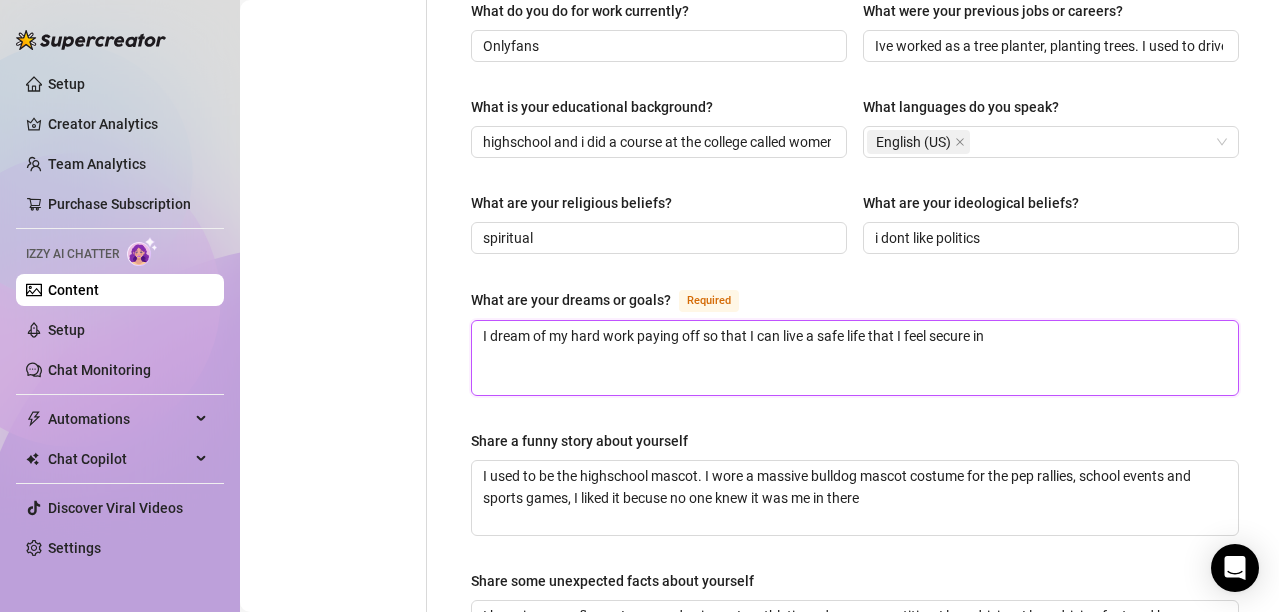 type 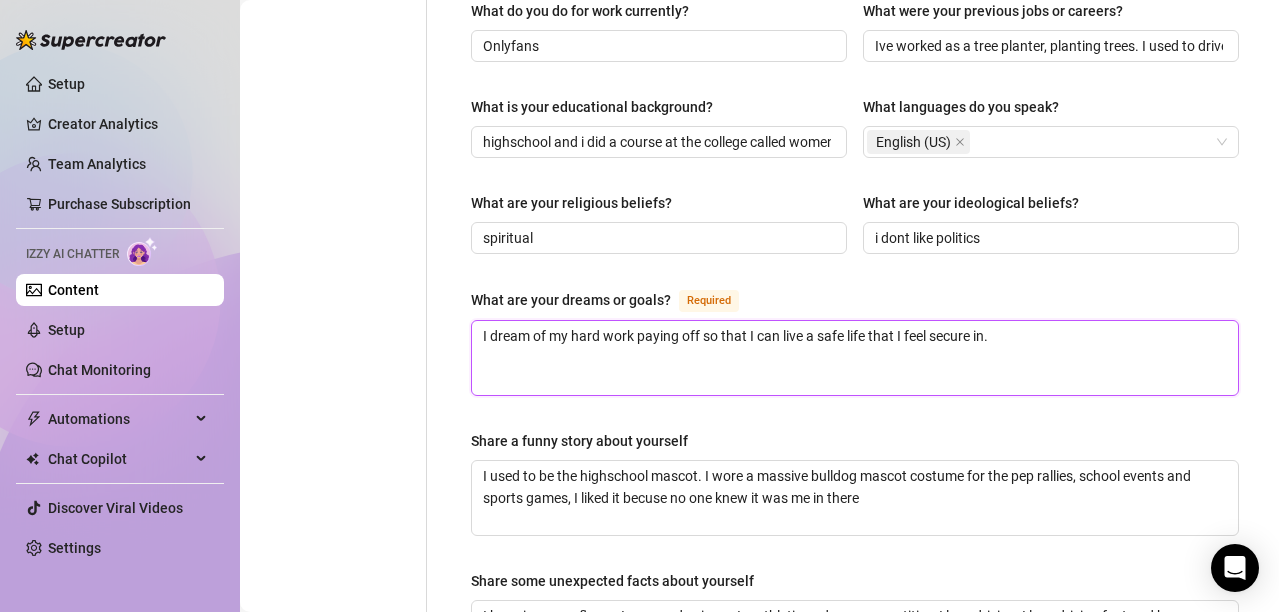 type 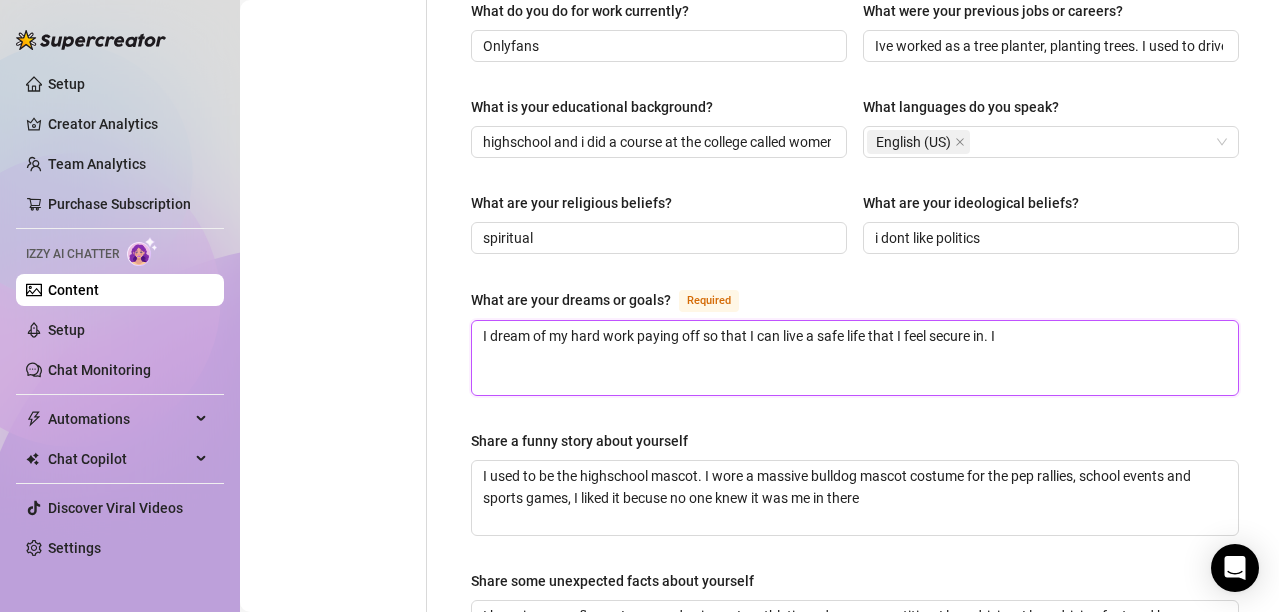 type 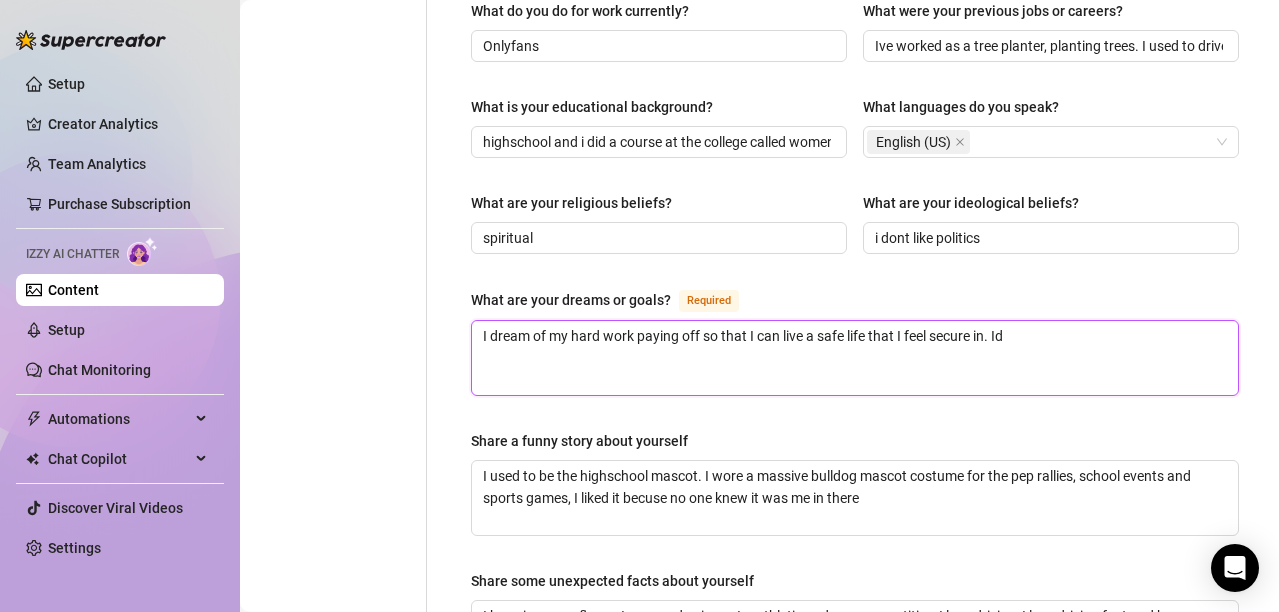 type 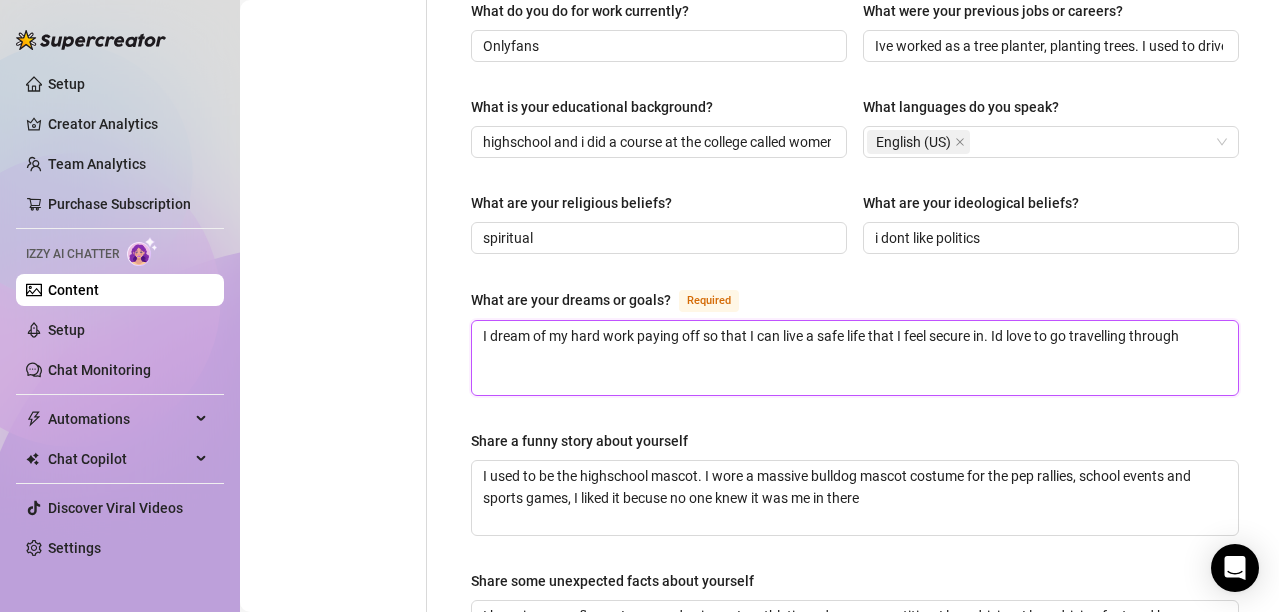 drag, startPoint x: 1190, startPoint y: 352, endPoint x: 1137, endPoint y: 355, distance: 53.08484 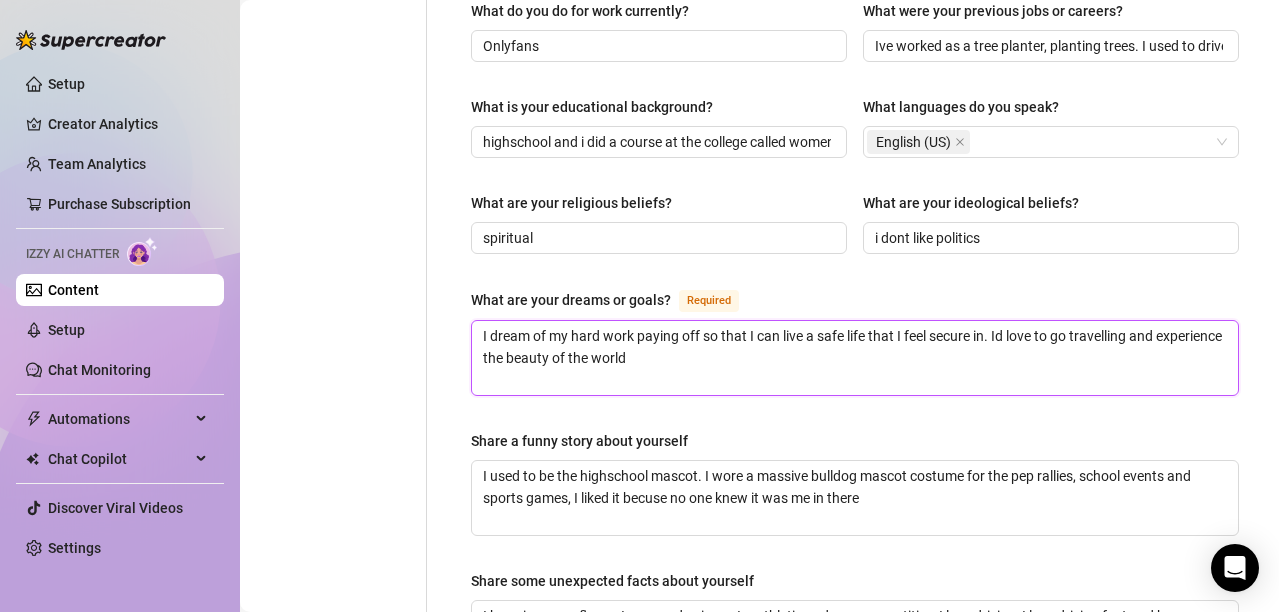 scroll, scrollTop: 1100, scrollLeft: 0, axis: vertical 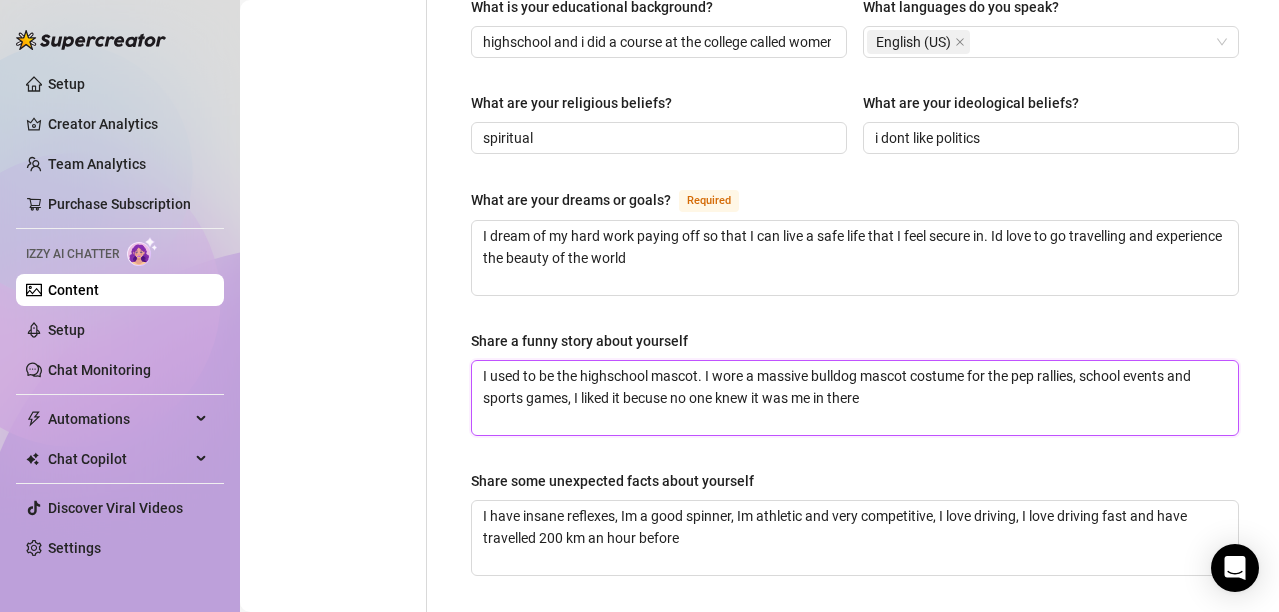 click on "I used to be the highschool mascot. I wore a massive bulldog mascot costume for the pep rallies, school events and sports games, I liked it becuse no one knew it was me in there" at bounding box center [855, 398] 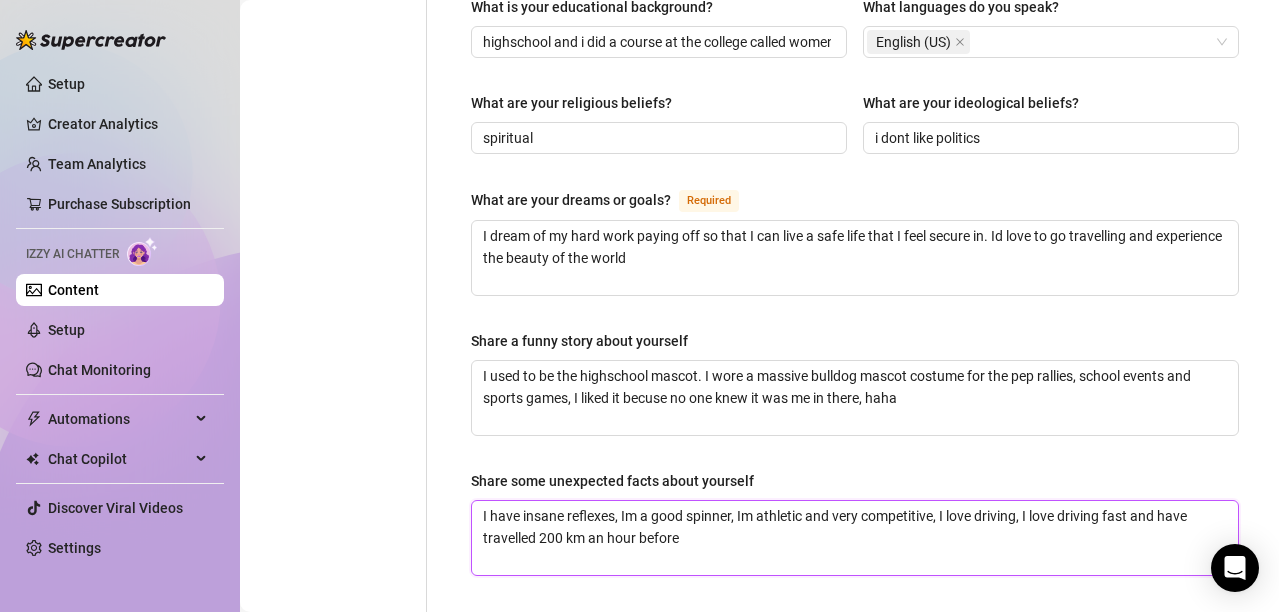 click on "I have insane reflexes, Im a good spinner, Im athletic and very competitive, I love driving, I love driving fast and have travelled 200 km an hour before" at bounding box center (855, 538) 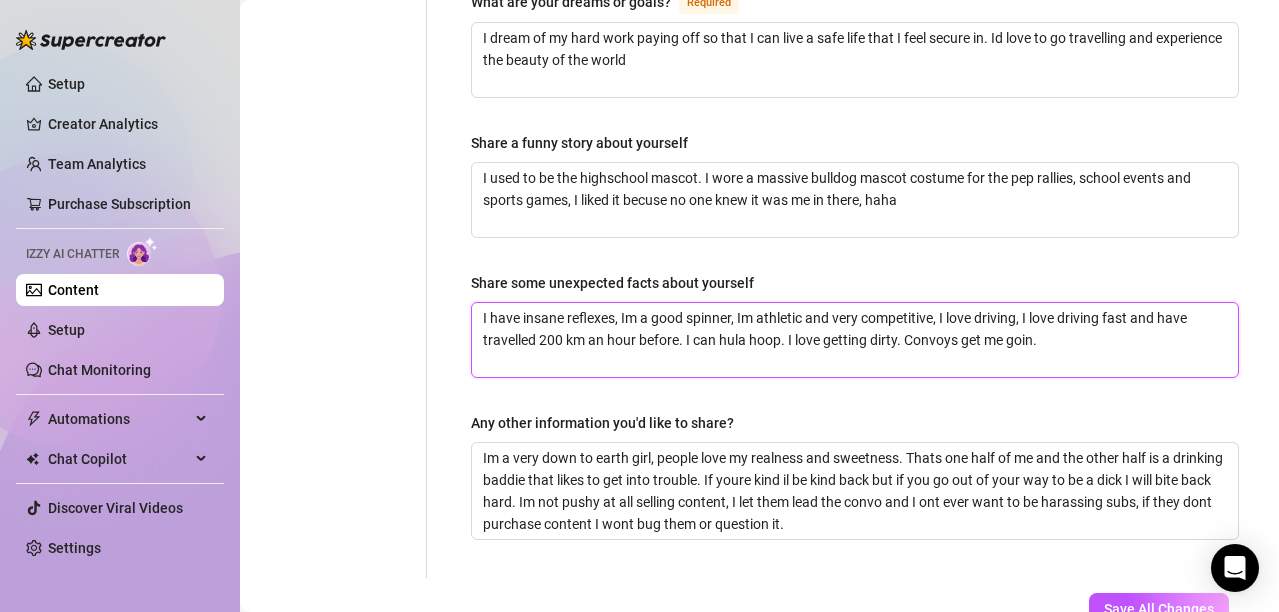 scroll, scrollTop: 1300, scrollLeft: 0, axis: vertical 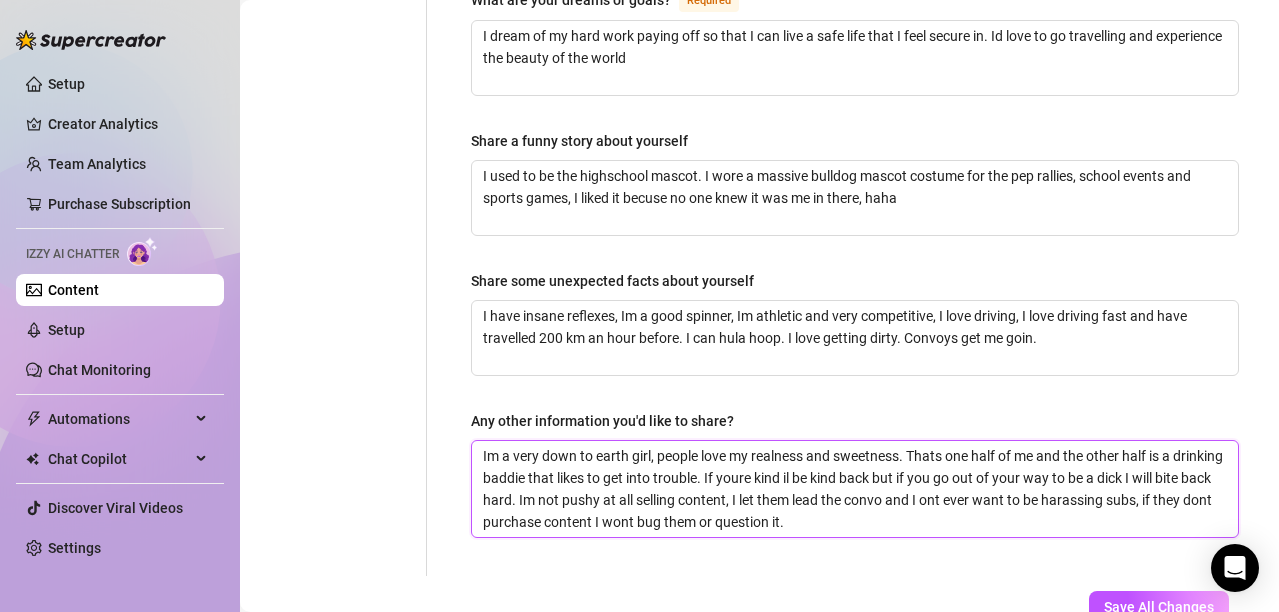 drag, startPoint x: 533, startPoint y: 494, endPoint x: 481, endPoint y: 488, distance: 52.34501 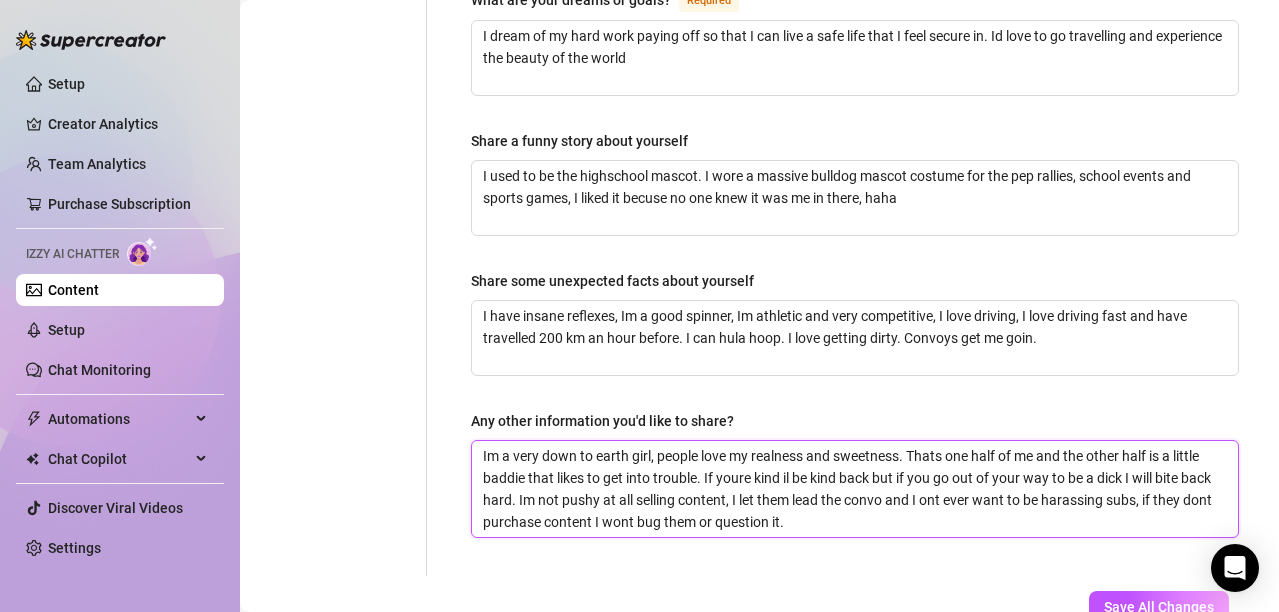 click on "Im a very down to earth girl, people love my realness and sweetness. Thats one half of me and the other half is a little baddie that likes to get into trouble. If youre kind il be kind back but if you go out of your way to be a dick I will bite back hard. Im not pushy at all selling content, I let them lead the convo and I ont ever want to be harassing subs, if they dont purchase content I wont bug them or question it." at bounding box center (855, 489) 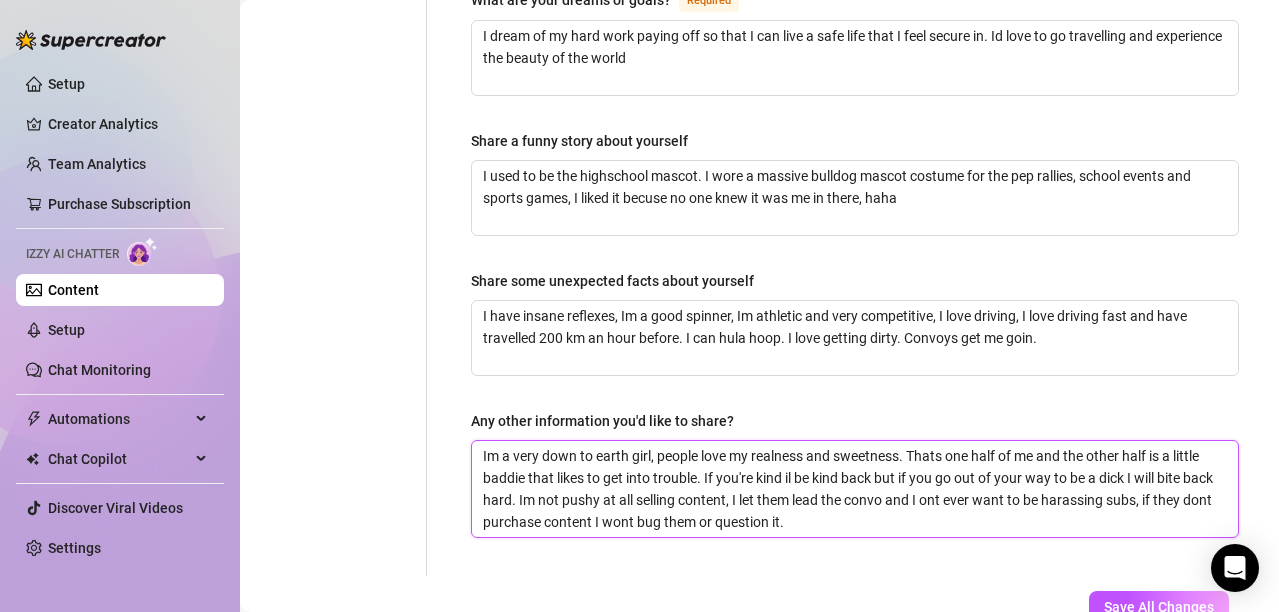 click on "Im a very down to earth girl, people love my realness and sweetness. Thats one half of me and the other half is a little baddie that likes to get into trouble. If you're kind il be kind back but if you go out of your way to be a dick I will bite back hard. Im not pushy at all selling content, I let them lead the convo and I ont ever want to be harassing subs, if they dont purchase content I wont bug them or question it." at bounding box center (855, 489) 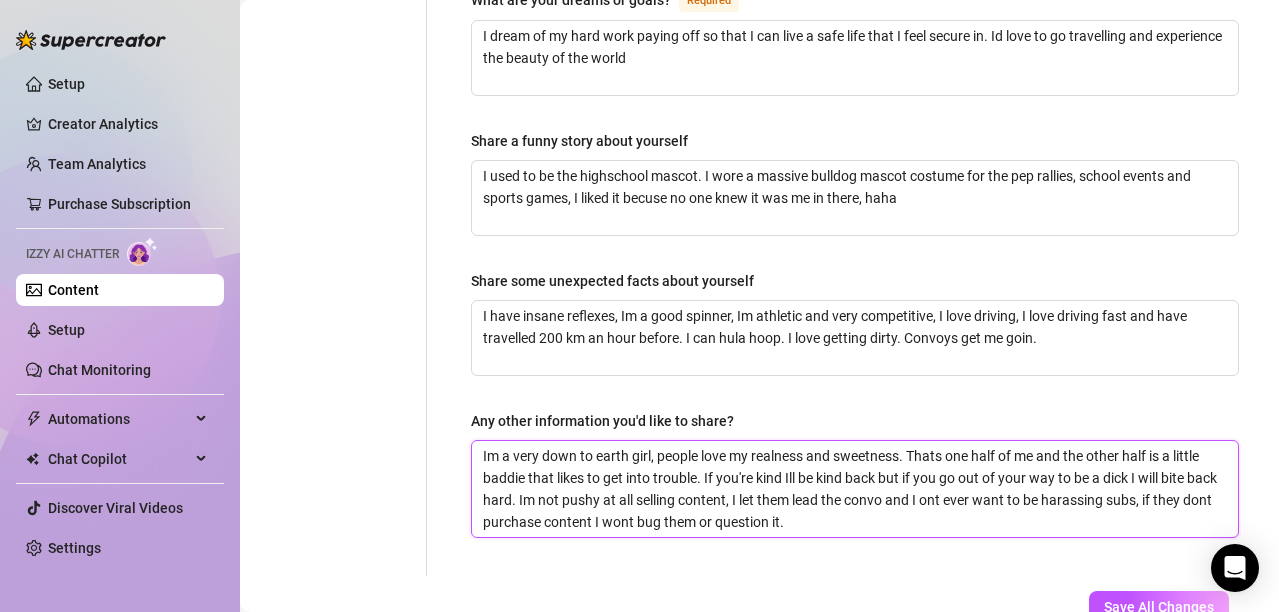 drag, startPoint x: 1133, startPoint y: 494, endPoint x: 1098, endPoint y: 495, distance: 35.014282 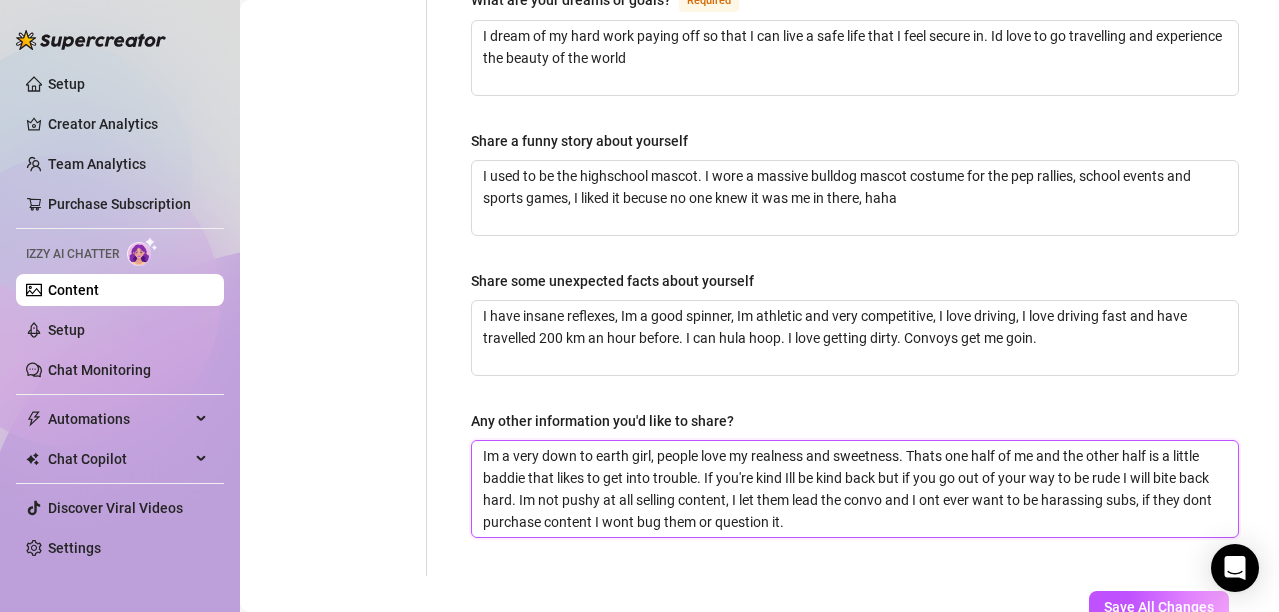 drag, startPoint x: 511, startPoint y: 520, endPoint x: 527, endPoint y: 517, distance: 16.27882 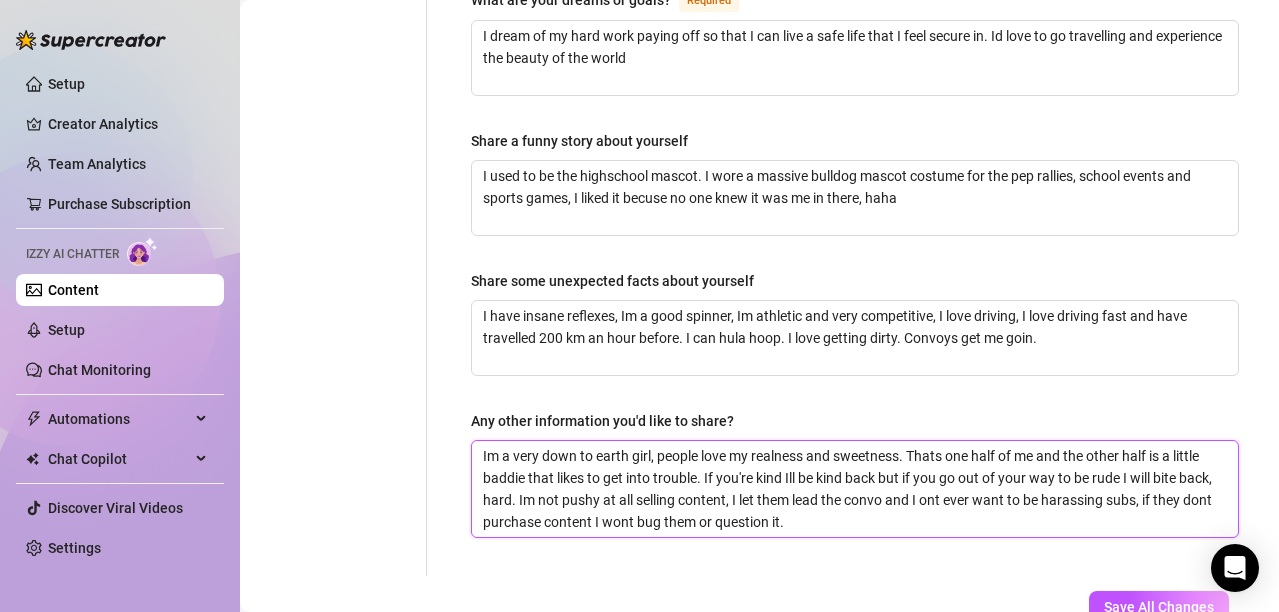 click on "Im a very down to earth girl, people love my realness and sweetness. Thats one half of me and the other half is a little baddie that likes to get into trouble. If you're kind Ill be kind back but if you go out of your way to be rude I will bite back, hard. Im not pushy at all selling content, I let them lead the convo and I ont ever want to be harassing subs, if they dont purchase content I wont bug them or question it." at bounding box center [855, 489] 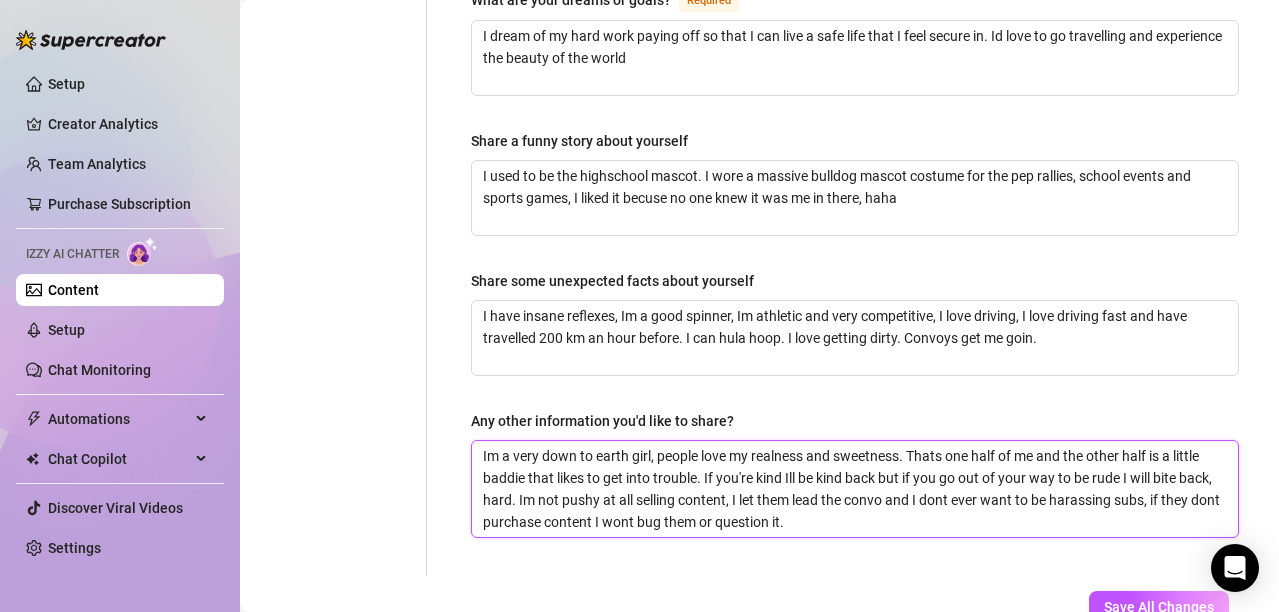 click on "Im a very down to earth girl, people love my realness and sweetness. Thats one half of me and the other half is a little baddie that likes to get into trouble. If you're kind Ill be kind back but if you go out of your way to be rude I will bite back, hard. Im not pushy at all selling content, I let them lead the convo and I dont ever want to be harassing subs, if they dont purchase content I wont bug them or question it." at bounding box center [855, 489] 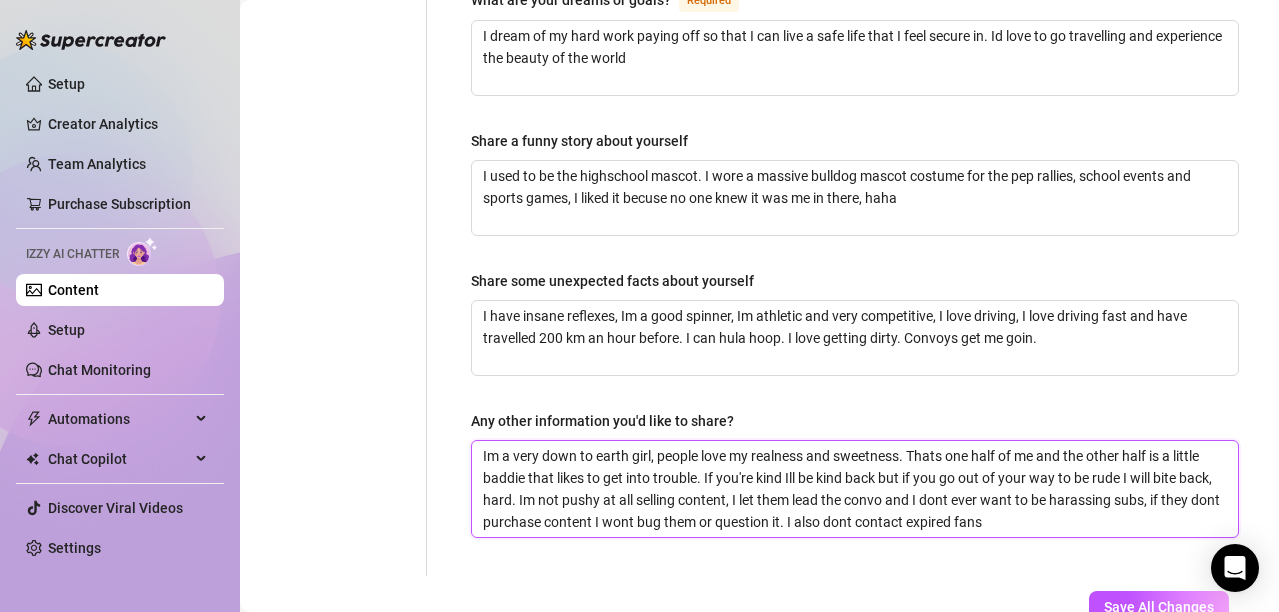 click on "Im a very down to earth girl, people love my realness and sweetness. Thats one half of me and the other half is a little baddie that likes to get into trouble. If you're kind Ill be kind back but if you go out of your way to be rude I will bite back, hard. Im not pushy at all selling content, I let them lead the convo and I dont ever want to be harassing subs, if they dont purchase content I wont bug them or question it. I also dont contact expired fans" at bounding box center (855, 489) 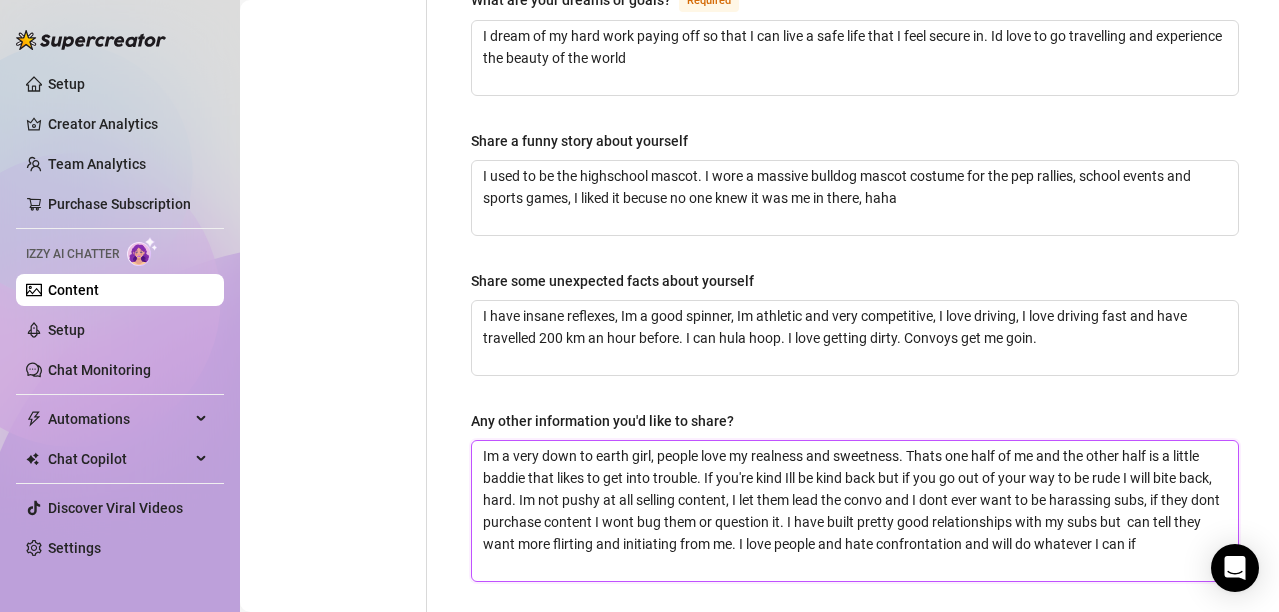 scroll, scrollTop: 0, scrollLeft: 0, axis: both 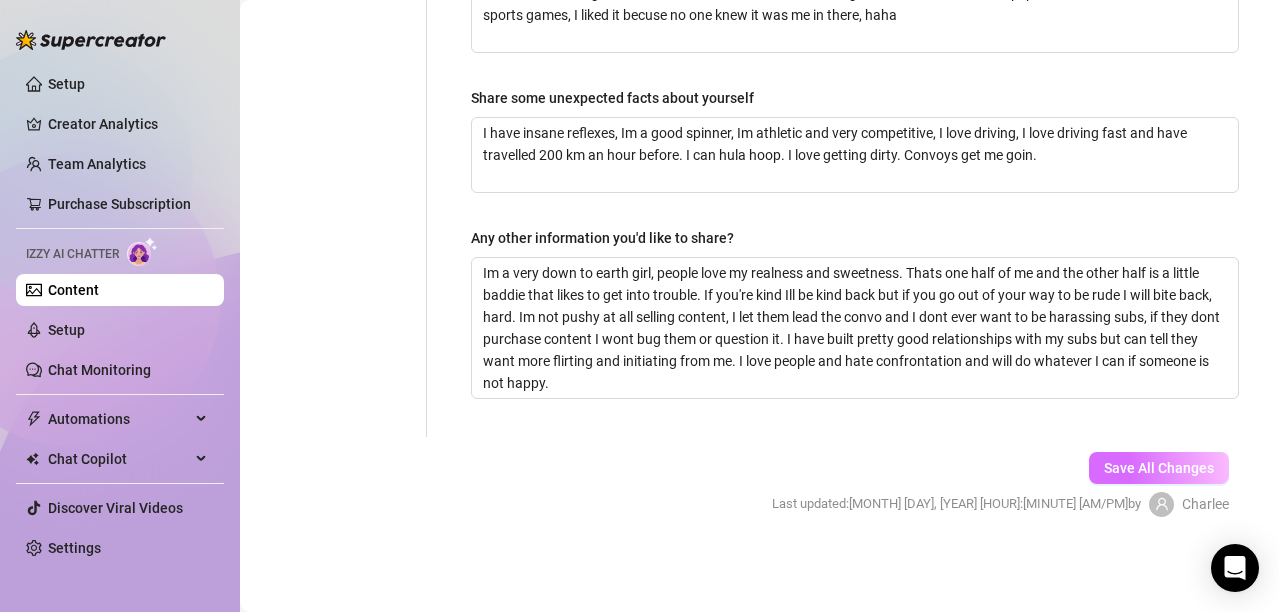 click on "Save All Changes" at bounding box center [1159, 468] 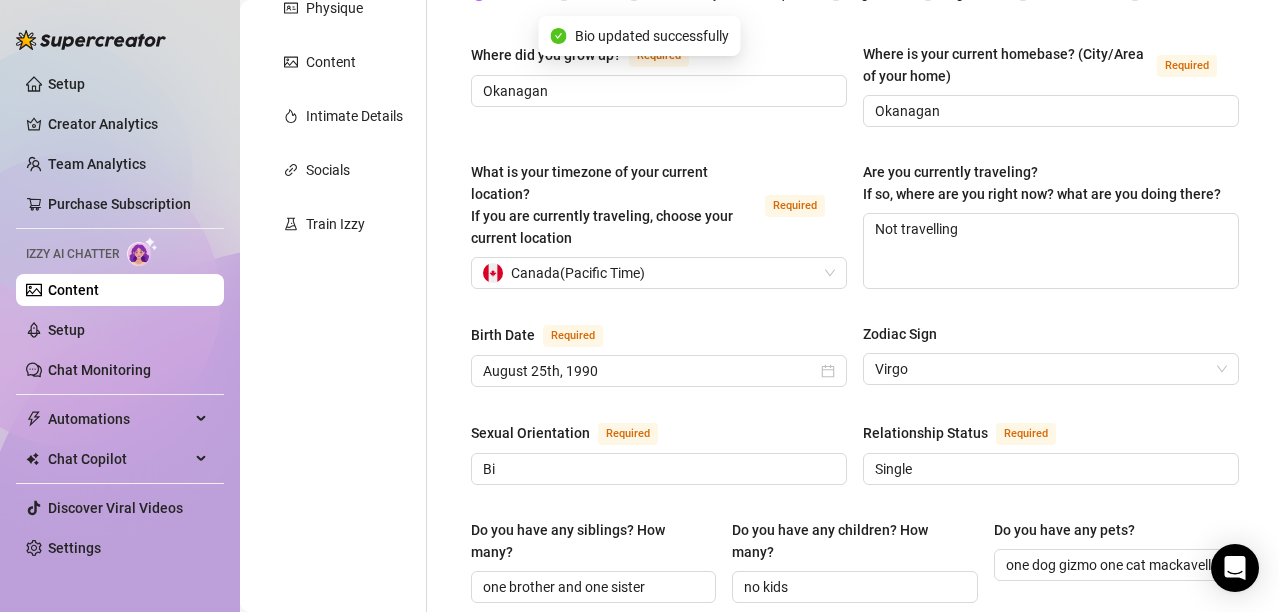 scroll, scrollTop: 100, scrollLeft: 0, axis: vertical 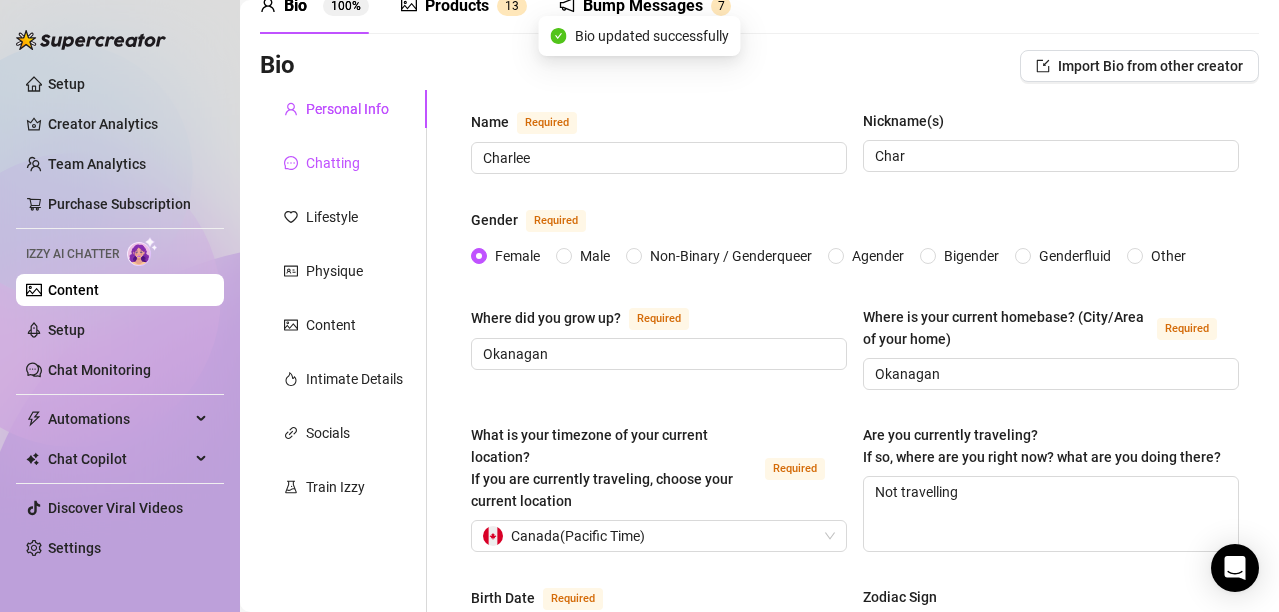 click on "Chatting" at bounding box center (333, 163) 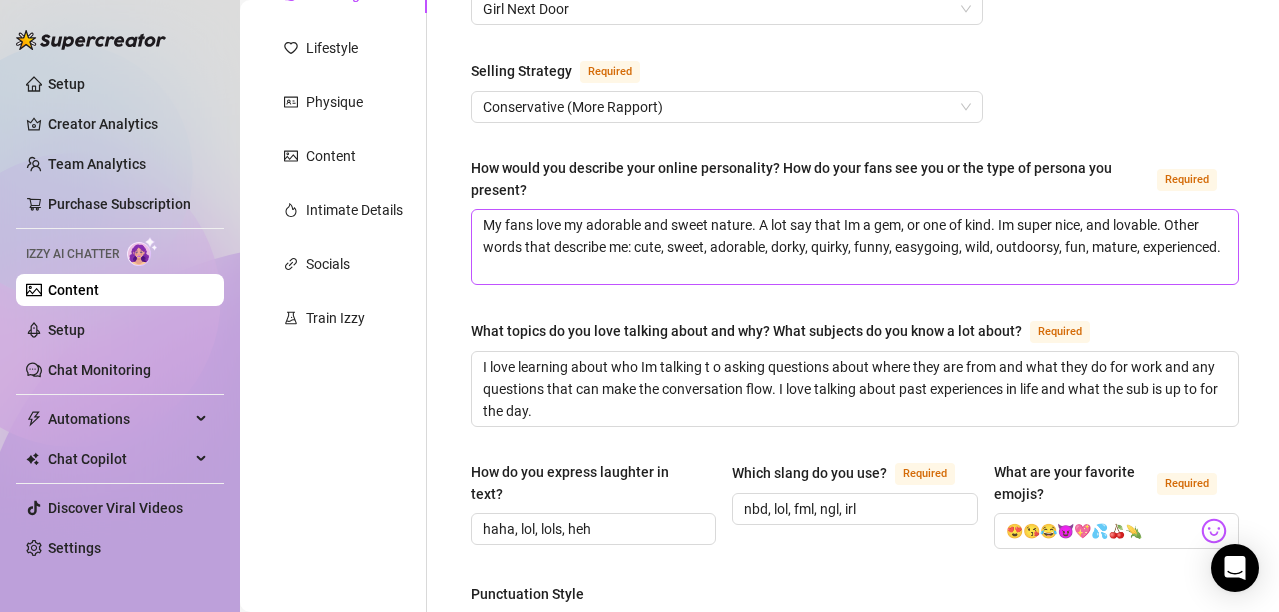 scroll, scrollTop: 300, scrollLeft: 0, axis: vertical 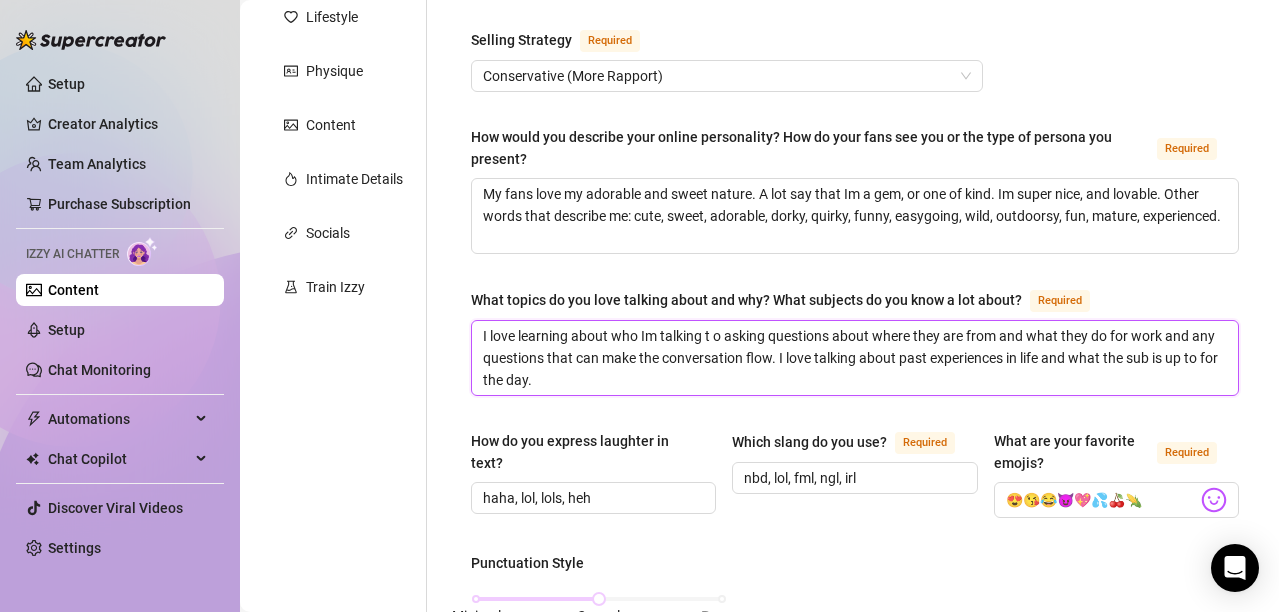 click on "I love learning about who Im talking t o asking questions about where they are from and what they do for work and any questions that can make the conversation flow. I love talking about past experiences in life and what the sub is up to for the day." at bounding box center [855, 358] 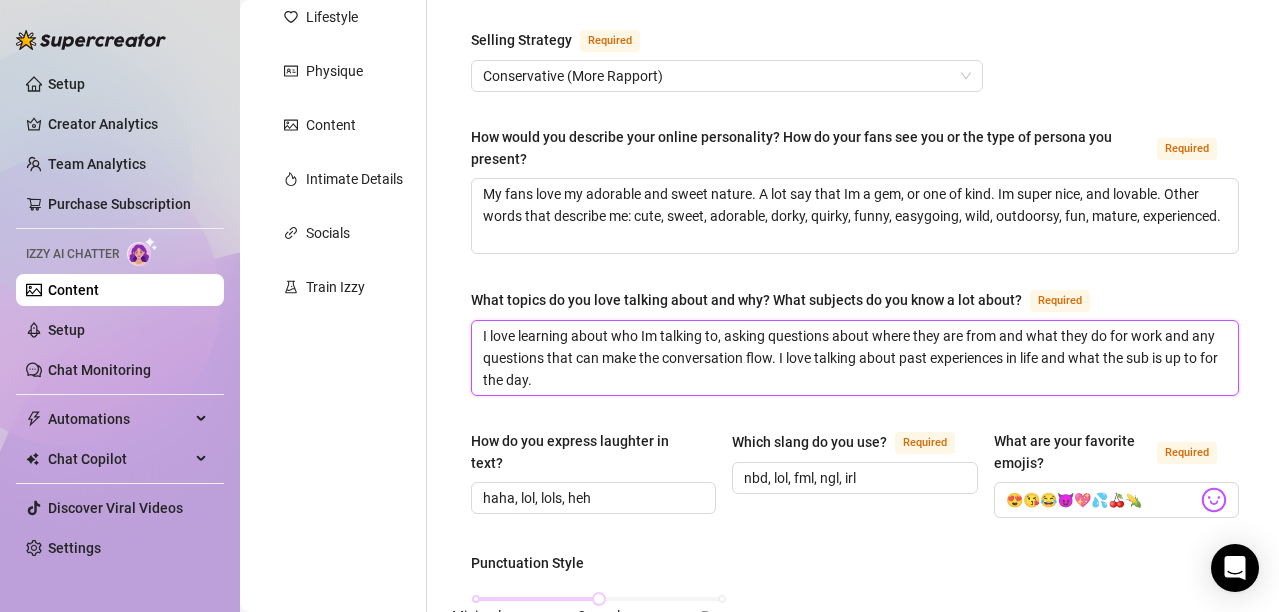 click on "I love learning about who Im talking to, asking questions about where they are from and what they do for work and any questions that can make the conversation flow. I love talking about past experiences in life and what the sub is up to for the day." at bounding box center [855, 358] 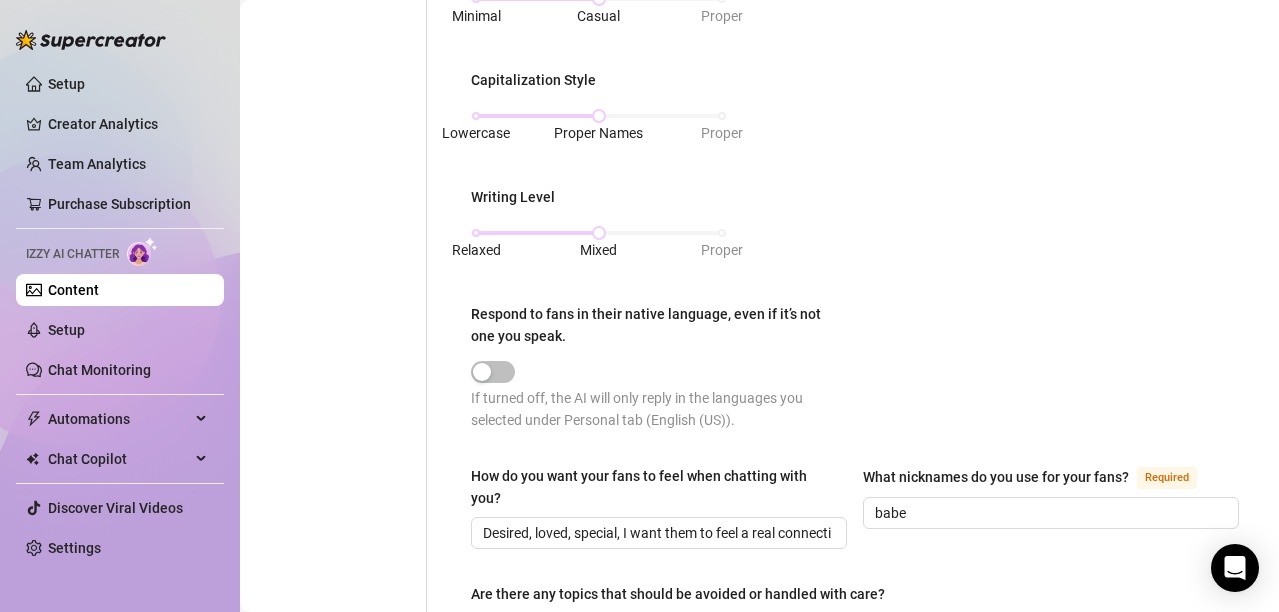 scroll, scrollTop: 1000, scrollLeft: 0, axis: vertical 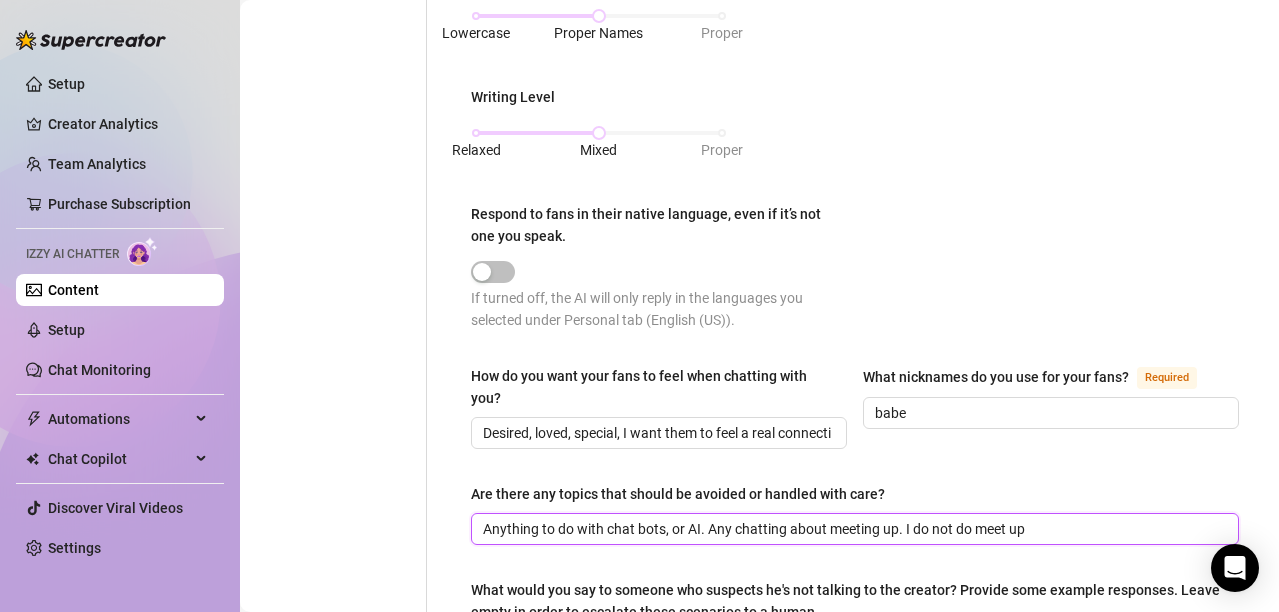 click on "Anything to do with chat bots, or AI. Any chatting about meeting up. I do not do meet up" at bounding box center [853, 529] 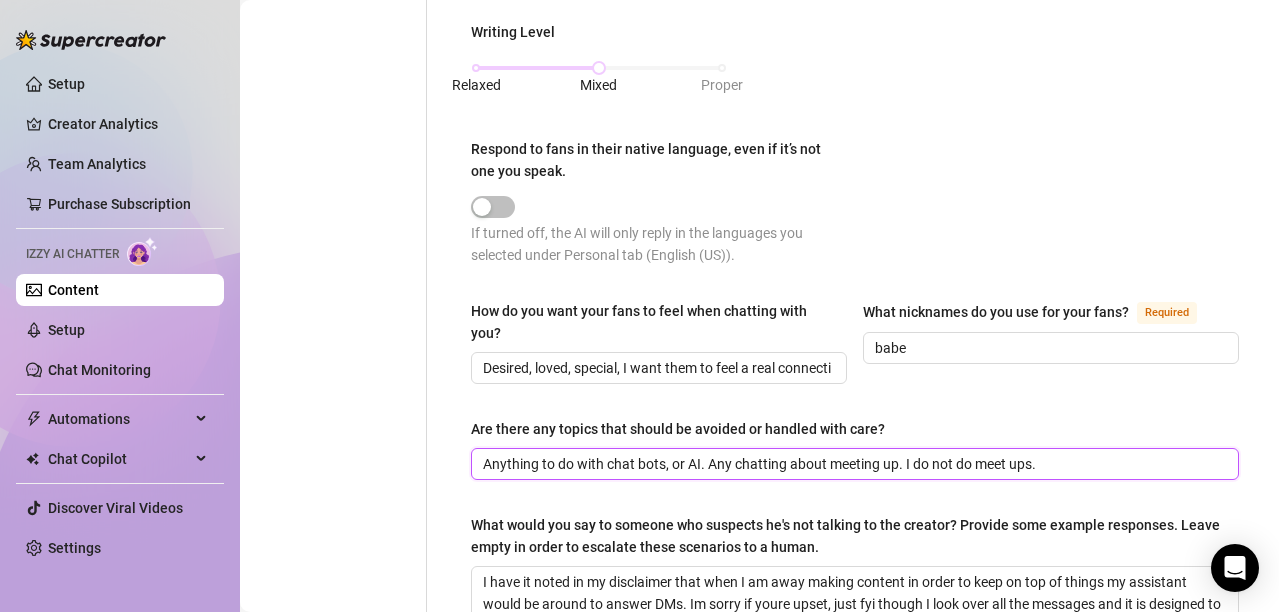 scroll, scrollTop: 1100, scrollLeft: 0, axis: vertical 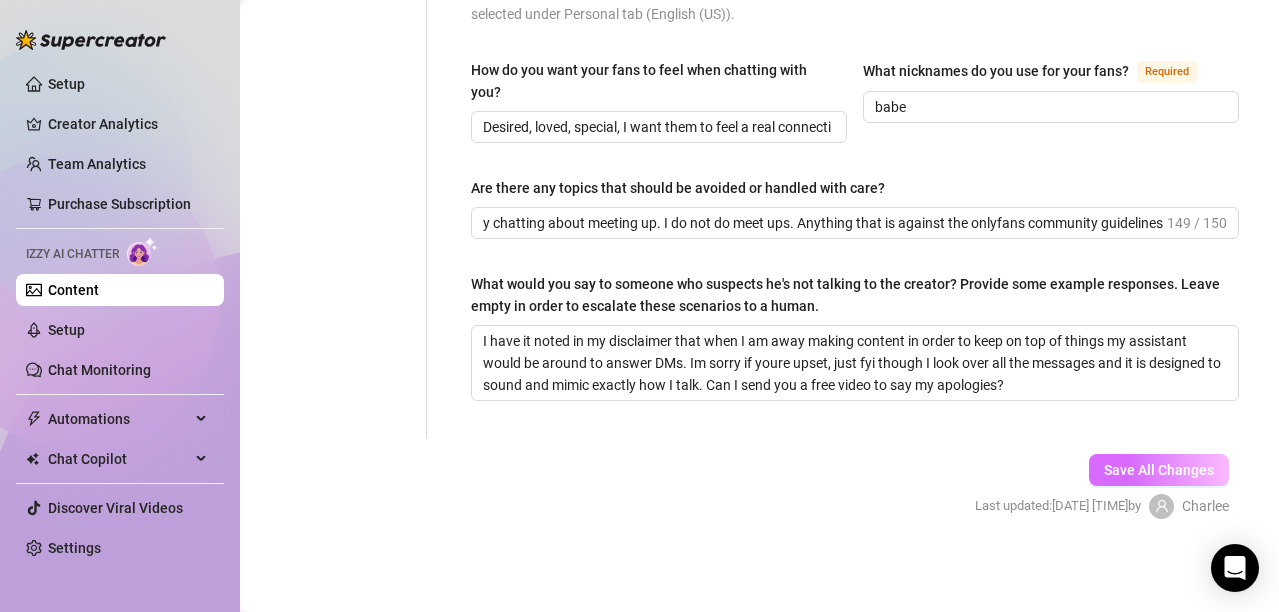 click on "Save All Changes" at bounding box center (1159, 470) 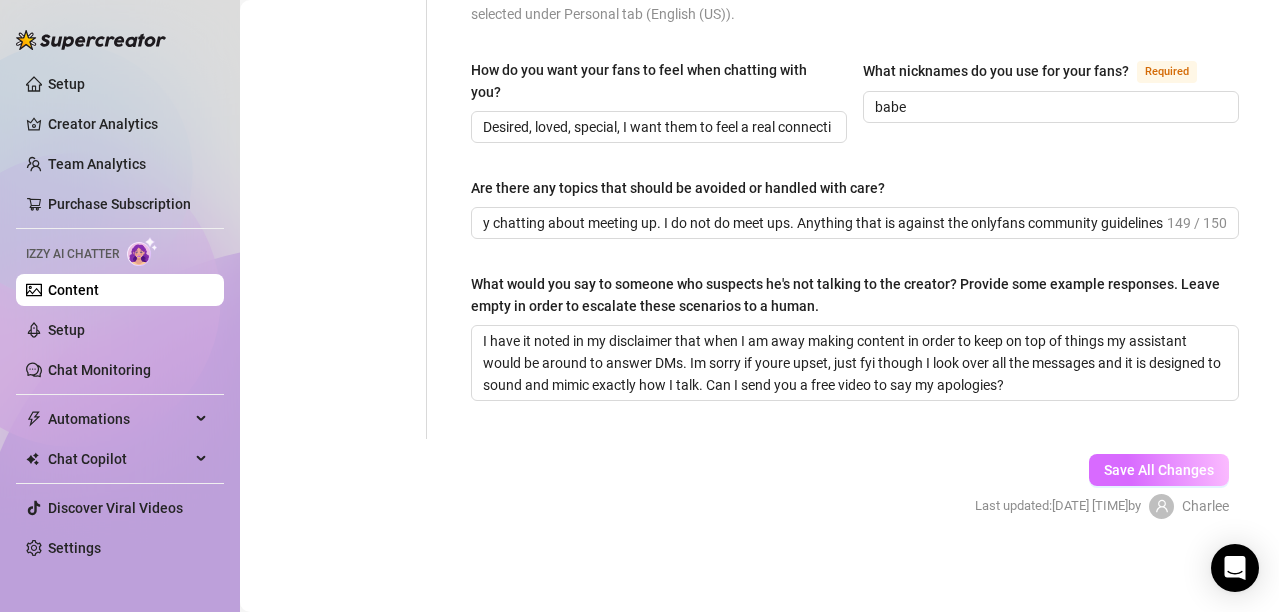 scroll, scrollTop: 0, scrollLeft: 0, axis: both 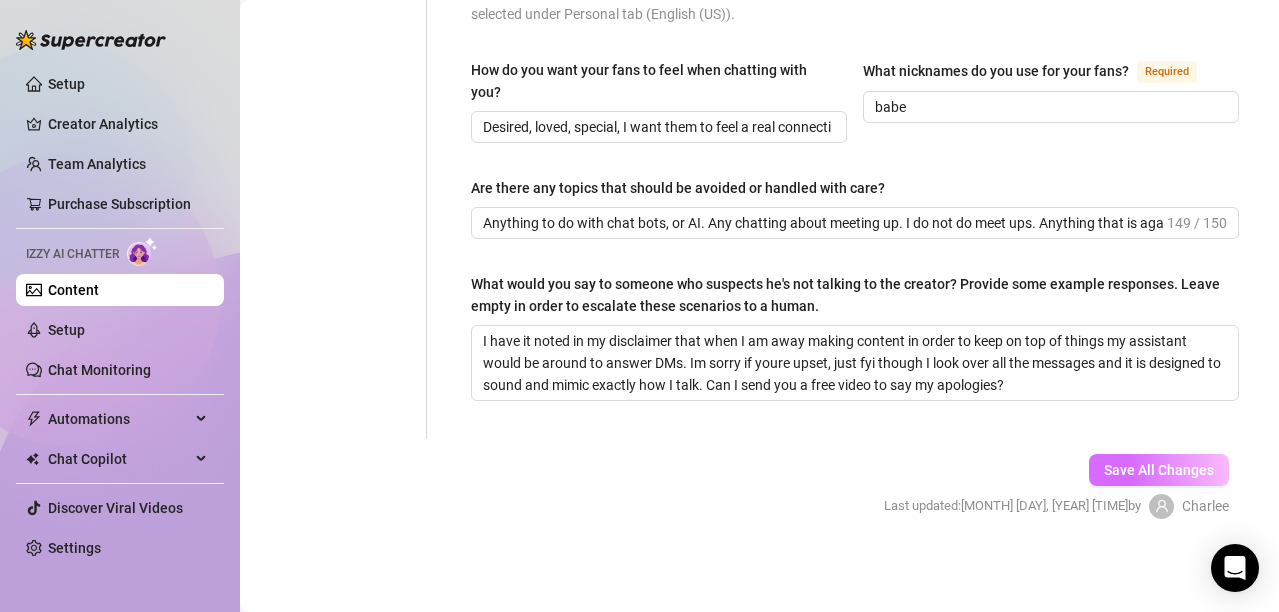 click on "Save All Changes" at bounding box center (1159, 470) 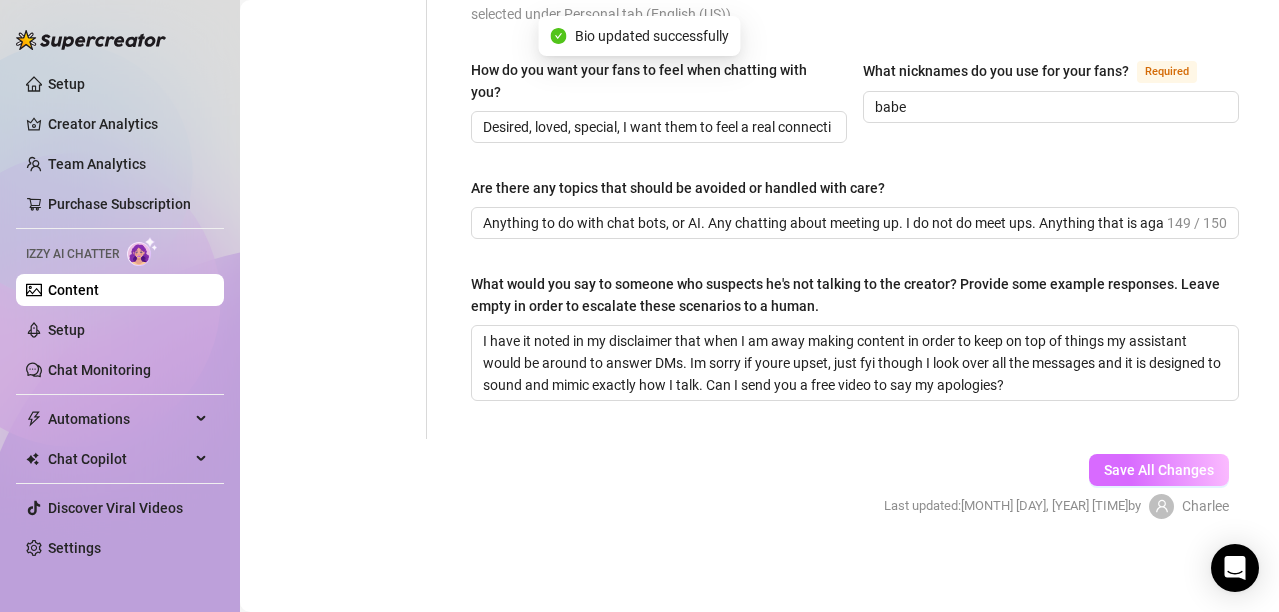 click on "Save All Changes" at bounding box center [1159, 470] 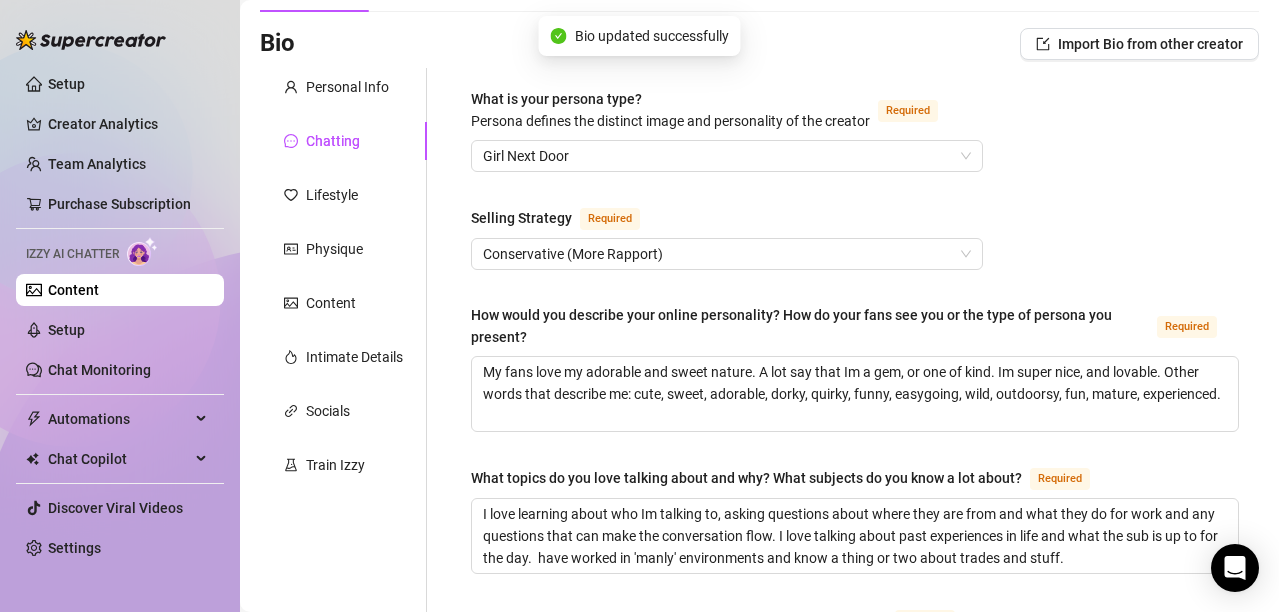 scroll, scrollTop: 6, scrollLeft: 0, axis: vertical 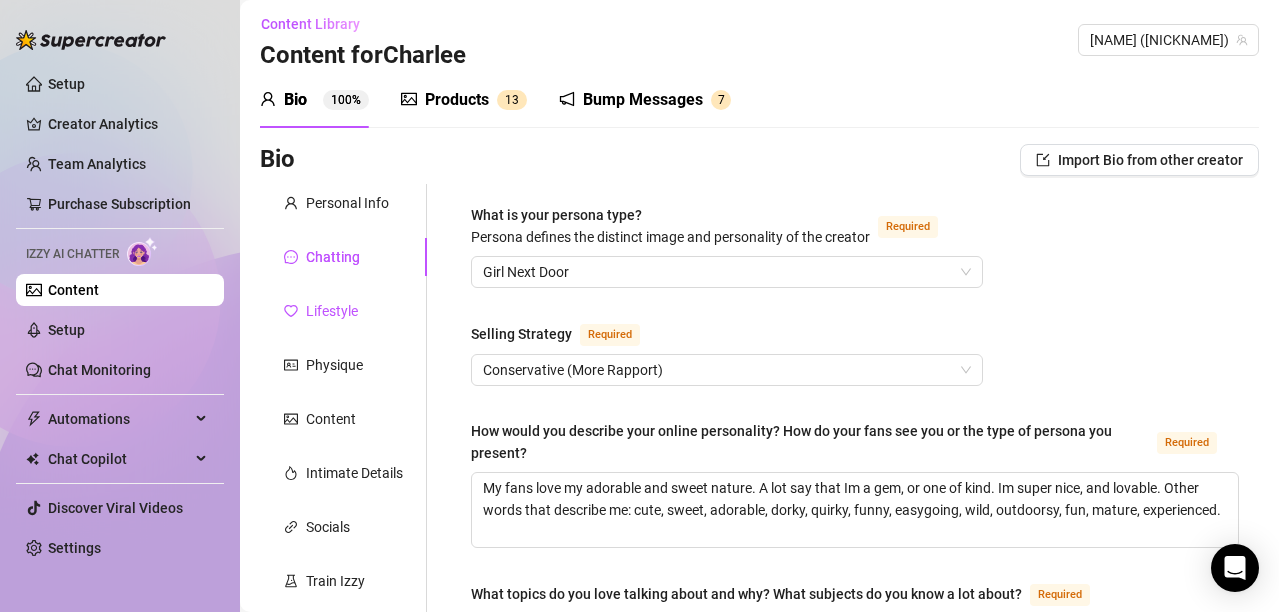 click on "Lifestyle" at bounding box center [332, 311] 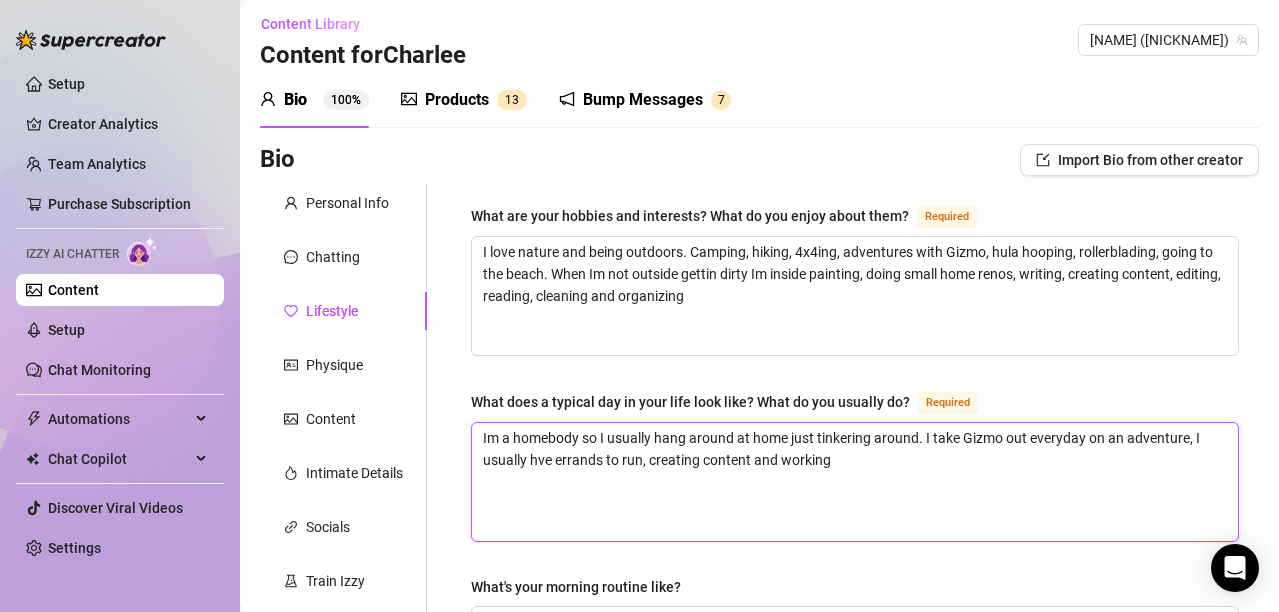 click on "Im a homebody so I usually hang around at home just tinkering around. I take Gizmo out everyday on an adventure, I usually hve errands to run, creating content and working" at bounding box center [855, 482] 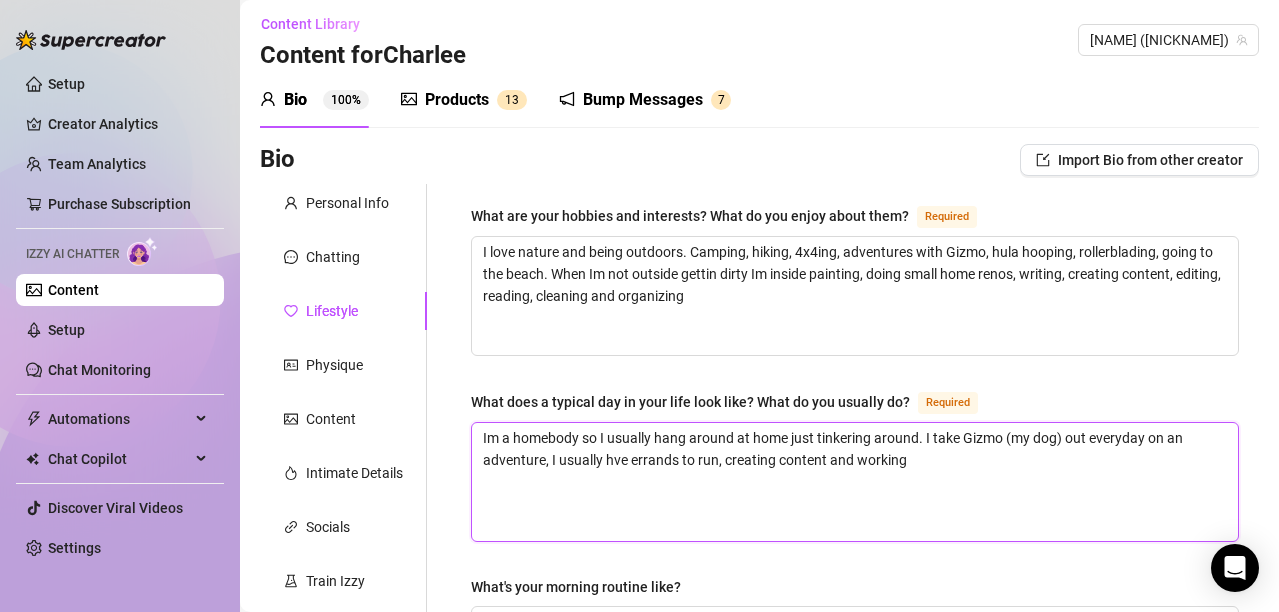 click on "Im a homebody so I usually hang around at home just tinkering around. I take Gizmo (my dog) out everyday on an adventure, I usually hve errands to run, creating content and working" at bounding box center [855, 482] 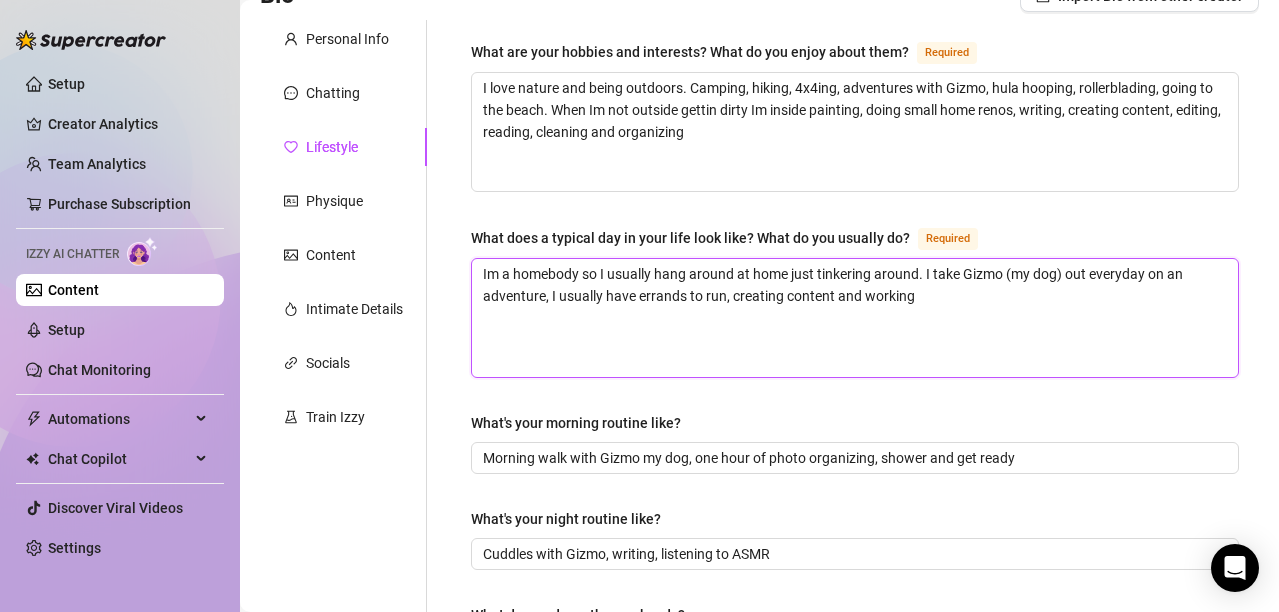 scroll, scrollTop: 206, scrollLeft: 0, axis: vertical 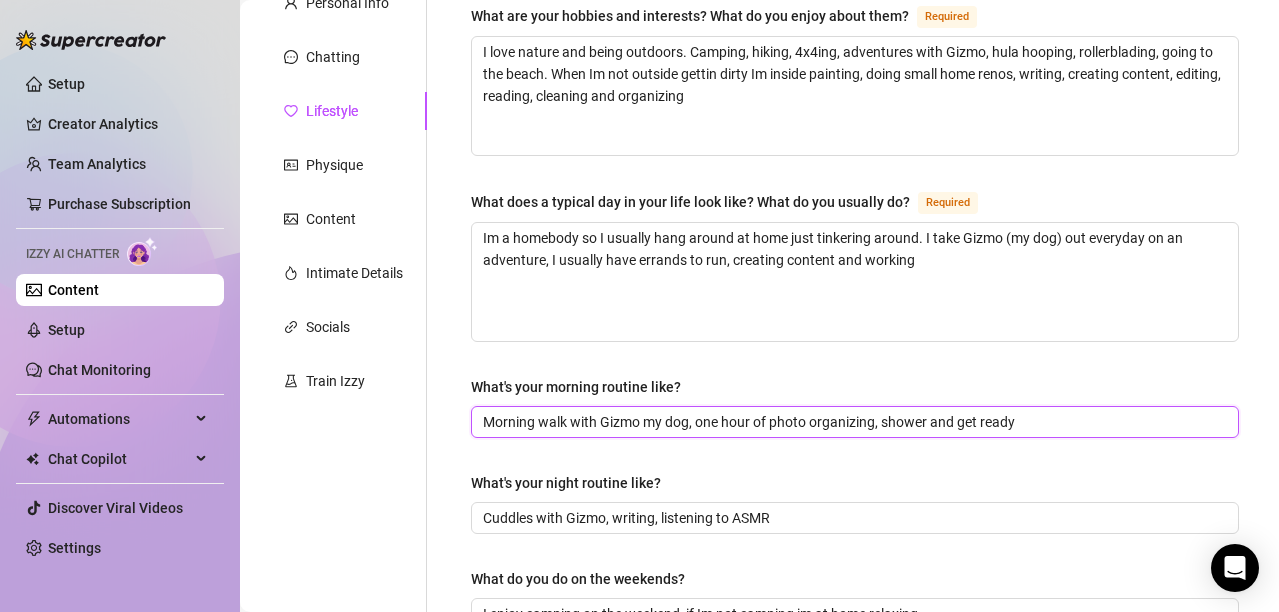 click on "Morning walk with Gizmo my dog, one hour of photo organizing, shower and get ready" at bounding box center [853, 422] 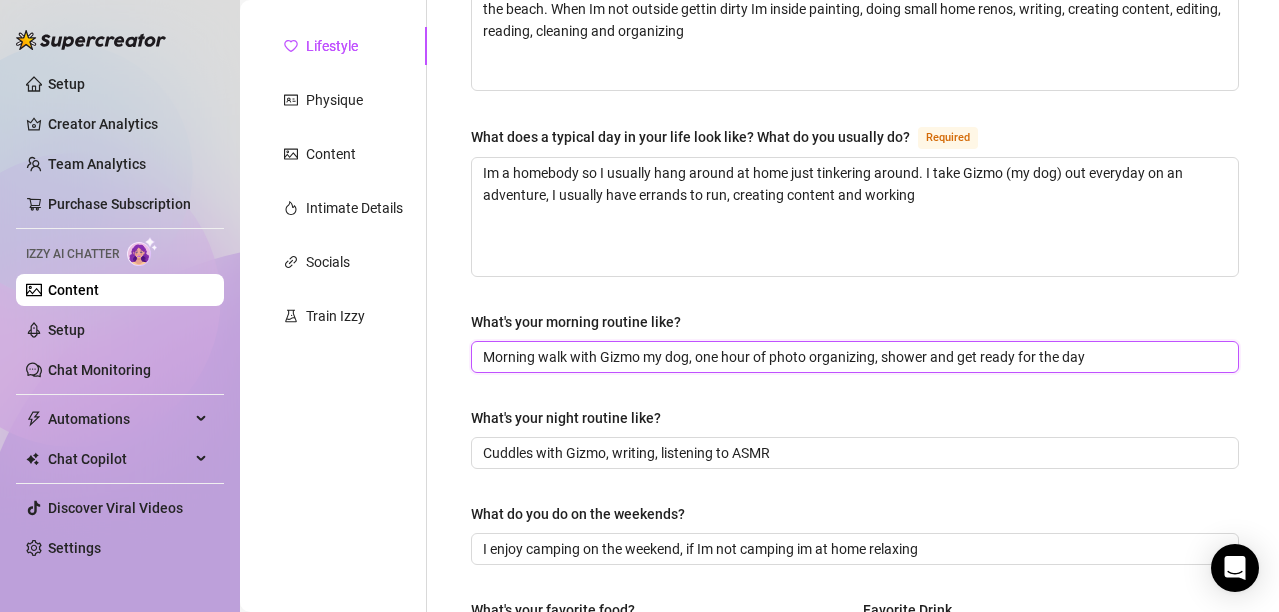 scroll, scrollTop: 306, scrollLeft: 0, axis: vertical 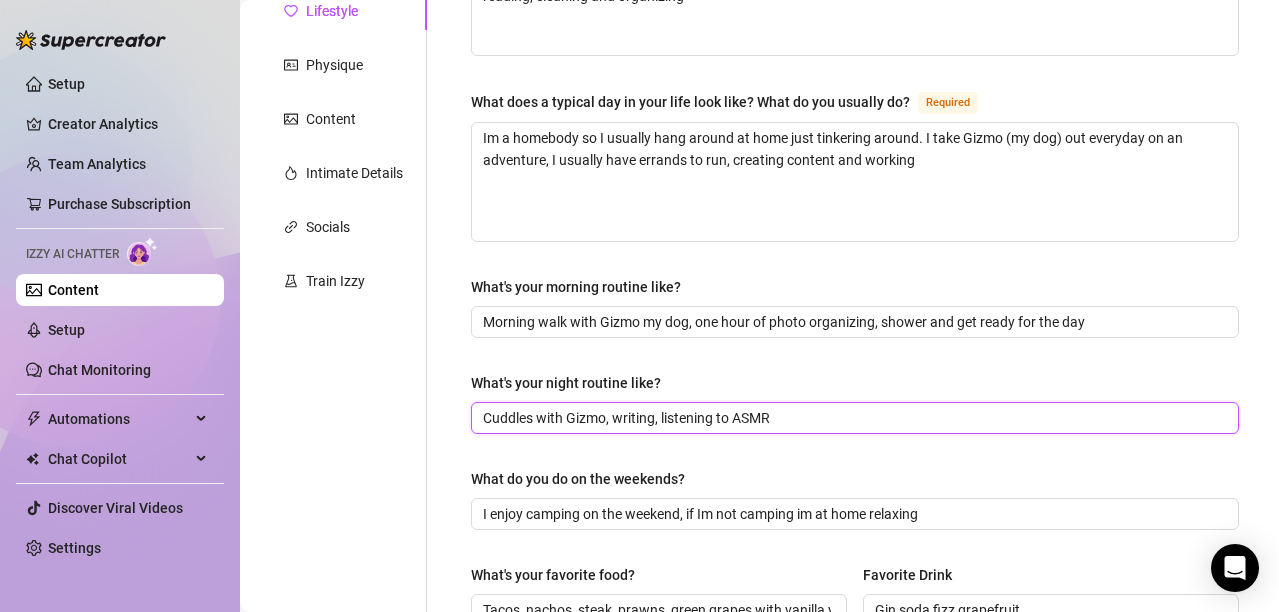 click on "Cuddles with Gizmo, writing, listening to ASMR" at bounding box center [853, 418] 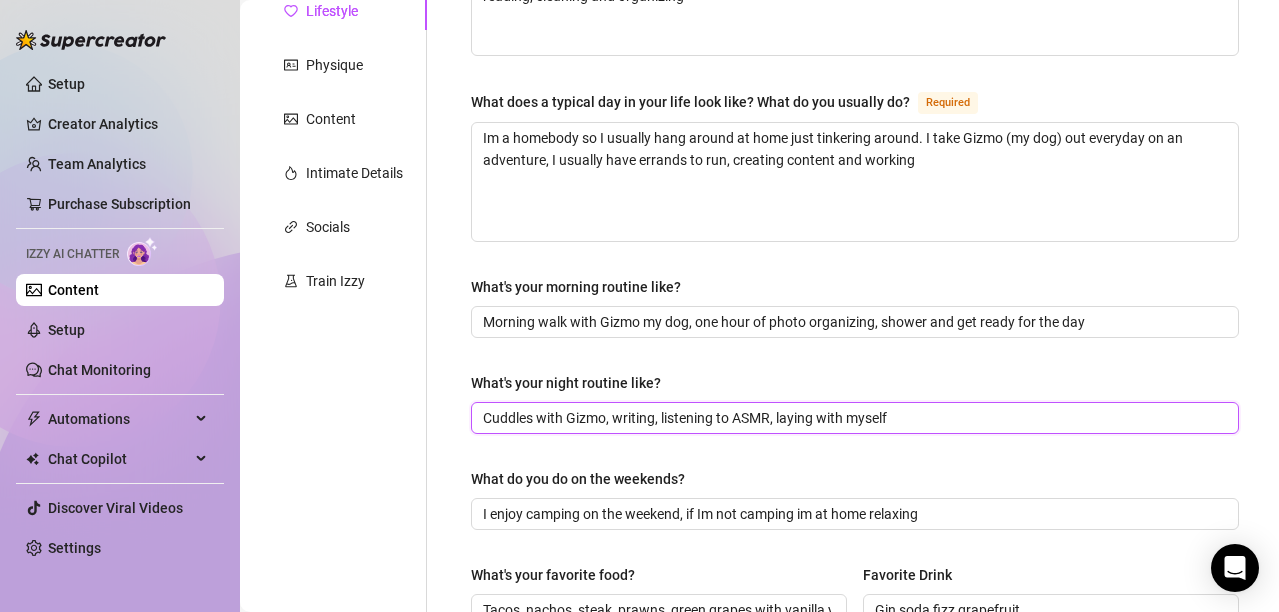 click on "Cuddles with Gizmo, writing, listening to ASMR, laying with myself" at bounding box center [853, 418] 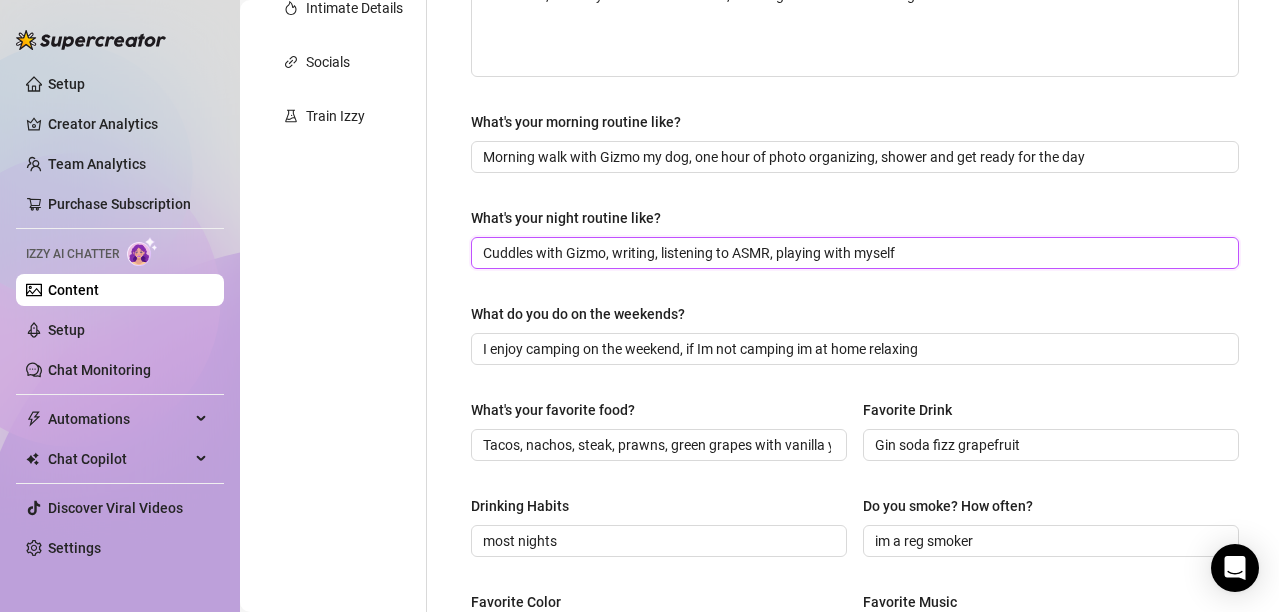 scroll, scrollTop: 506, scrollLeft: 0, axis: vertical 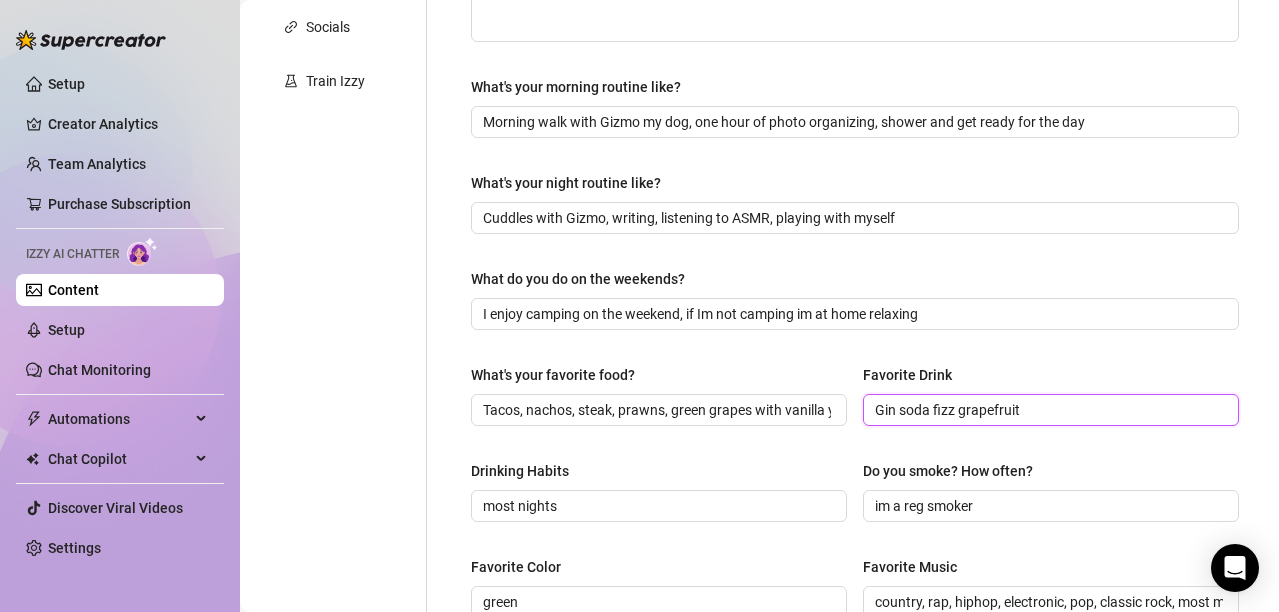 click on "Gin soda fizz grapefruit" at bounding box center (1049, 410) 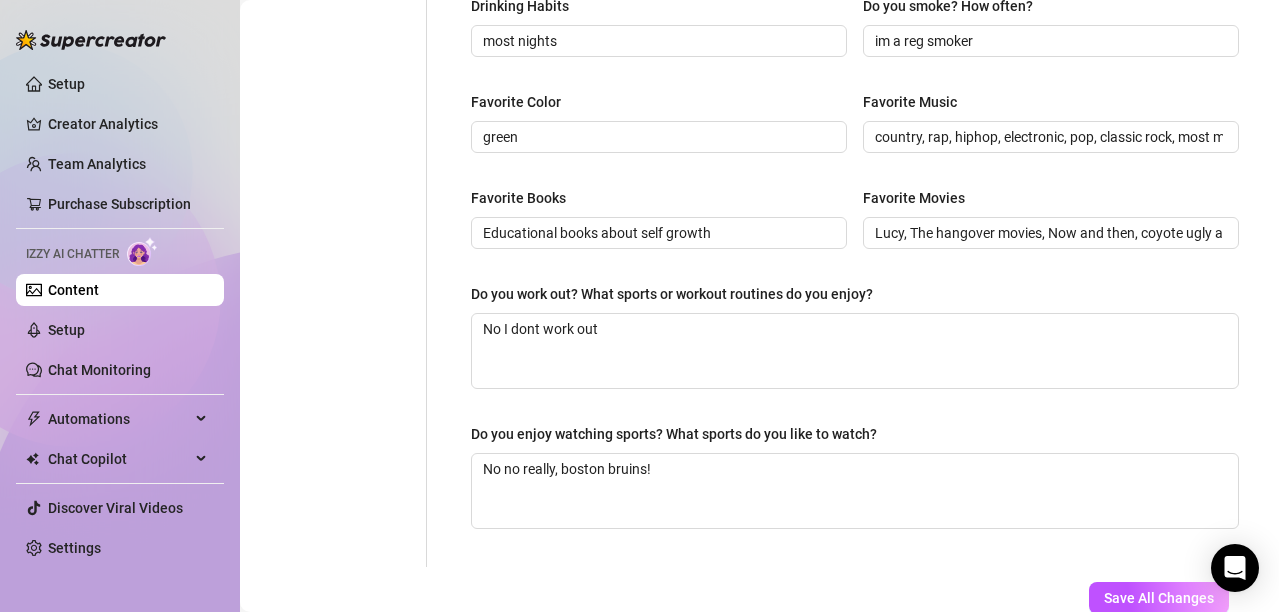 scroll, scrollTop: 1006, scrollLeft: 0, axis: vertical 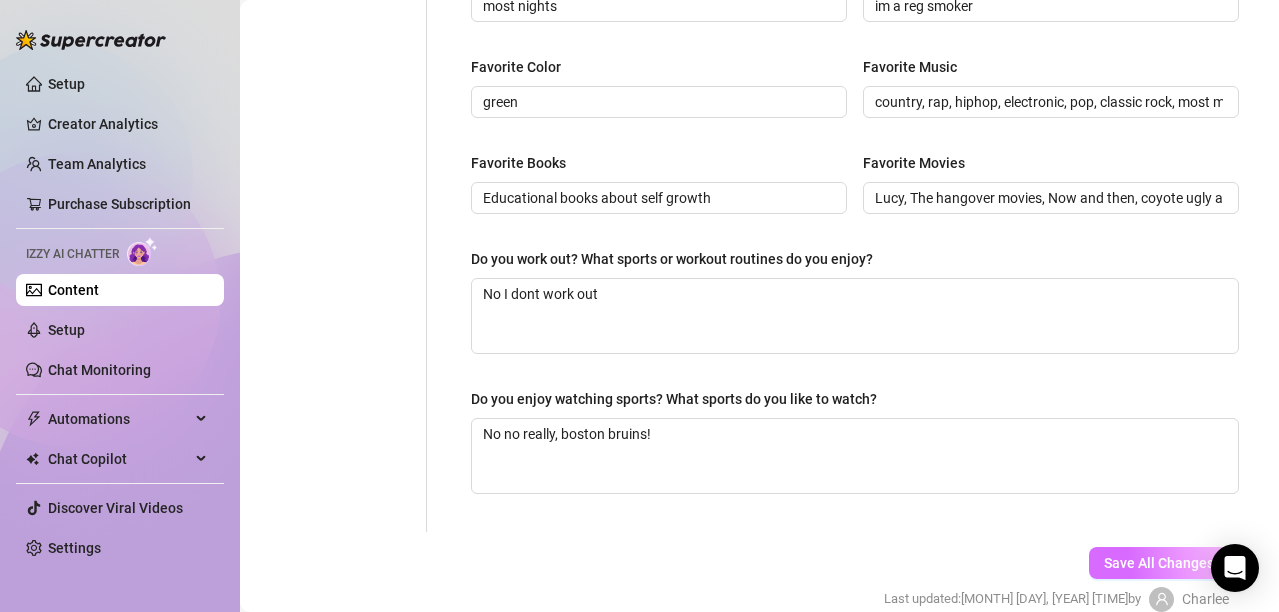 click on "Save All Changes" at bounding box center [1159, 563] 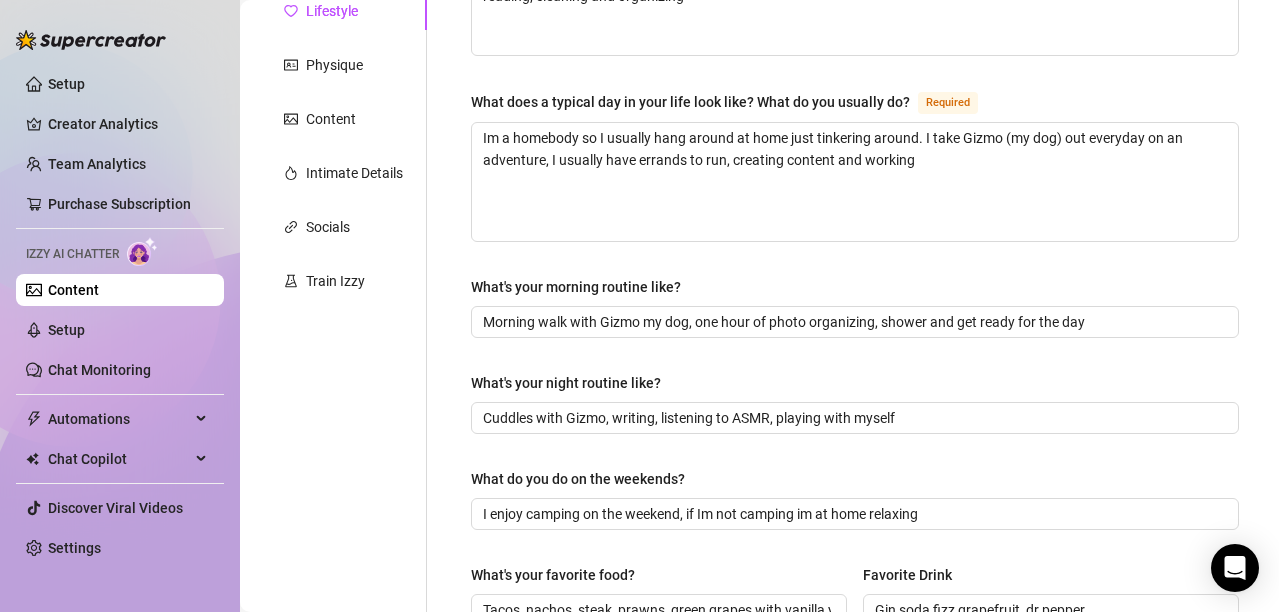 scroll, scrollTop: 0, scrollLeft: 0, axis: both 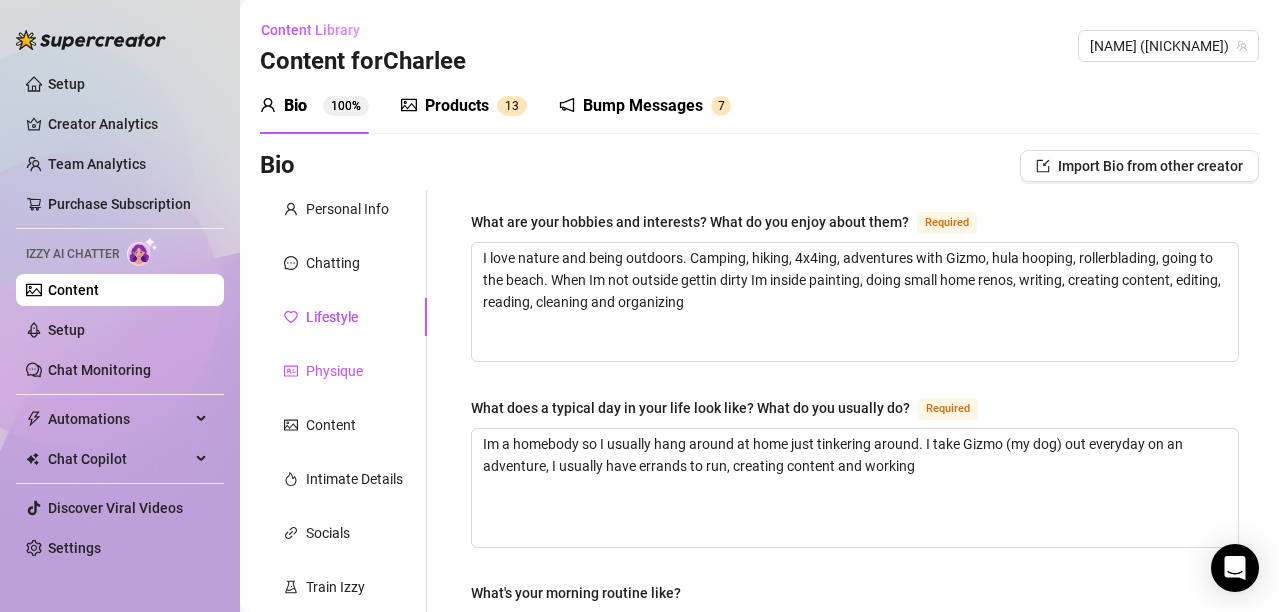 click on "Physique" at bounding box center [334, 371] 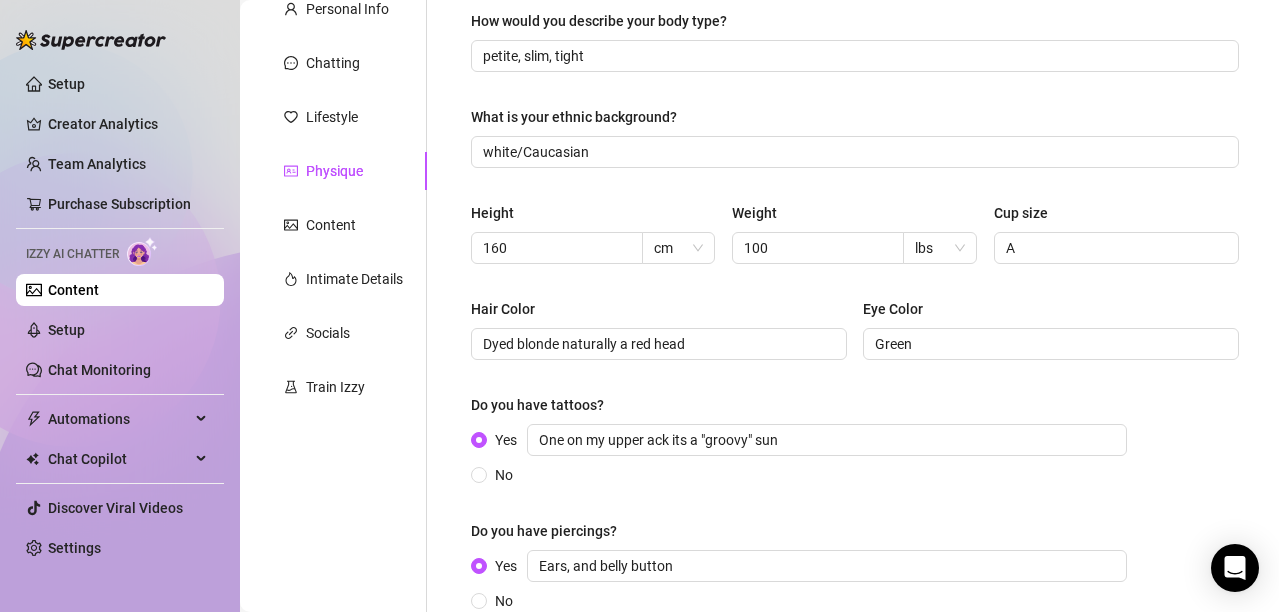 scroll, scrollTop: 300, scrollLeft: 0, axis: vertical 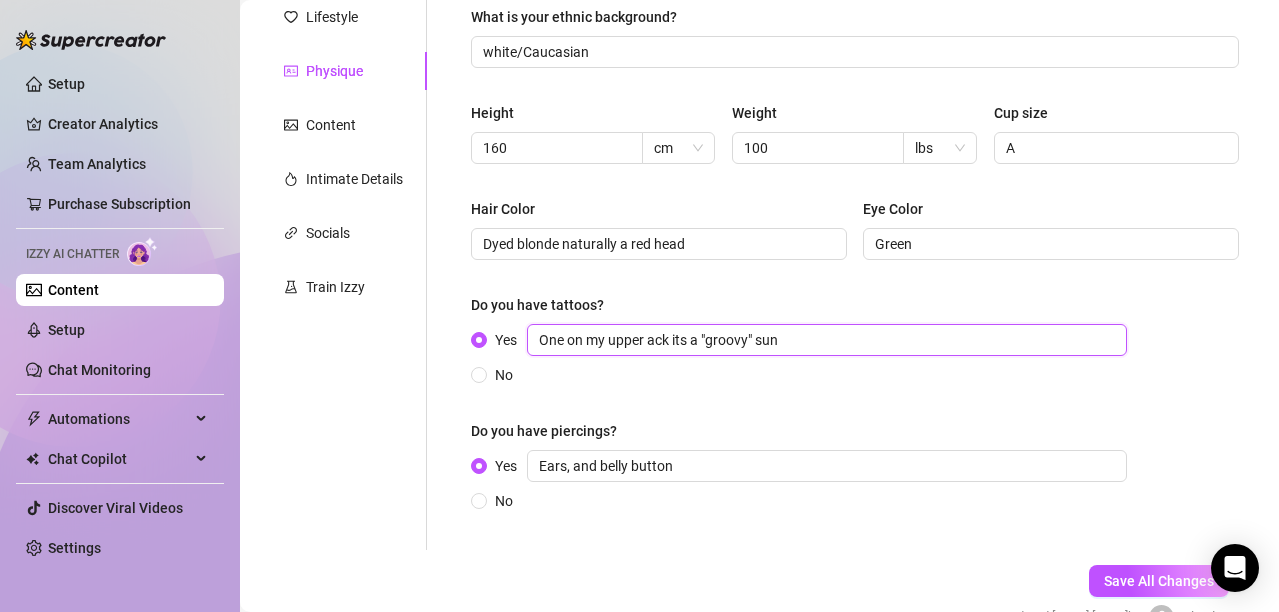 click on "One on my upper ack its a "groovy" sun" at bounding box center (827, 340) 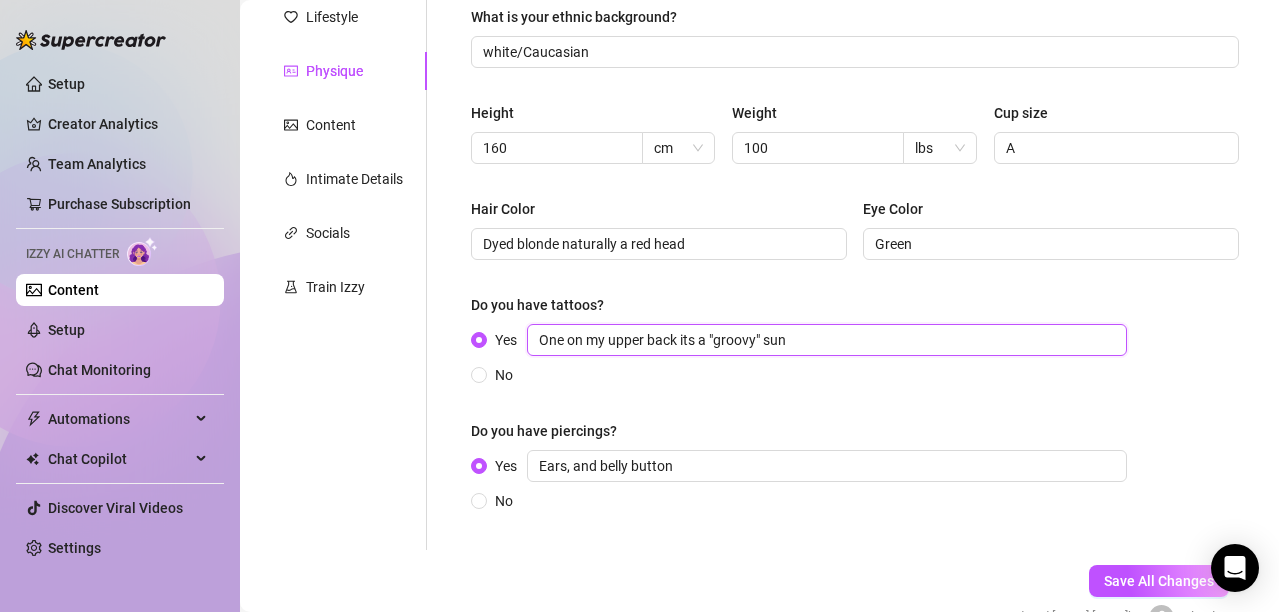 scroll, scrollTop: 413, scrollLeft: 0, axis: vertical 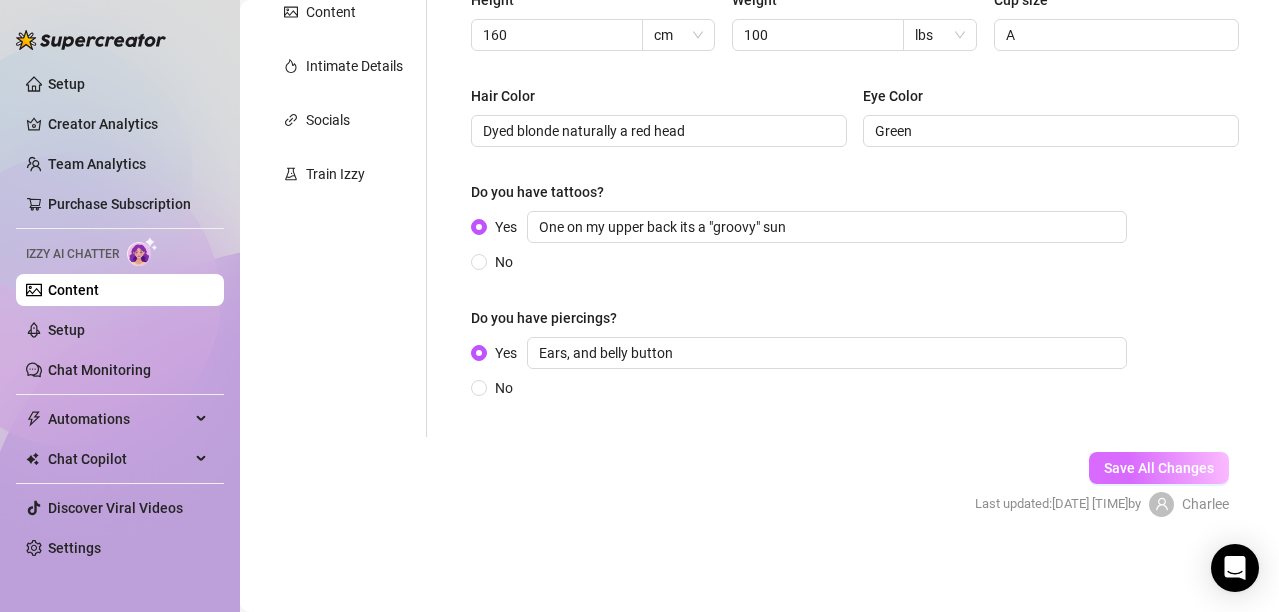 click on "Save All Changes" at bounding box center [1159, 468] 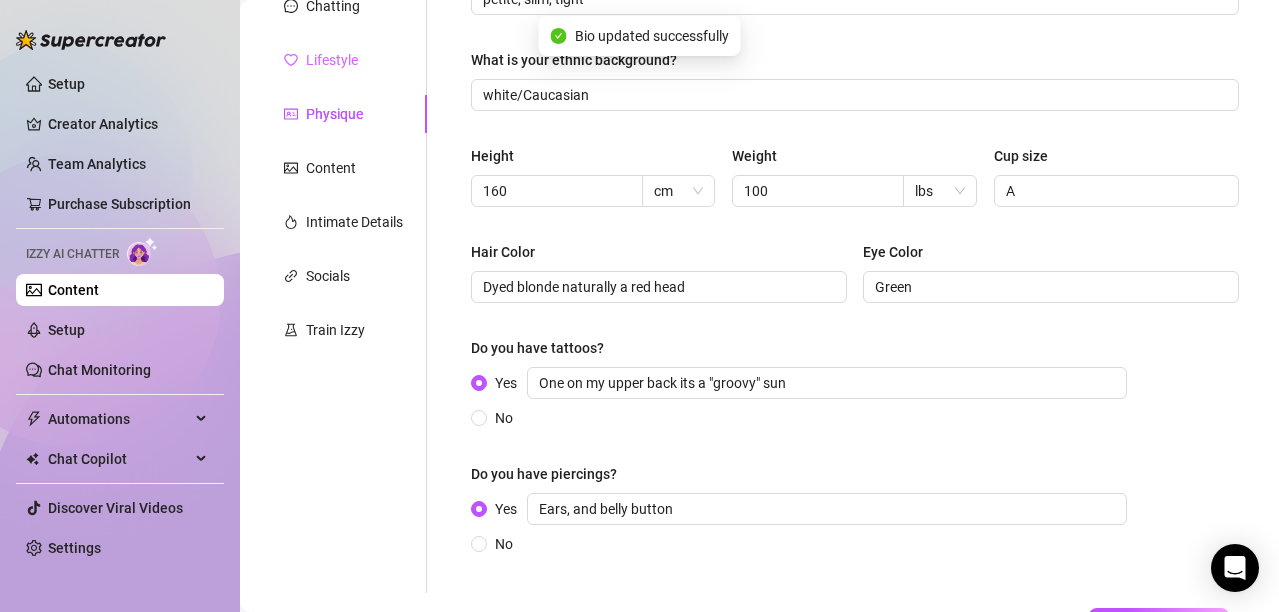 scroll, scrollTop: 113, scrollLeft: 0, axis: vertical 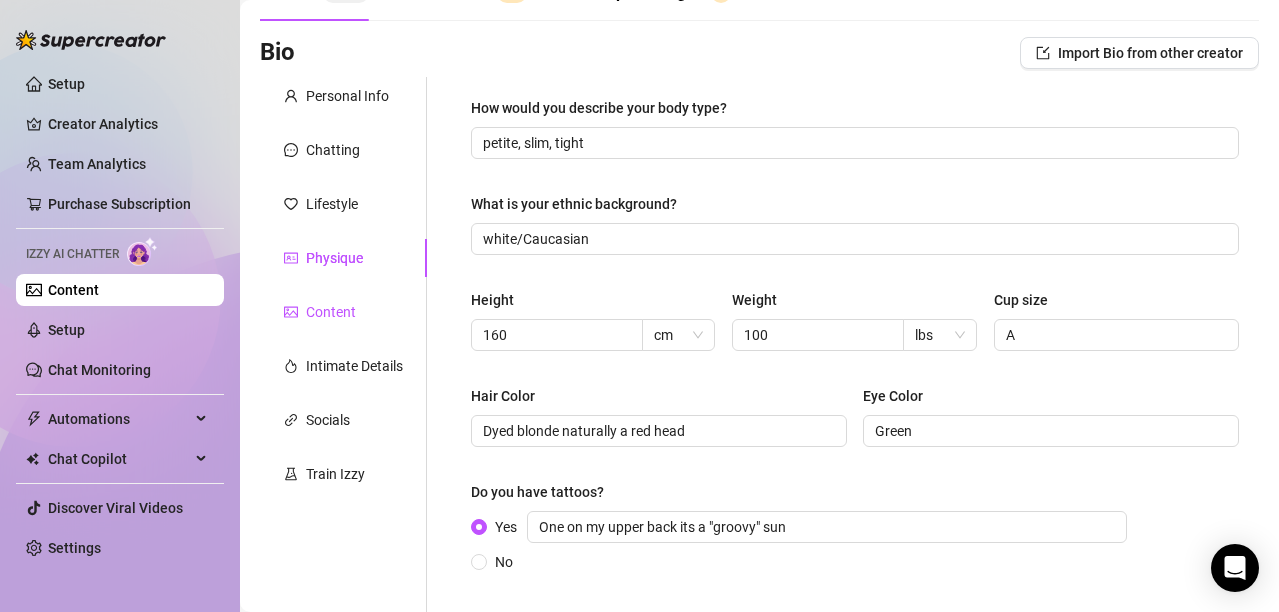 click on "Content" at bounding box center [331, 312] 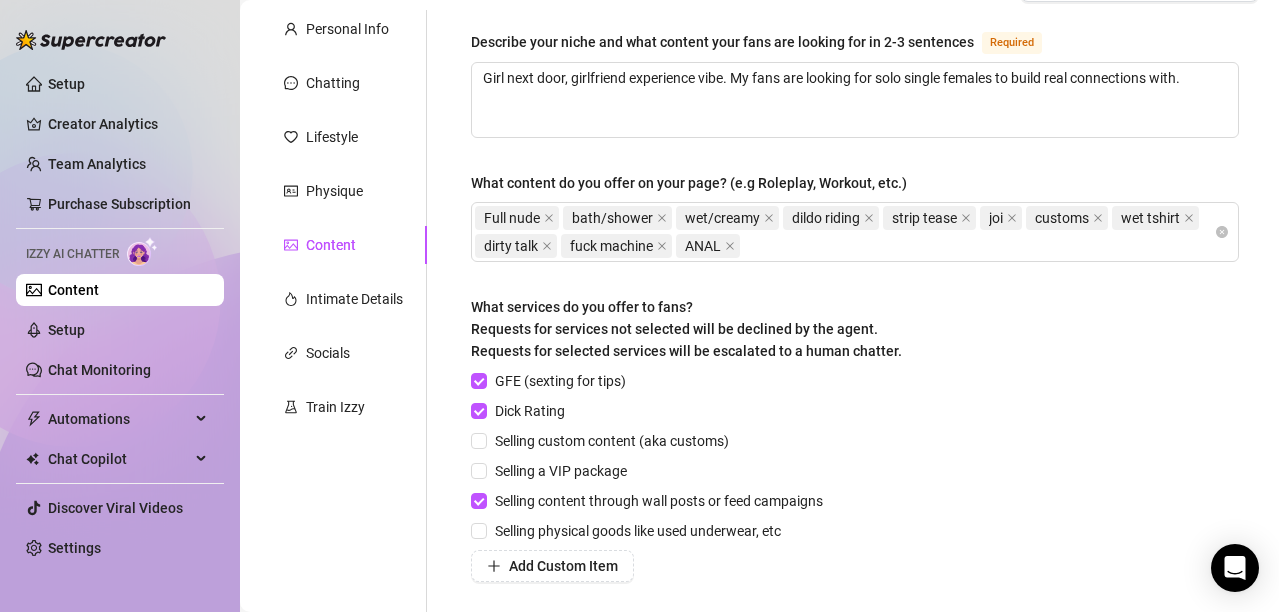 scroll, scrollTop: 213, scrollLeft: 0, axis: vertical 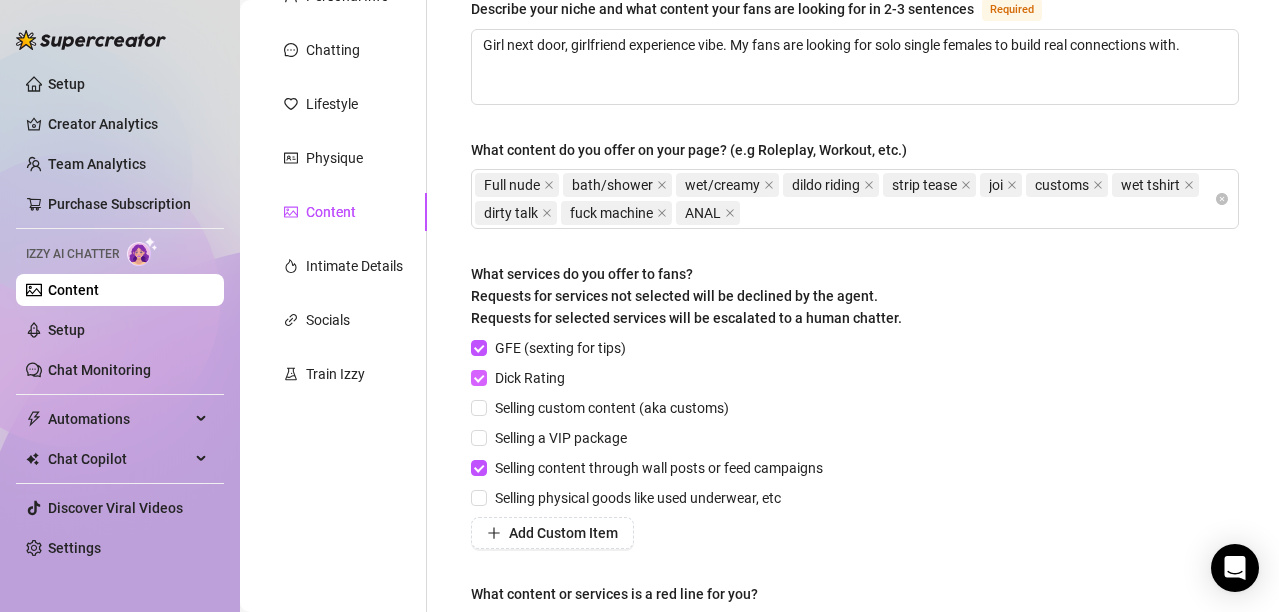 click on "Dick Rating" at bounding box center [478, 377] 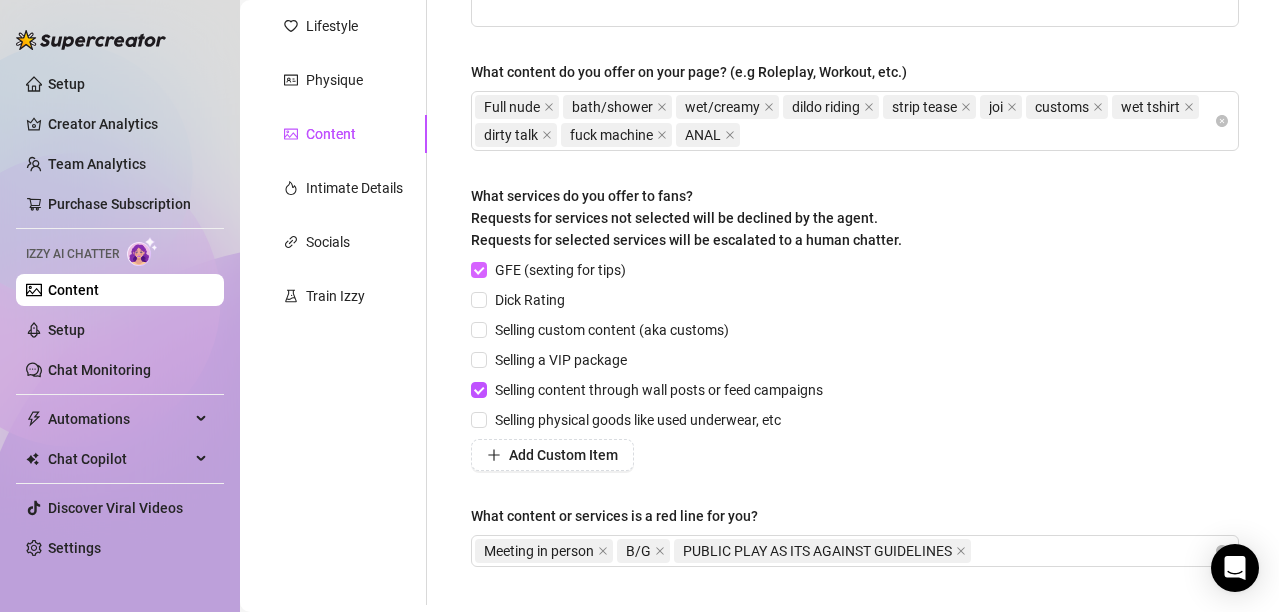 scroll, scrollTop: 413, scrollLeft: 0, axis: vertical 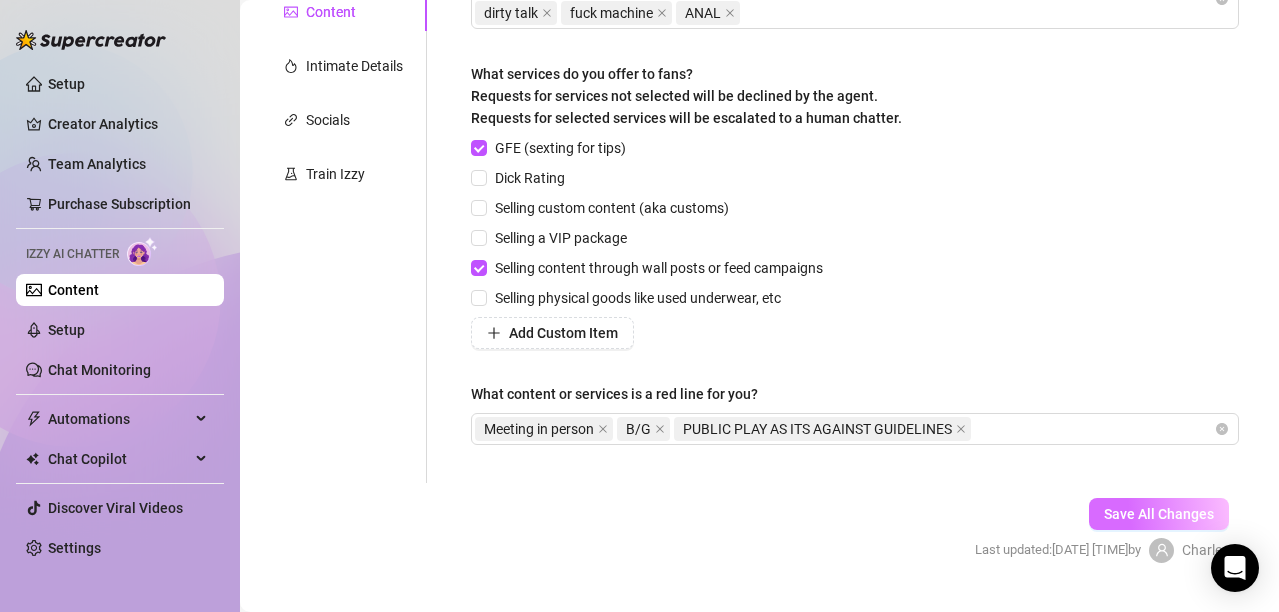 click on "Save All Changes" at bounding box center [1159, 514] 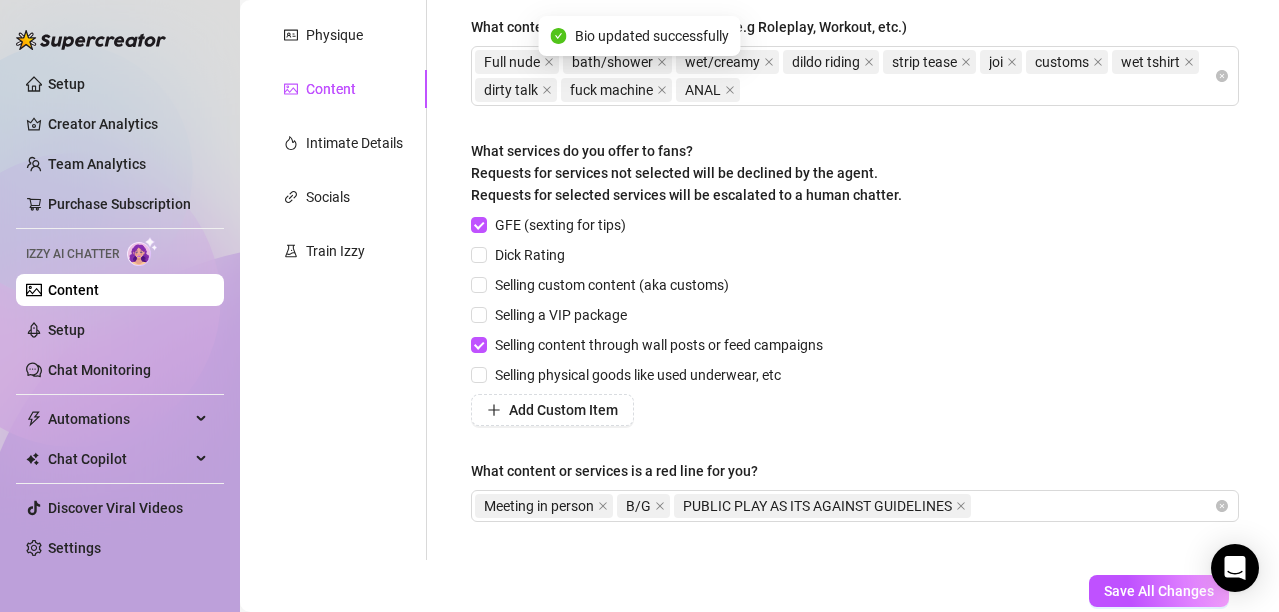 scroll, scrollTop: 213, scrollLeft: 0, axis: vertical 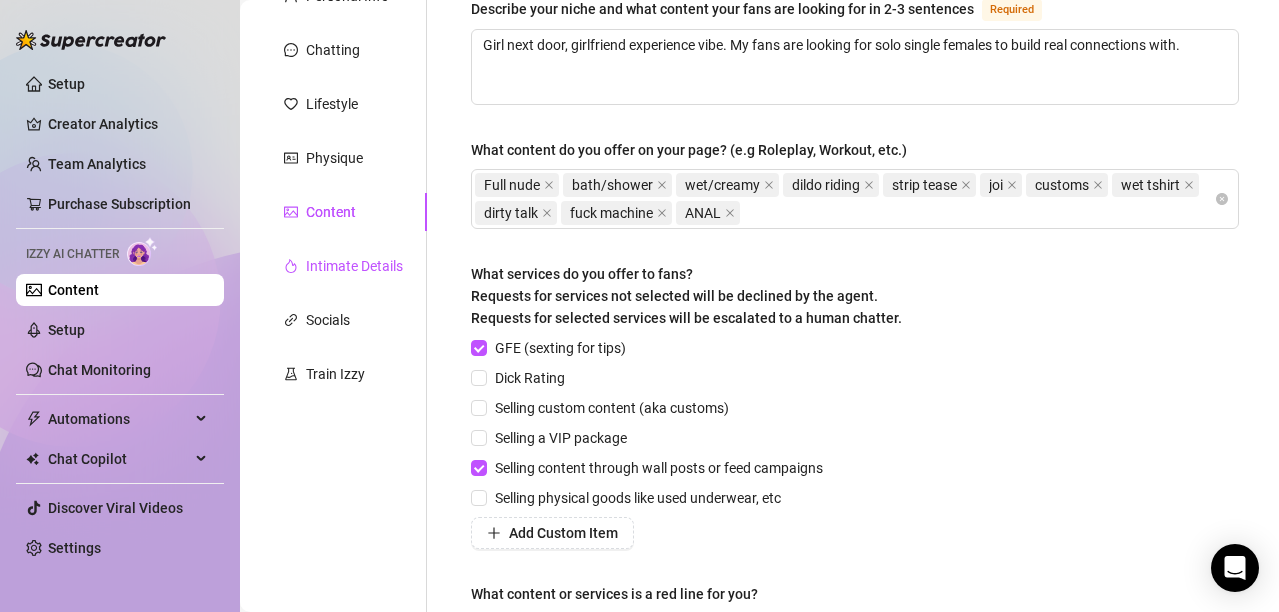 click on "Intimate Details" at bounding box center (354, 266) 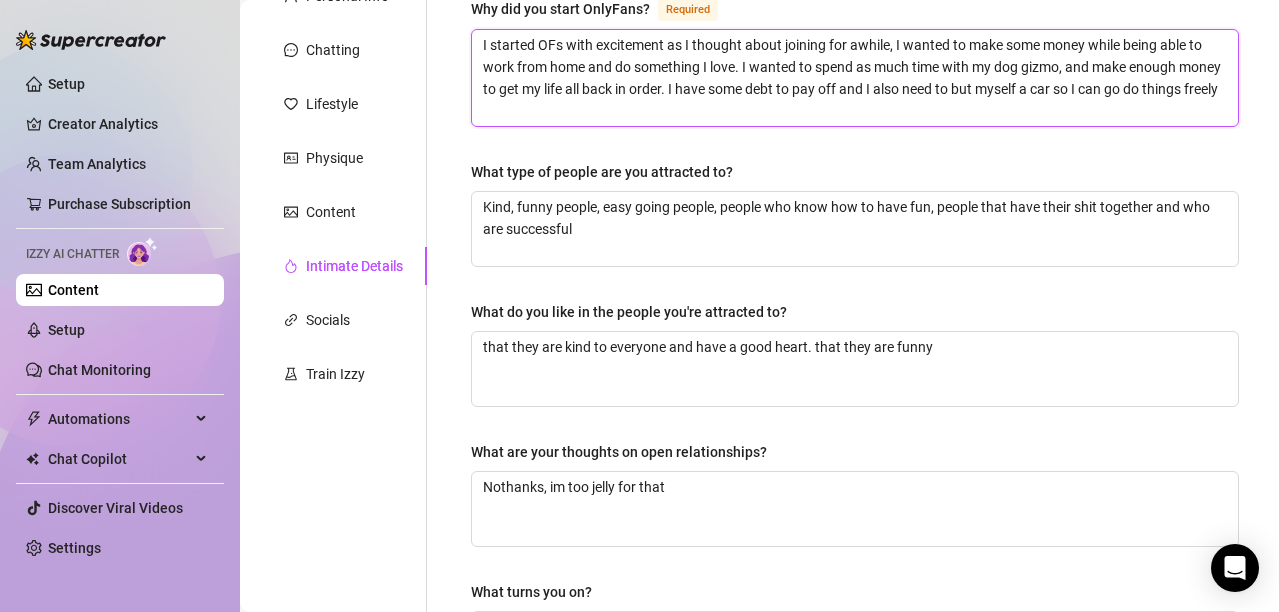 drag, startPoint x: 578, startPoint y: 109, endPoint x: 718, endPoint y: 86, distance: 141.87671 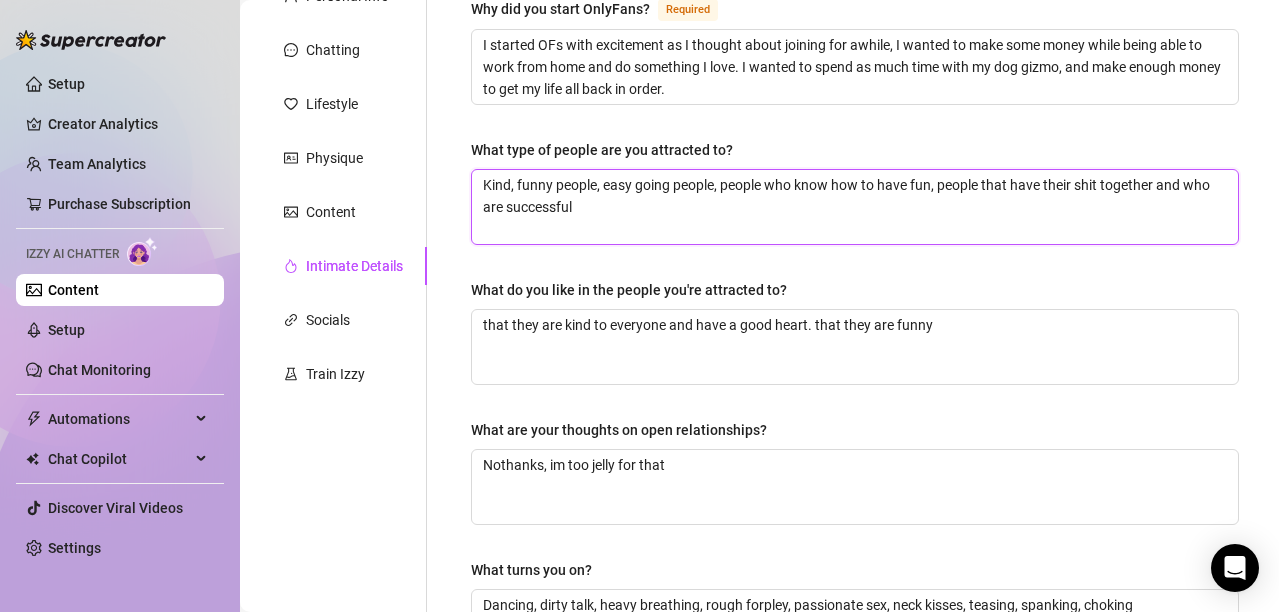 click on "Kind, funny people, easy going people, people who know how to have fun, people that have their shit together and who are successful" at bounding box center [855, 207] 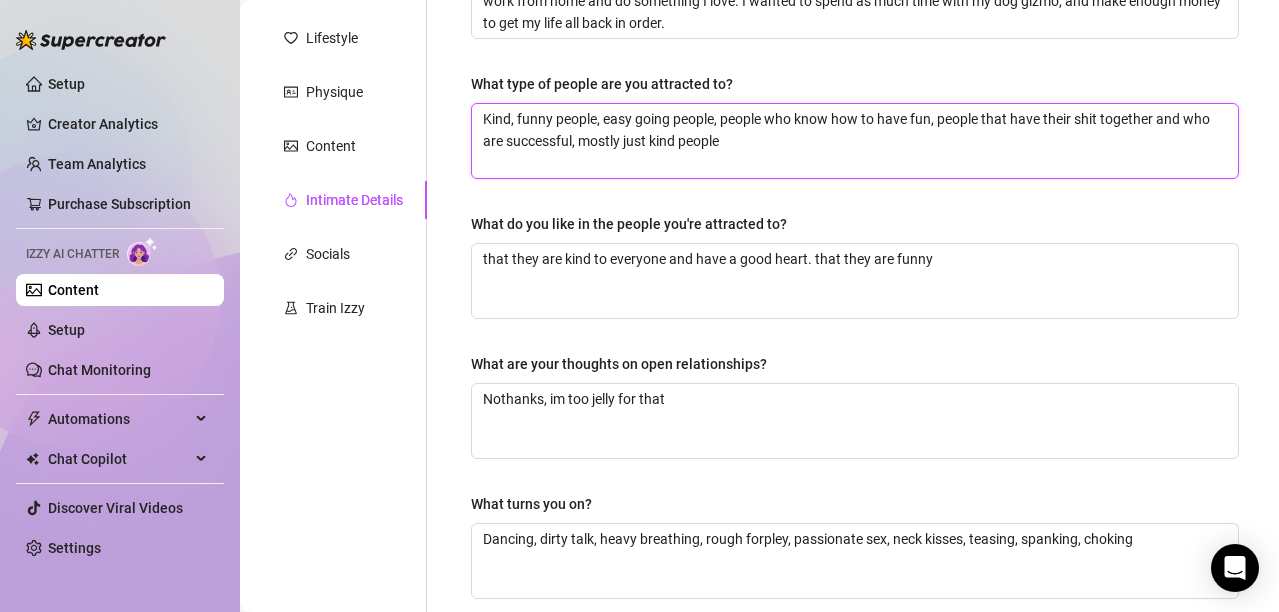 scroll, scrollTop: 313, scrollLeft: 0, axis: vertical 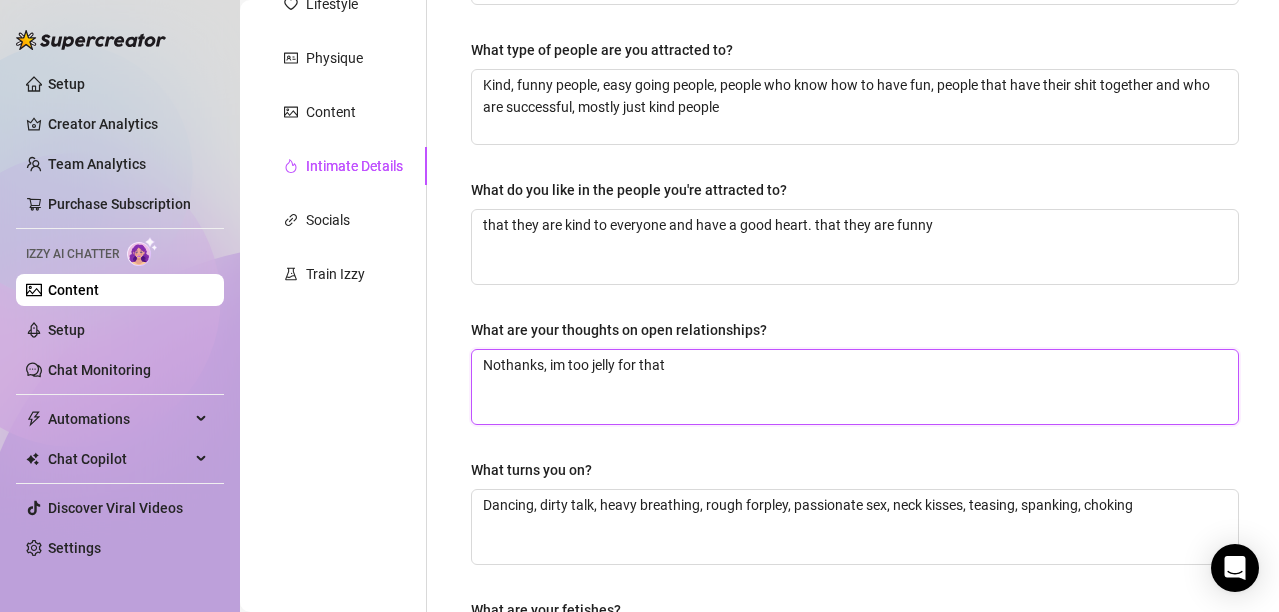 drag, startPoint x: 689, startPoint y: 368, endPoint x: 412, endPoint y: 317, distance: 281.65582 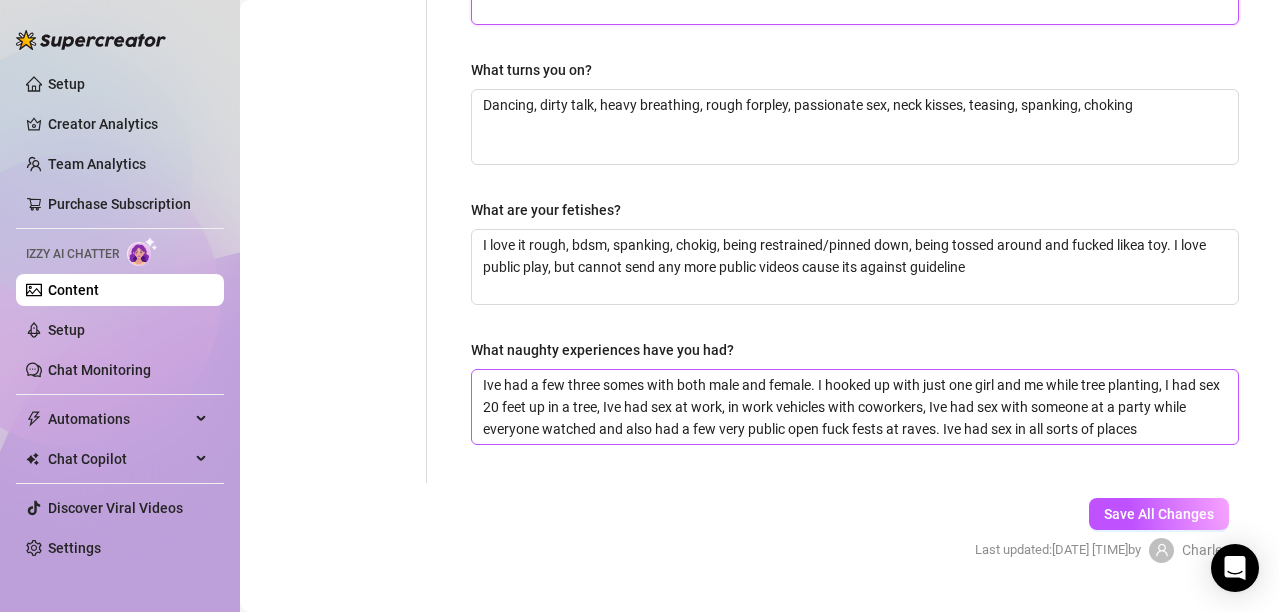 scroll, scrollTop: 758, scrollLeft: 0, axis: vertical 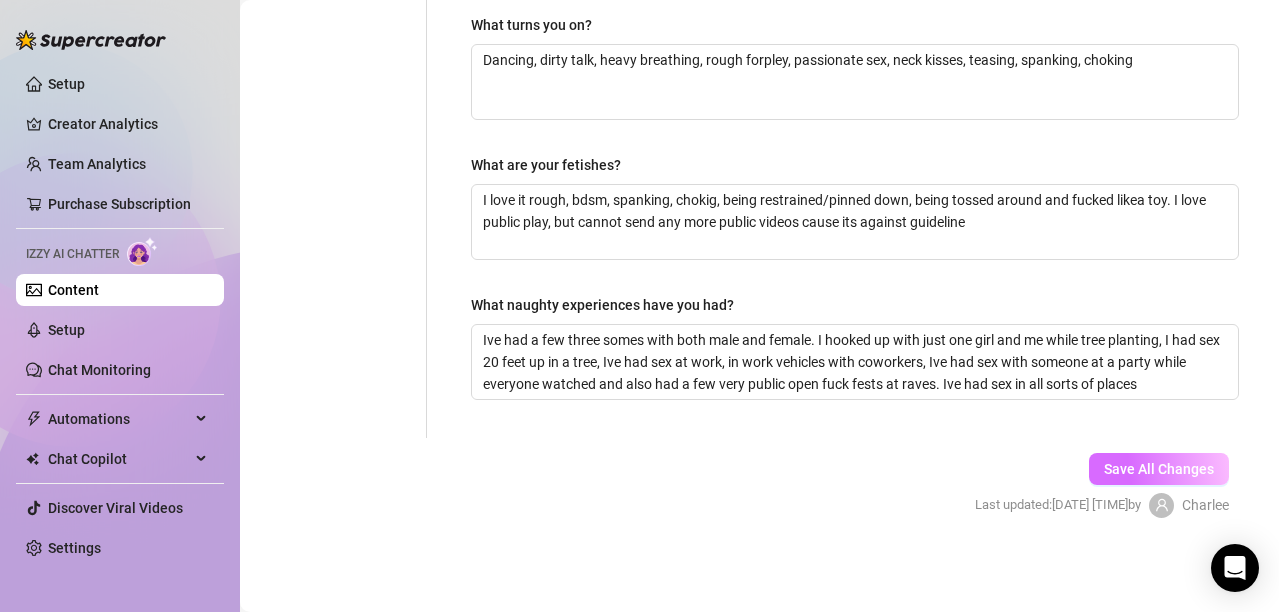 click on "Save All Changes" at bounding box center [1159, 469] 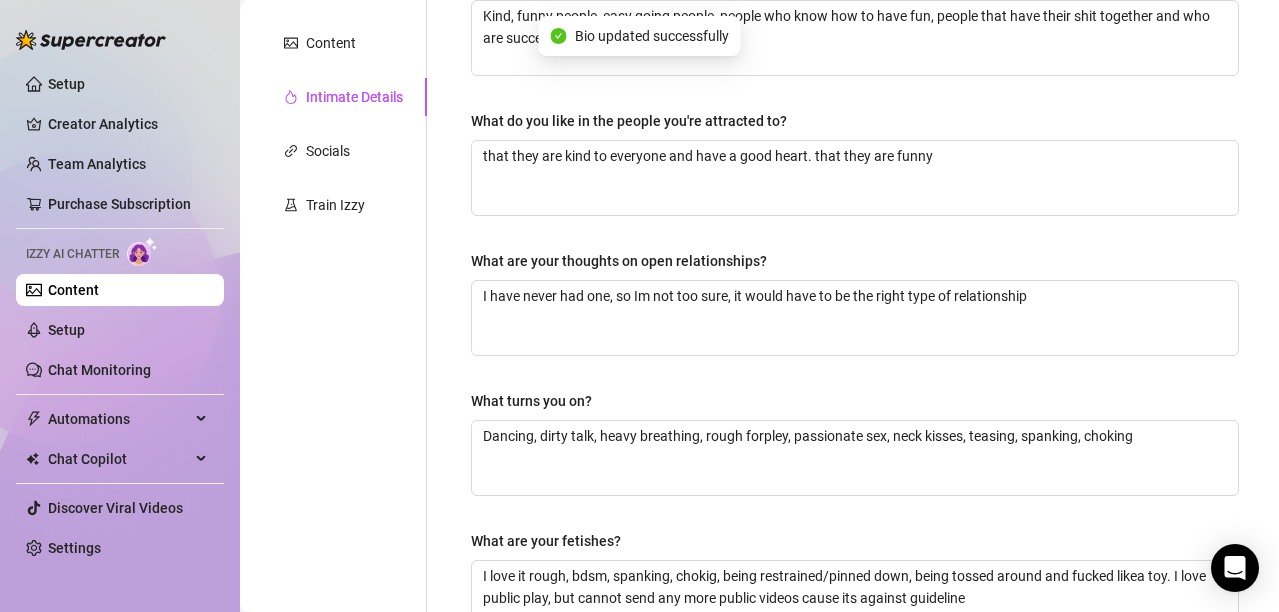 scroll, scrollTop: 158, scrollLeft: 0, axis: vertical 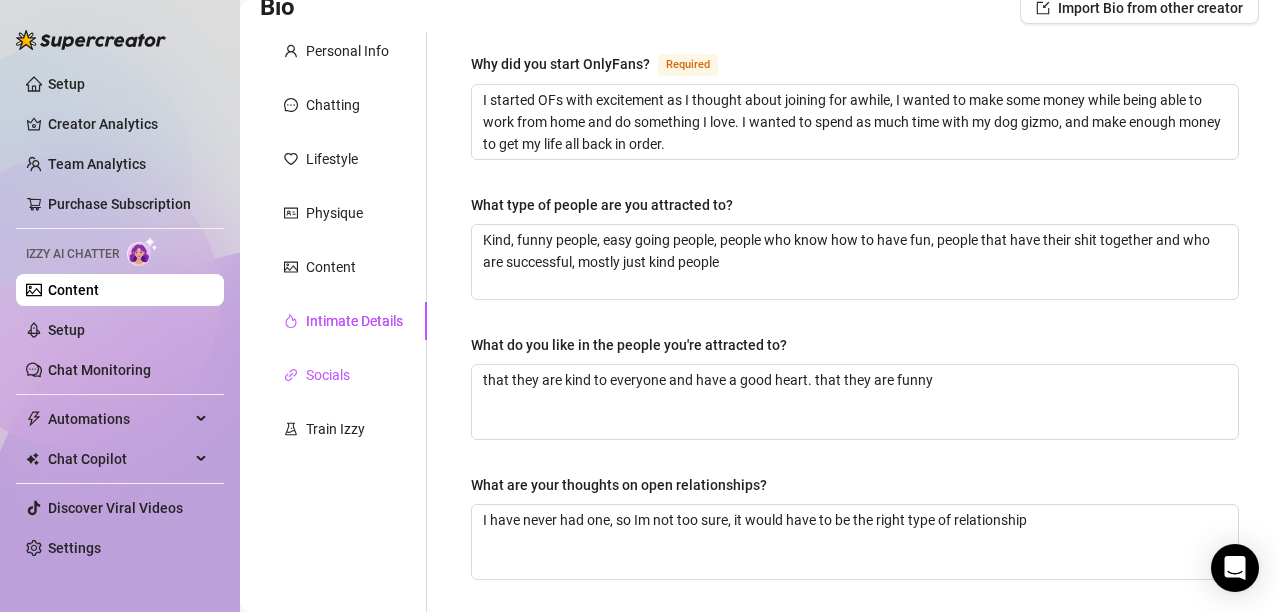 drag, startPoint x: 316, startPoint y: 365, endPoint x: 317, endPoint y: 334, distance: 31.016125 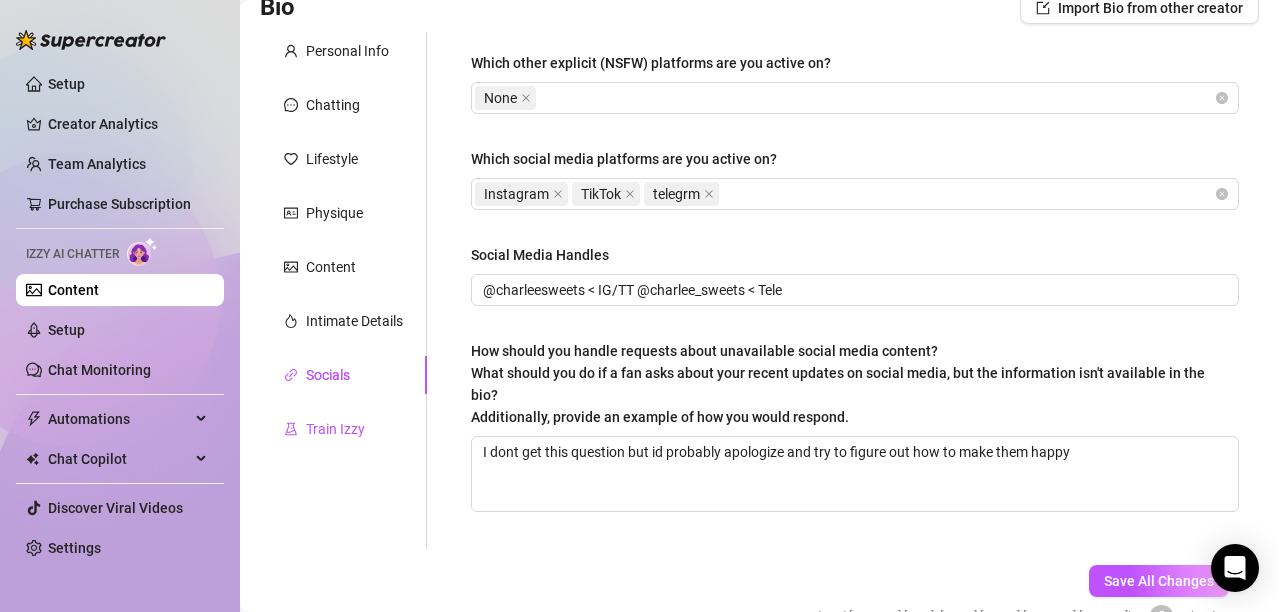 click on "Train Izzy" at bounding box center [335, 429] 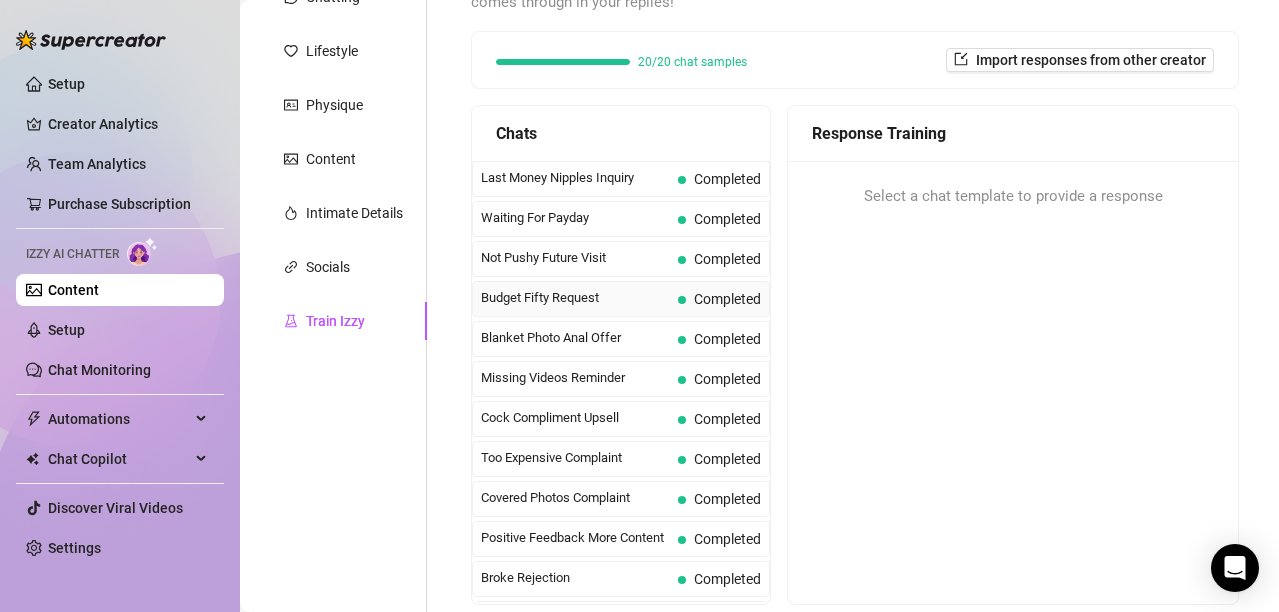 scroll, scrollTop: 300, scrollLeft: 0, axis: vertical 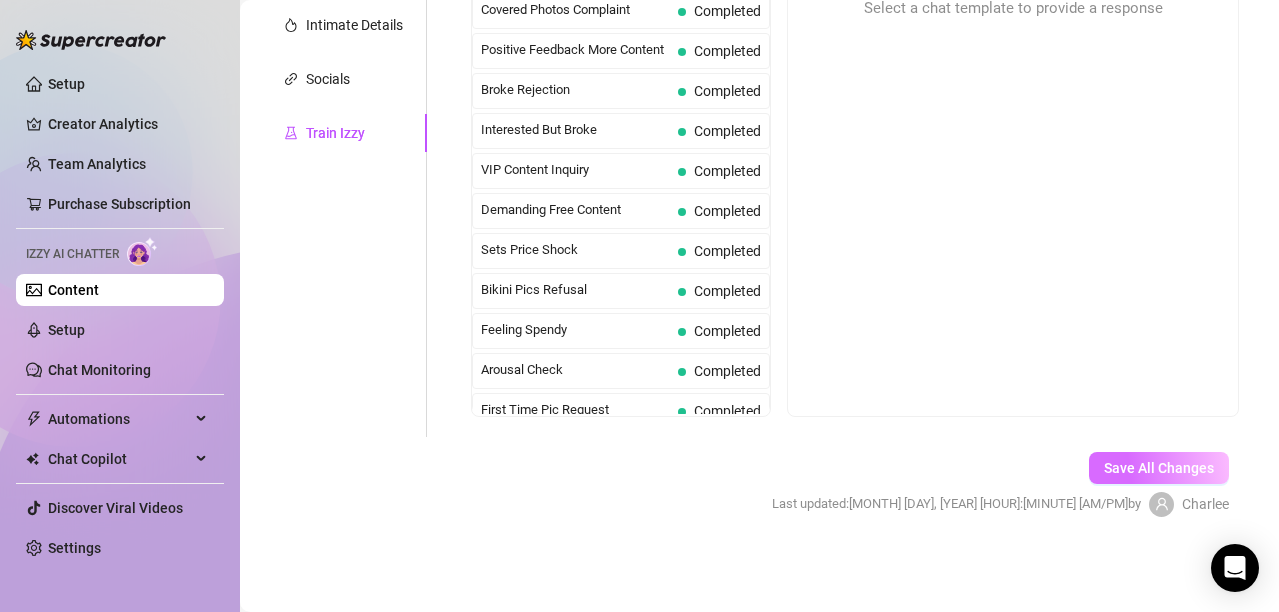 click on "Save All Changes" at bounding box center [1159, 468] 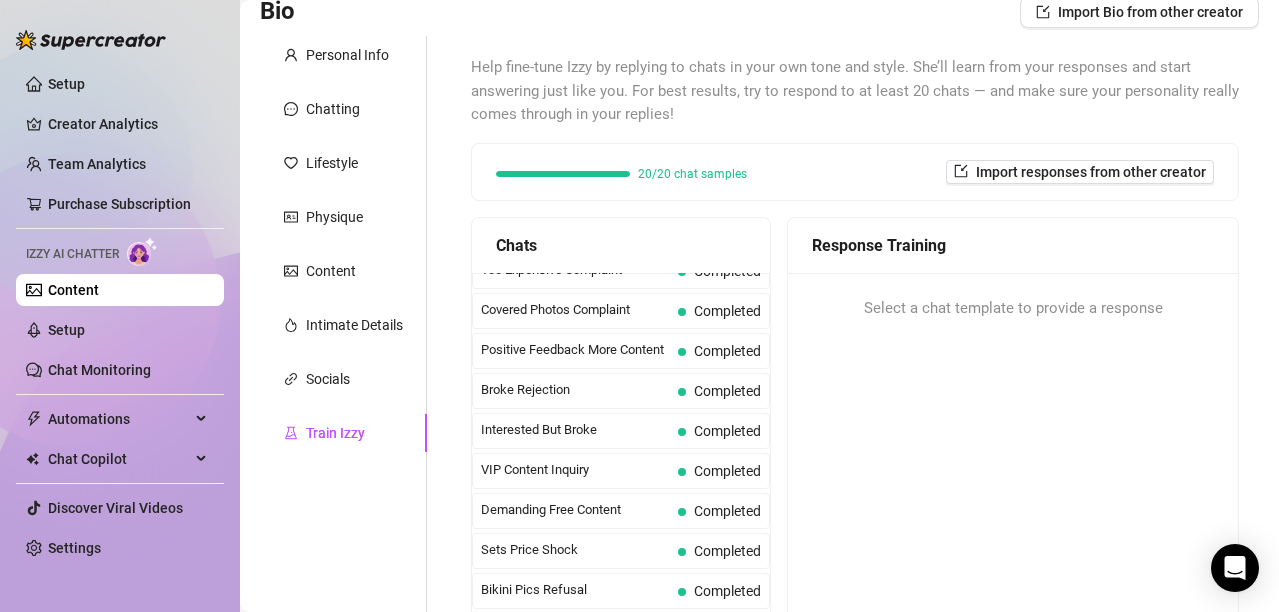 scroll, scrollTop: 0, scrollLeft: 0, axis: both 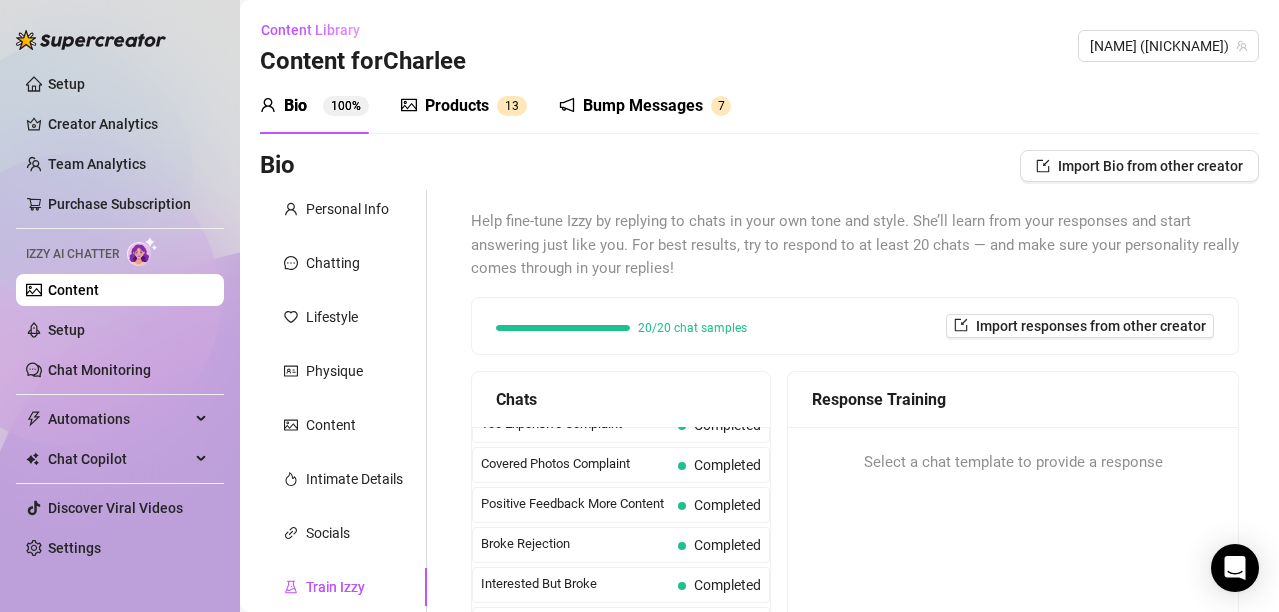 click on "Products" at bounding box center (457, 106) 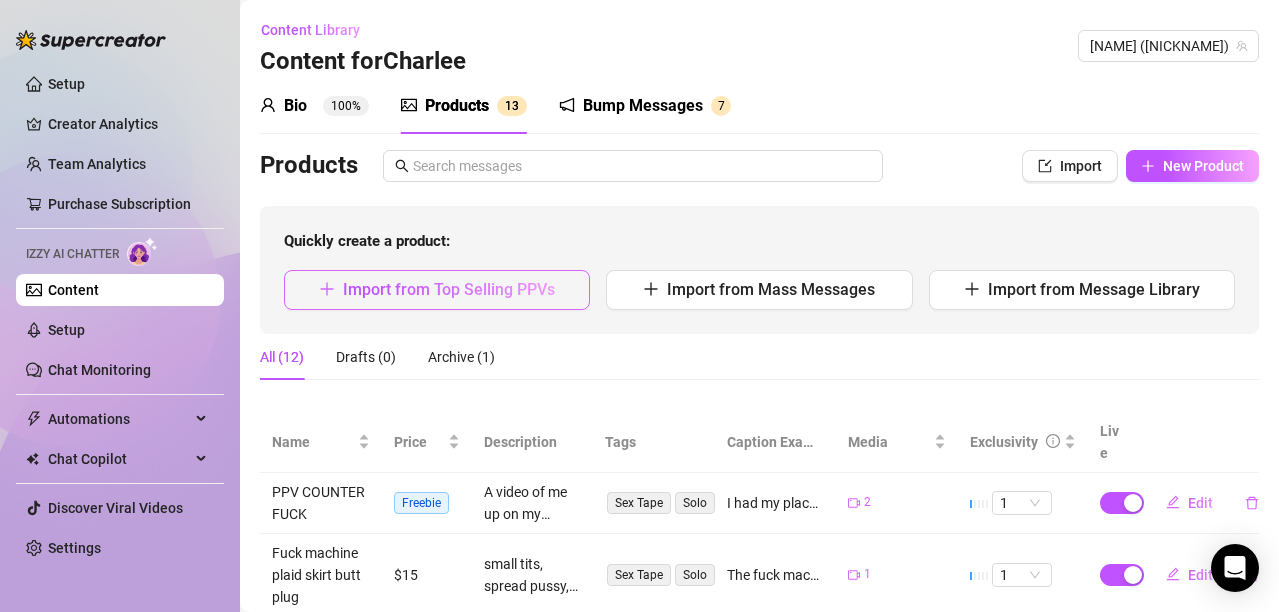 click on "Import from Top Selling PPVs" at bounding box center (449, 289) 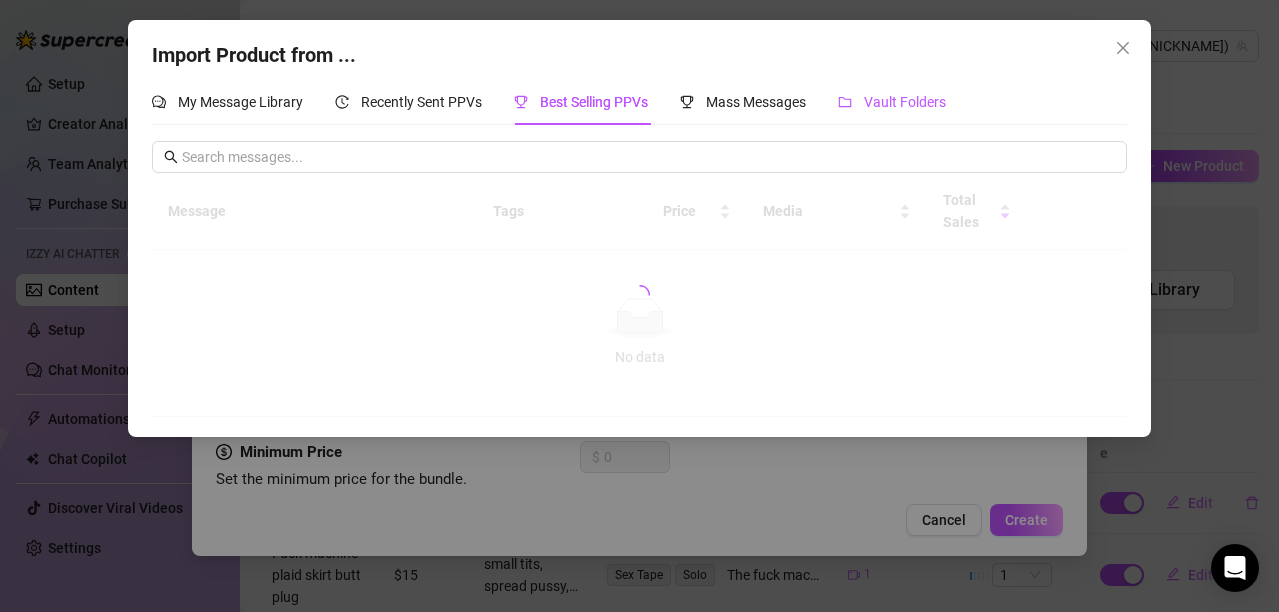 click on "Vault Folders" at bounding box center (892, 102) 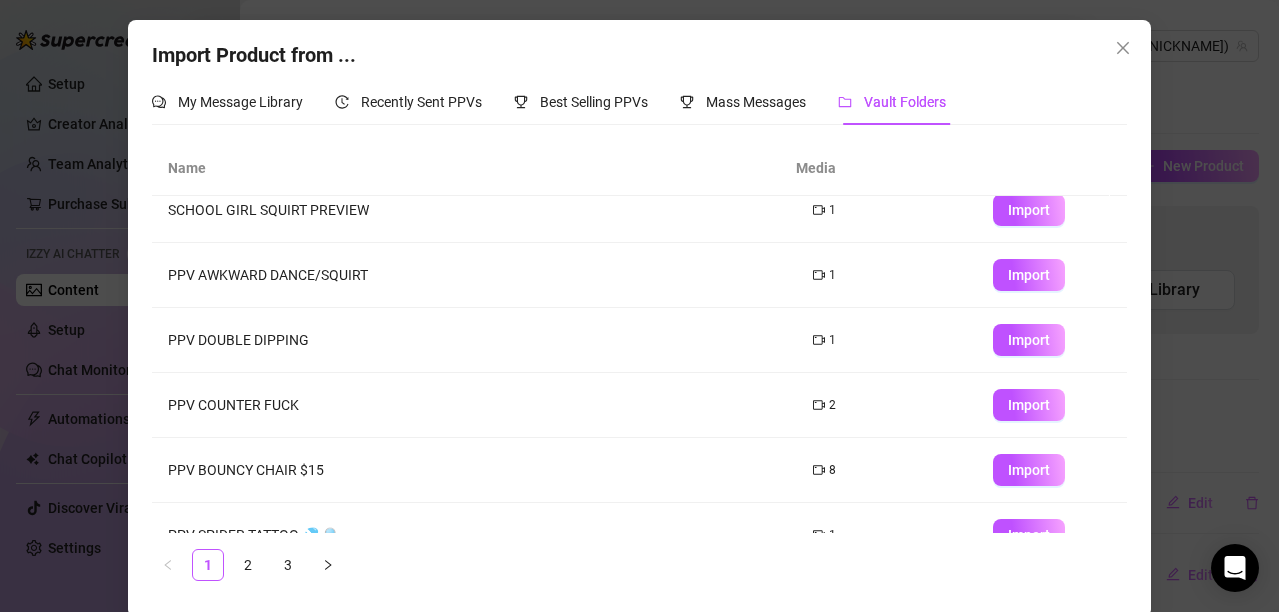 scroll, scrollTop: 313, scrollLeft: 0, axis: vertical 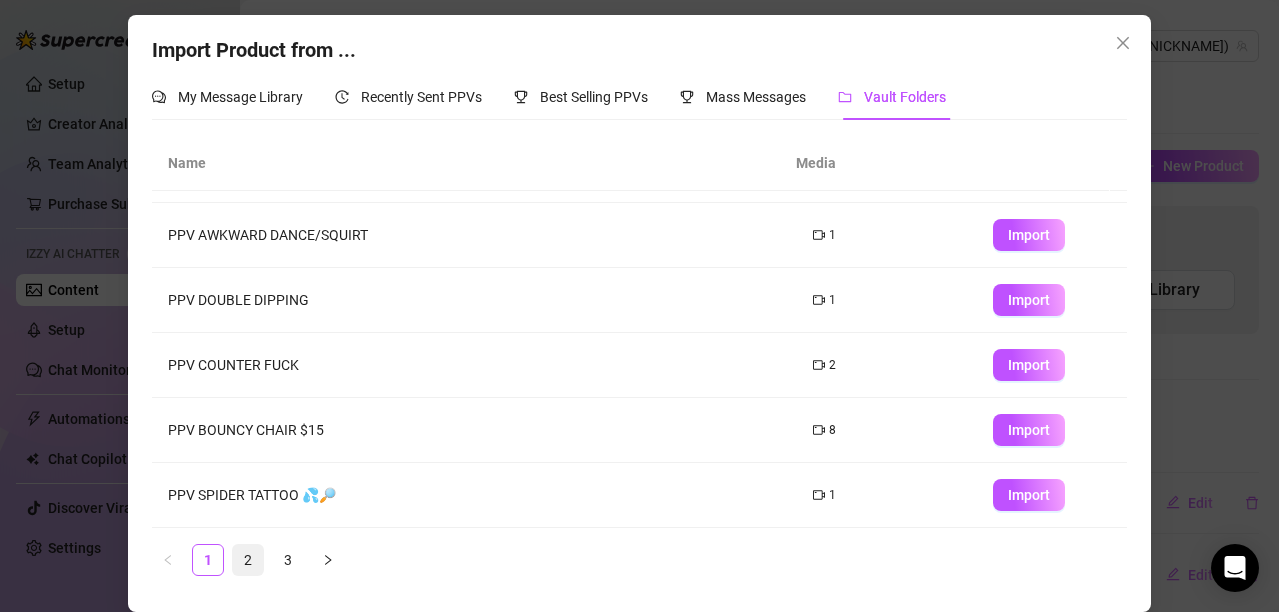 click on "2" at bounding box center (248, 560) 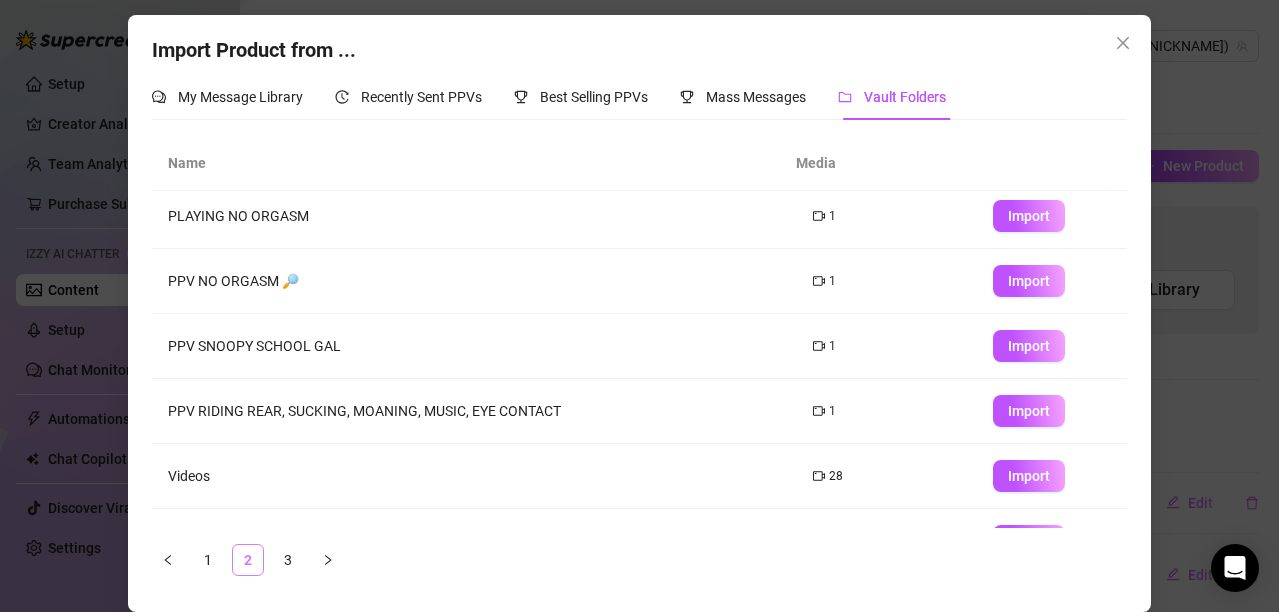 scroll, scrollTop: 0, scrollLeft: 0, axis: both 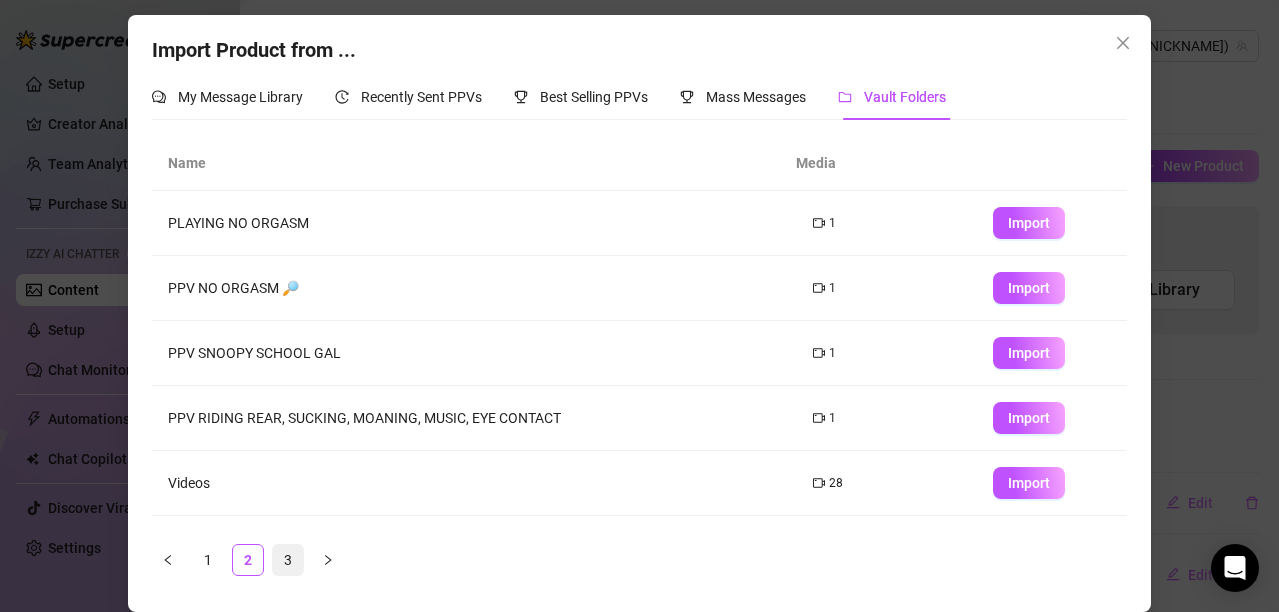 click on "3" at bounding box center [288, 560] 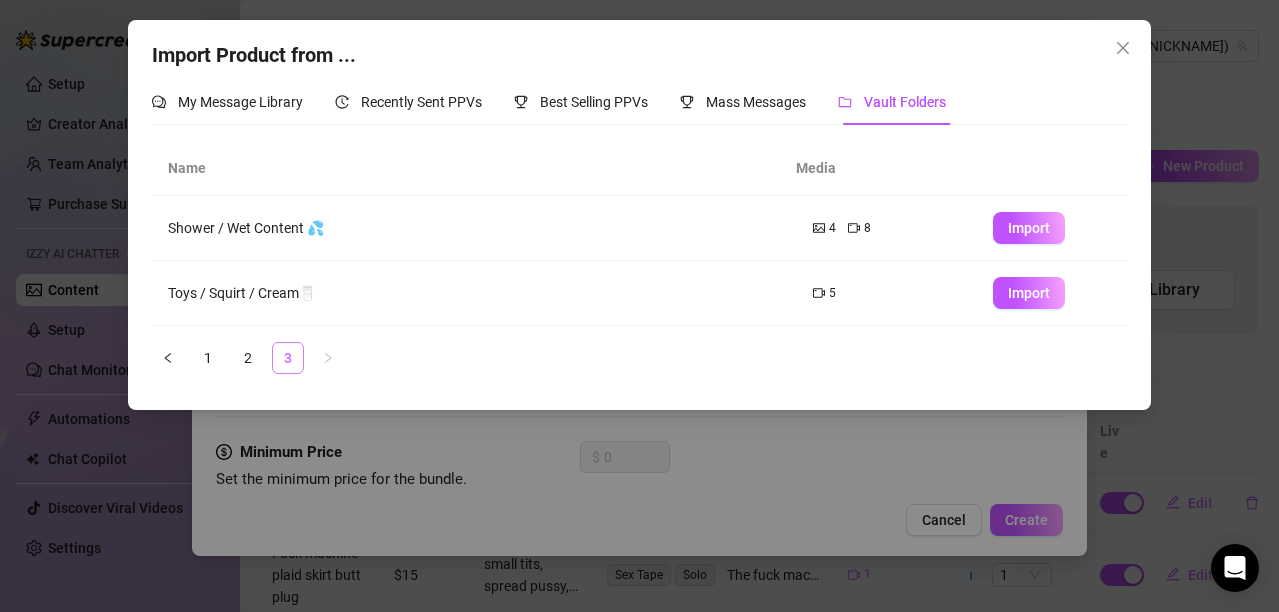scroll, scrollTop: 0, scrollLeft: 0, axis: both 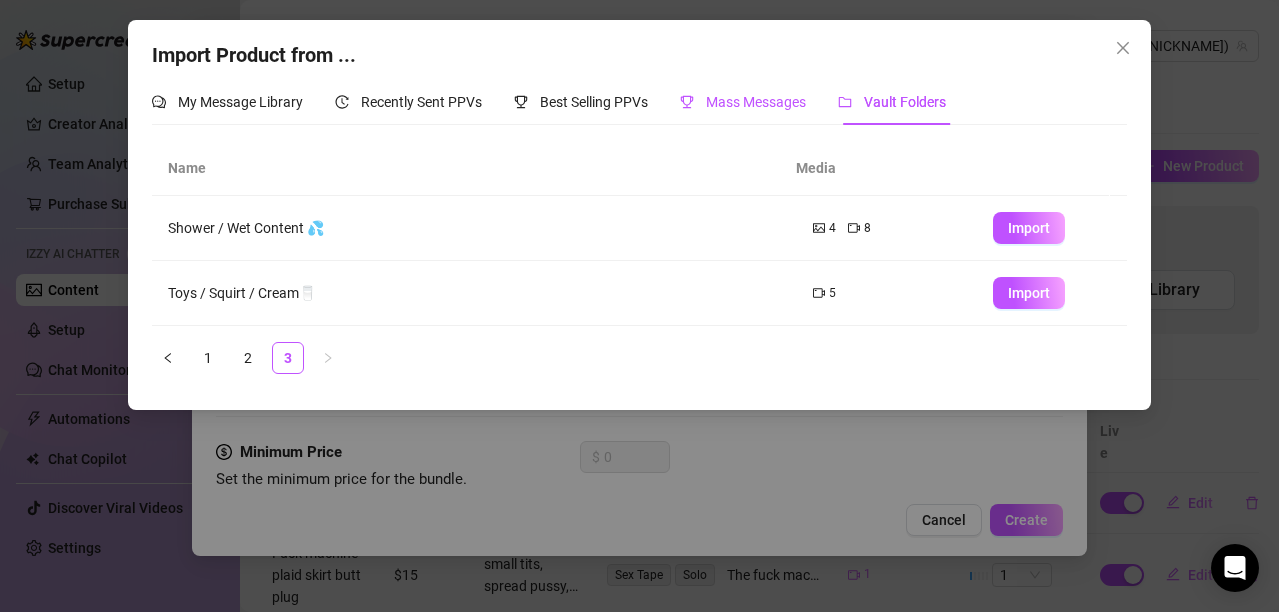 click on "Mass Messages" at bounding box center [756, 102] 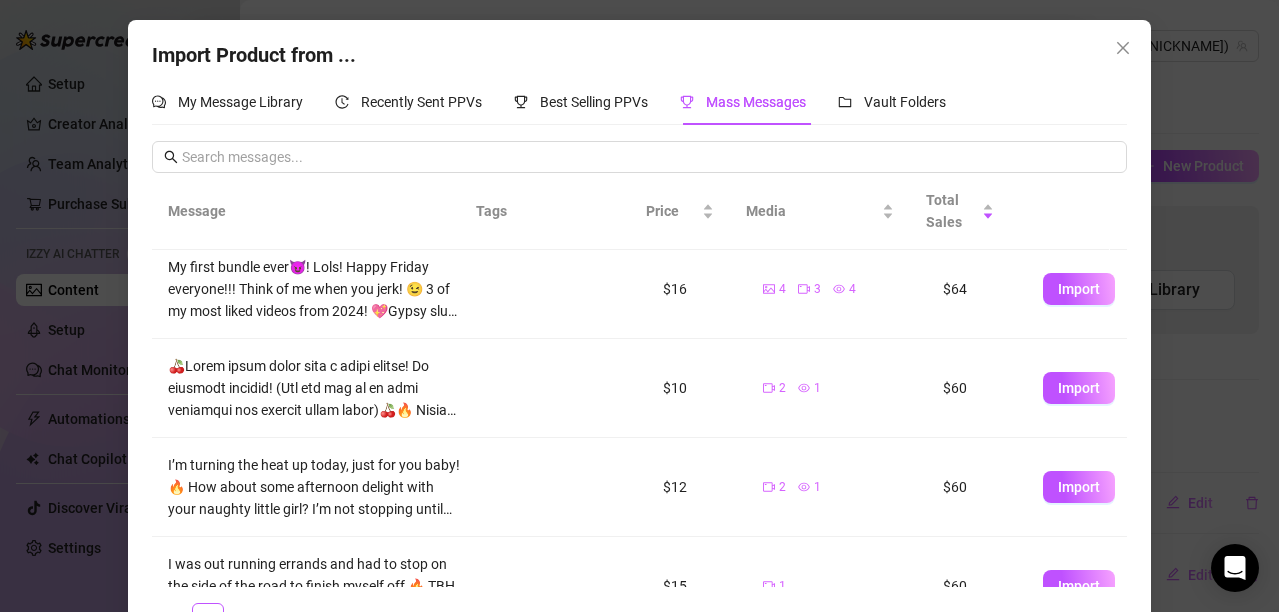 scroll, scrollTop: 609, scrollLeft: 0, axis: vertical 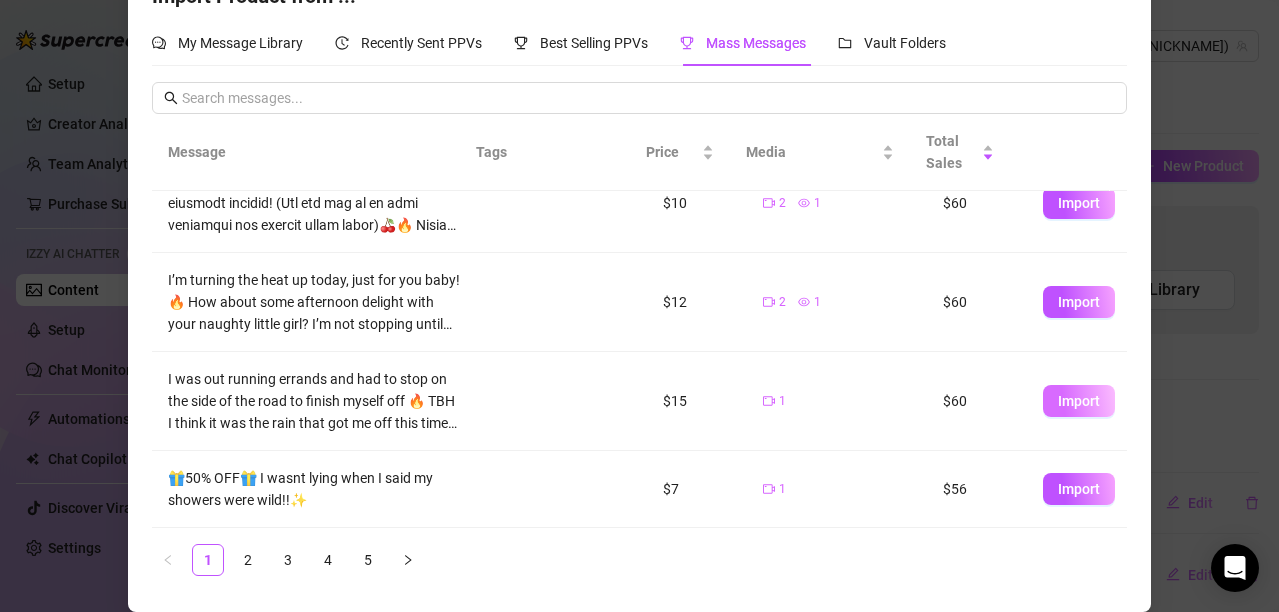 click on "Import" at bounding box center (1079, 401) 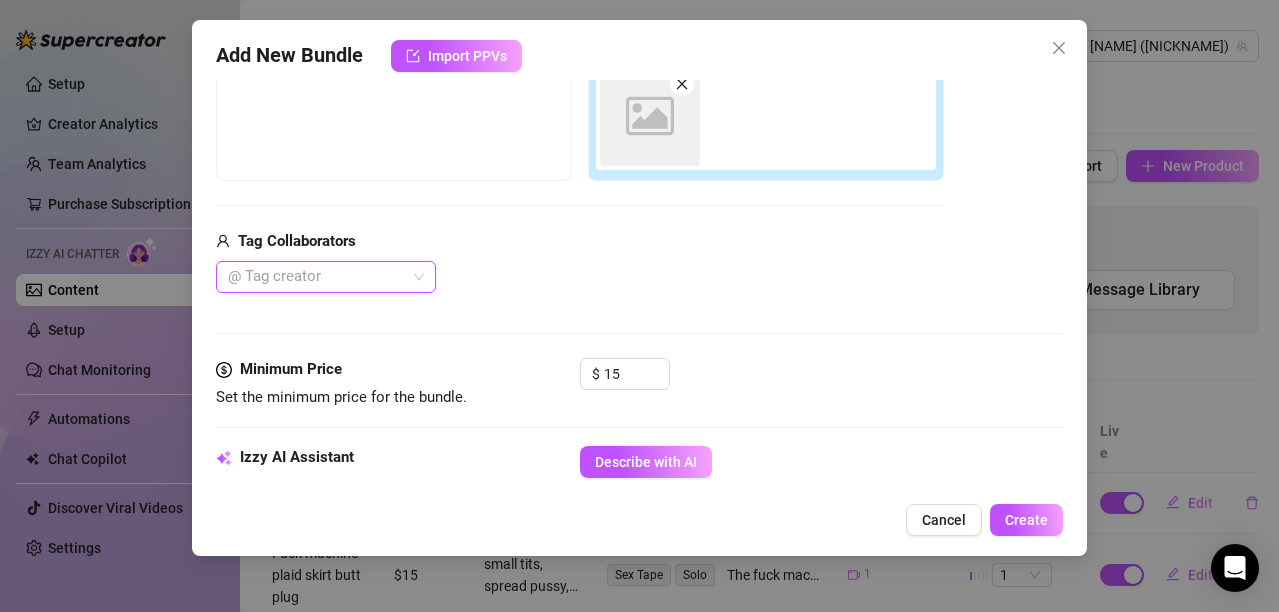 scroll, scrollTop: 0, scrollLeft: 0, axis: both 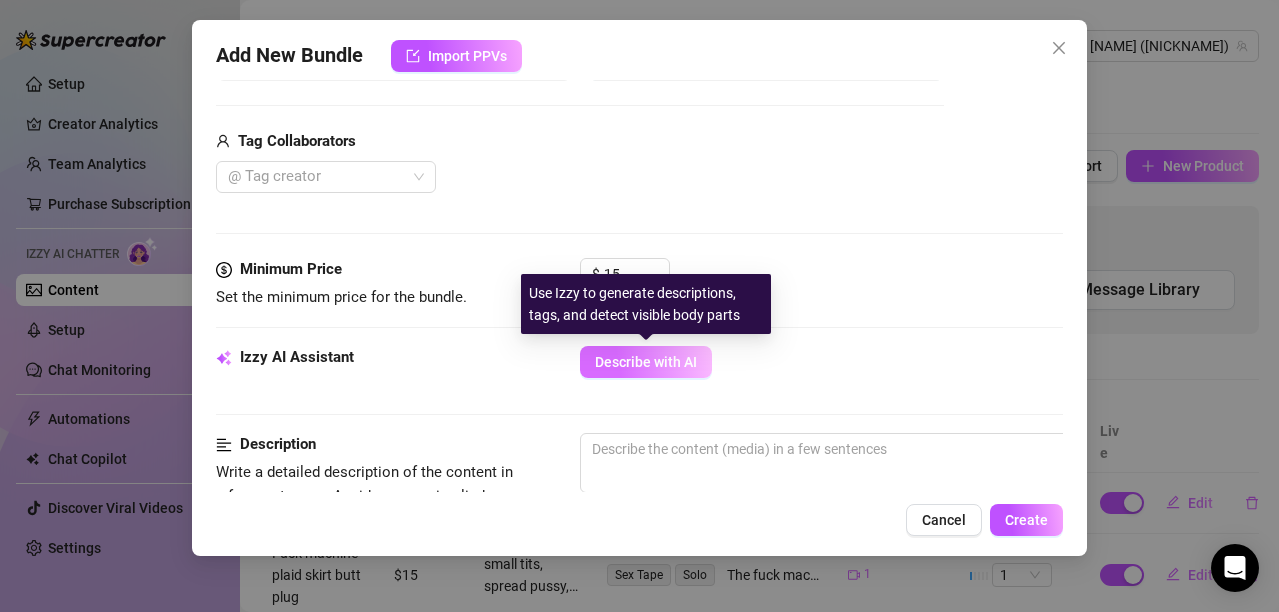 click on "Describe with AI" at bounding box center [646, 362] 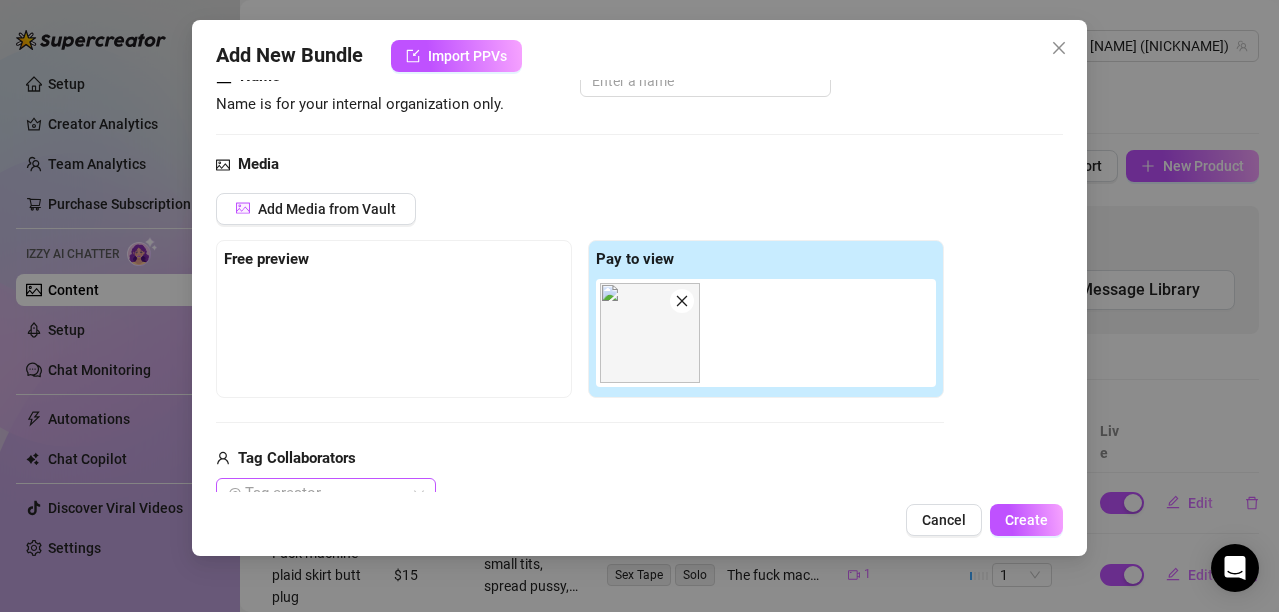 scroll, scrollTop: 0, scrollLeft: 0, axis: both 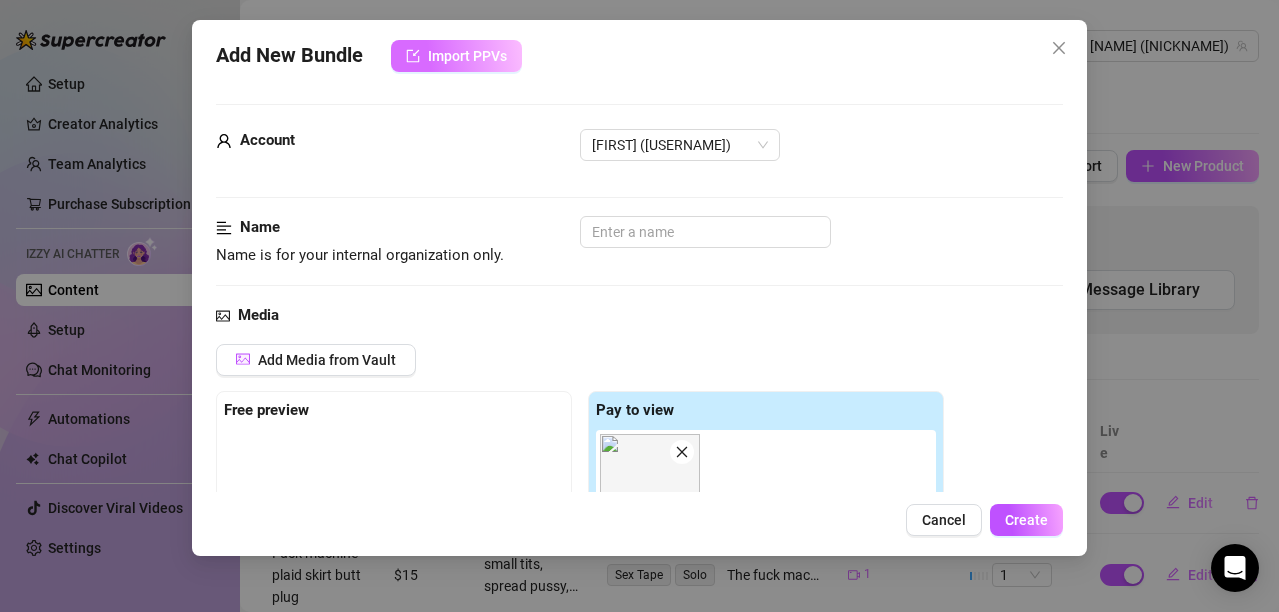 click on "Import PPVs" at bounding box center (456, 56) 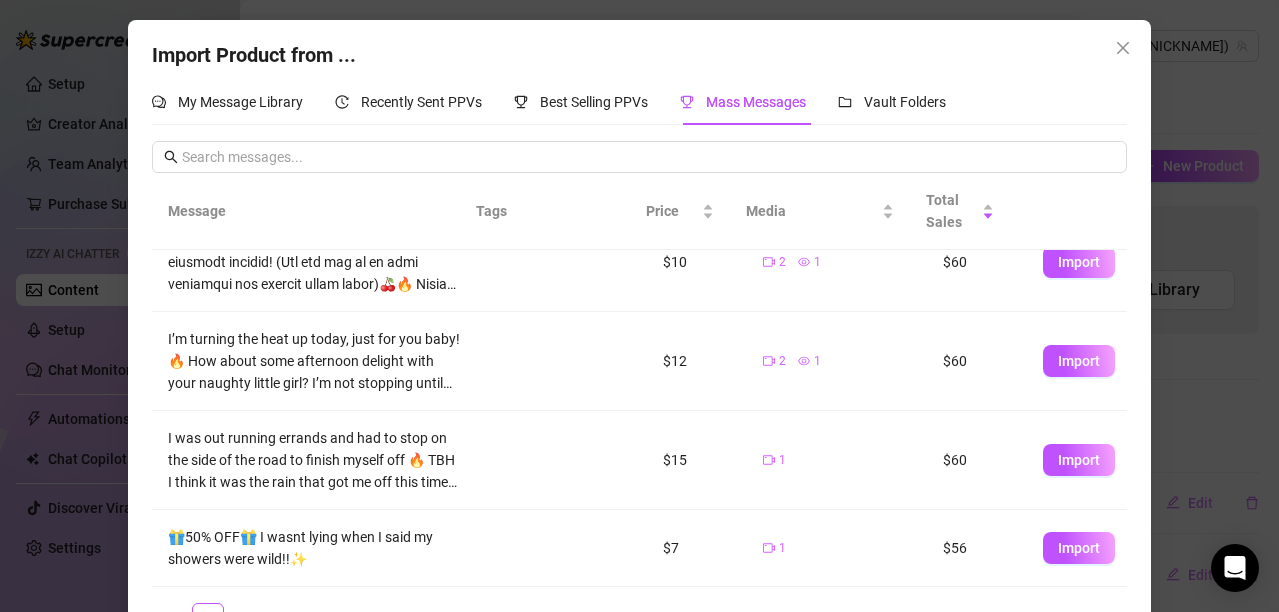 scroll, scrollTop: 59, scrollLeft: 0, axis: vertical 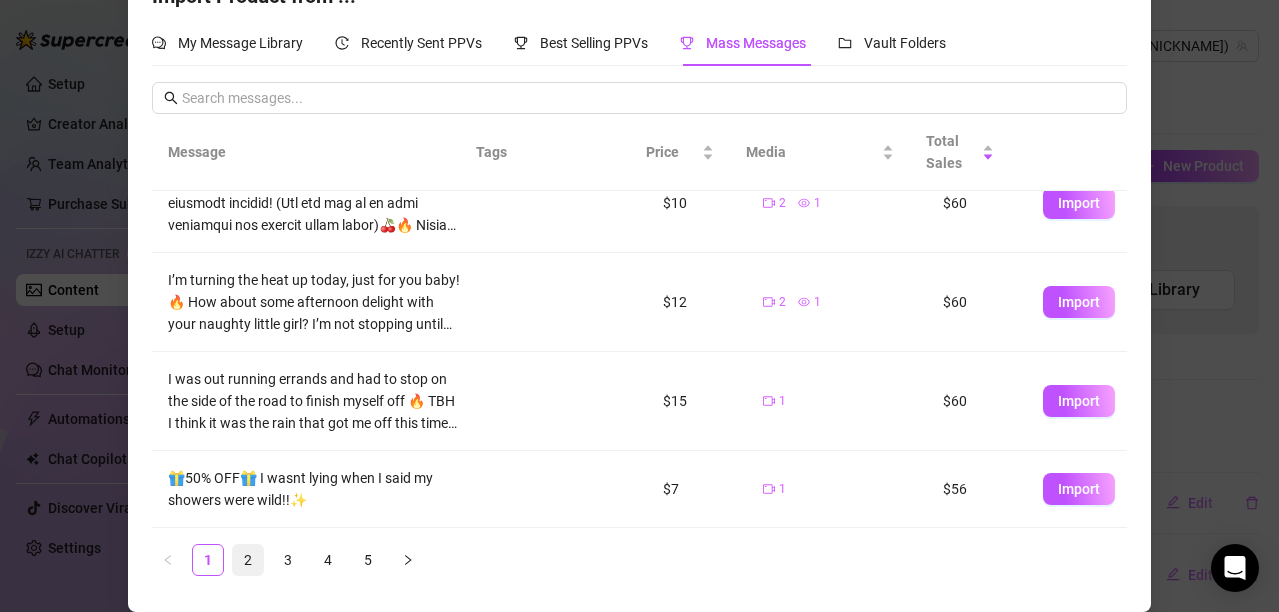 click on "2" at bounding box center [248, 560] 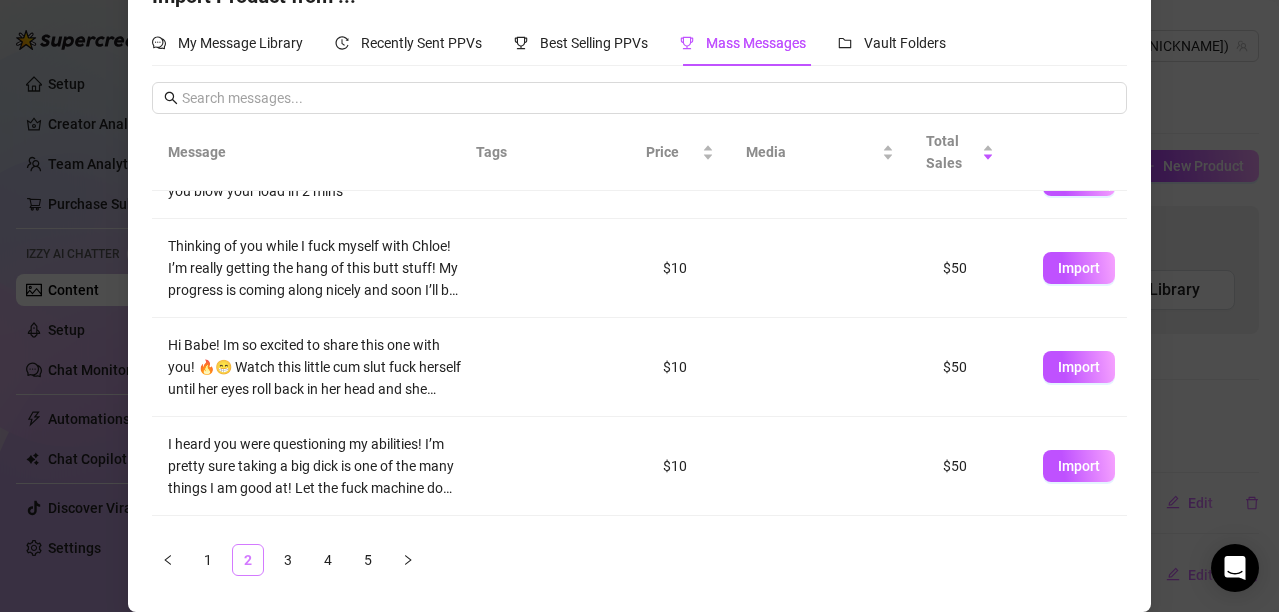 scroll, scrollTop: 0, scrollLeft: 0, axis: both 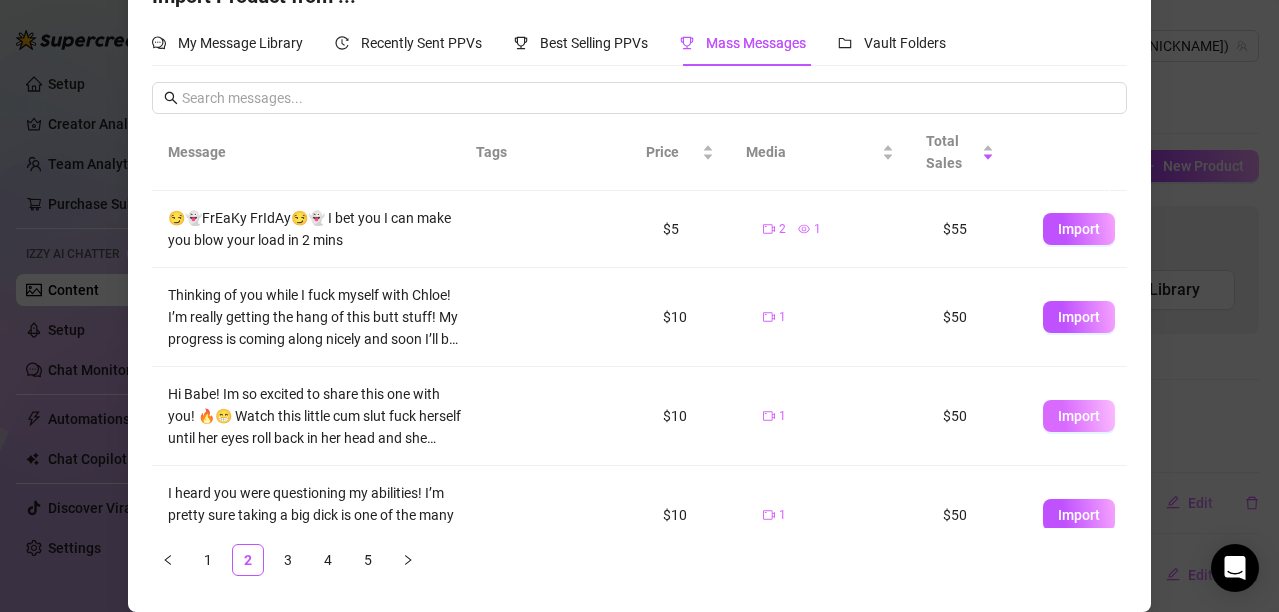 click on "Import" at bounding box center [1079, 416] 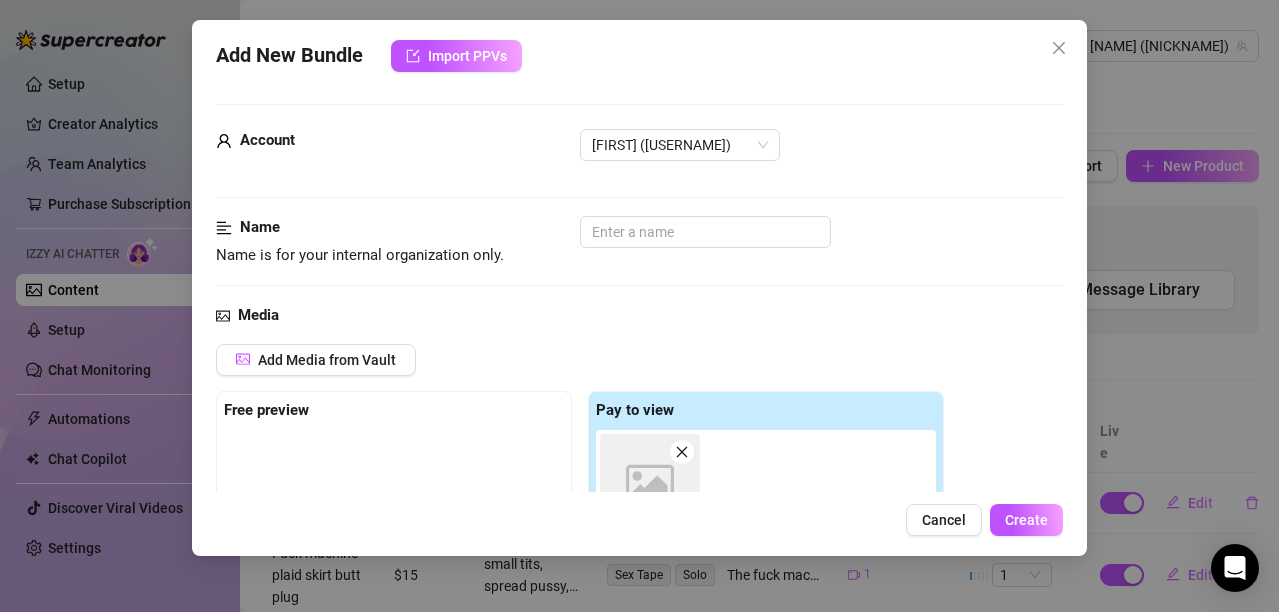 scroll, scrollTop: 0, scrollLeft: 0, axis: both 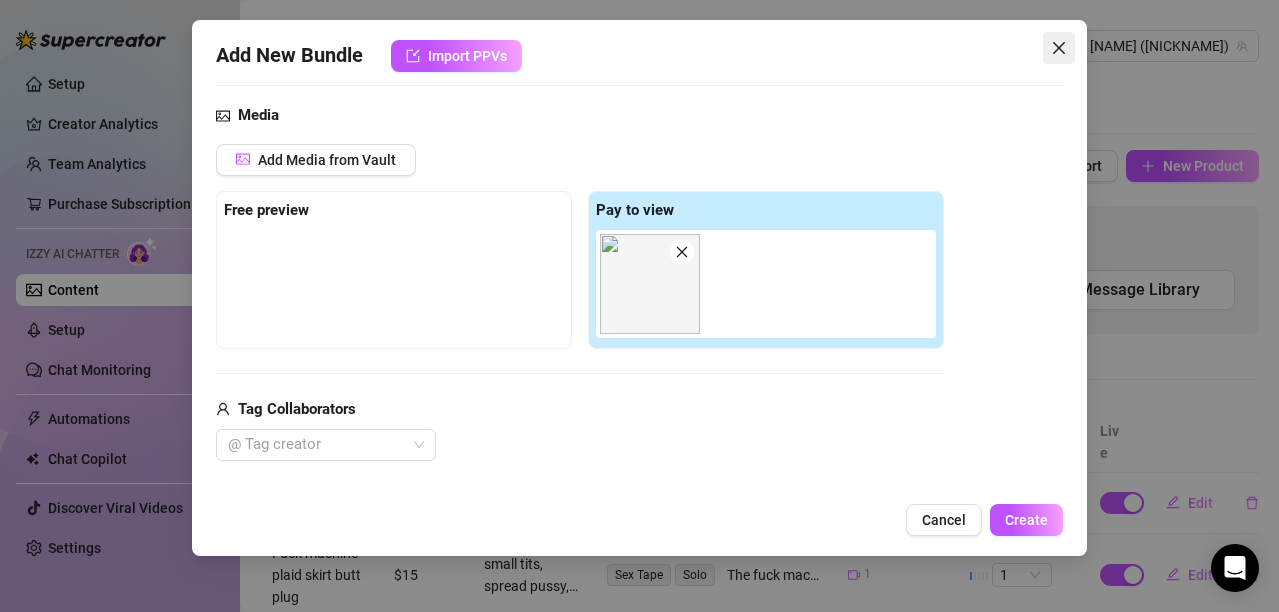 click 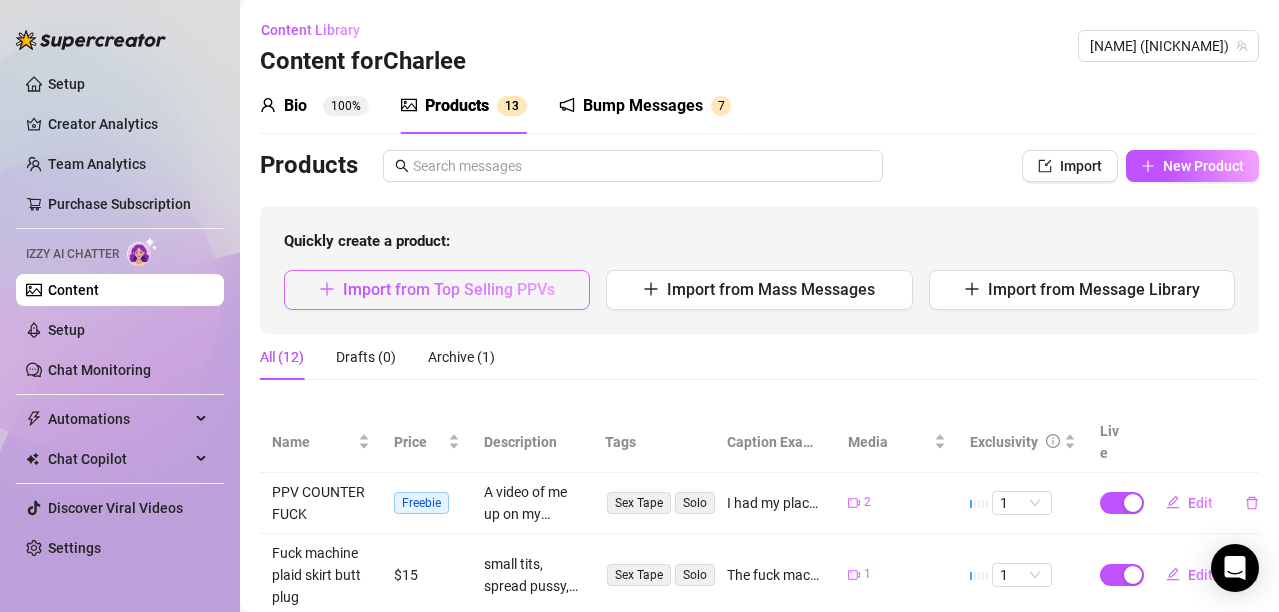 click on "Import from Top Selling PPVs" at bounding box center (437, 290) 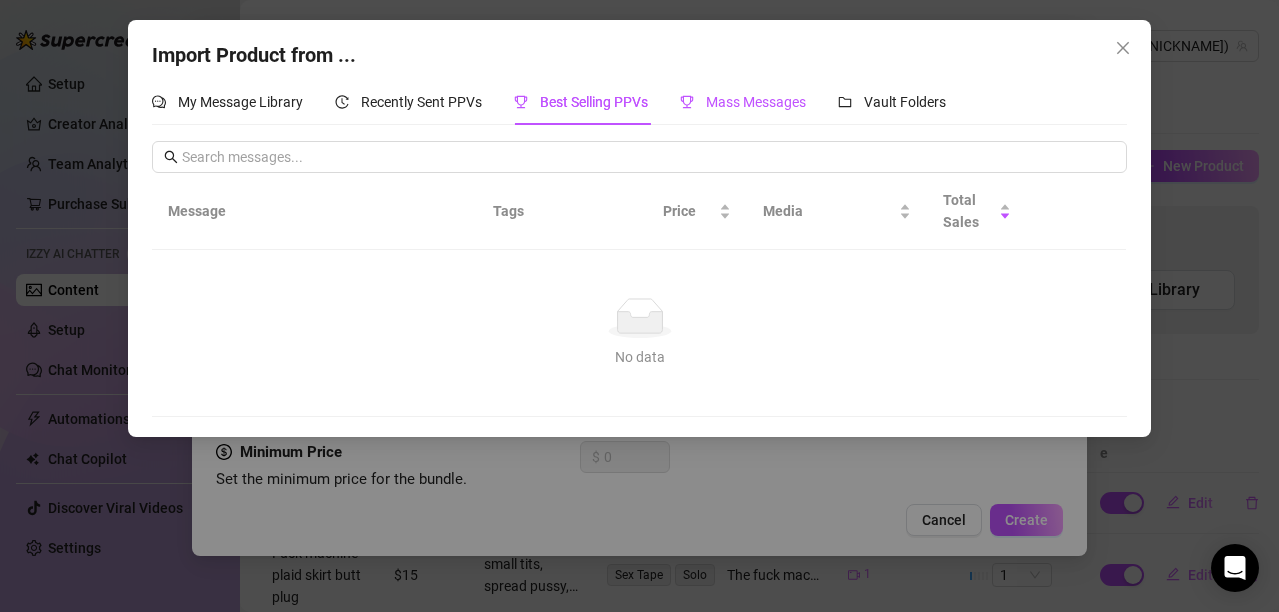 click on "Mass Messages" at bounding box center [743, 102] 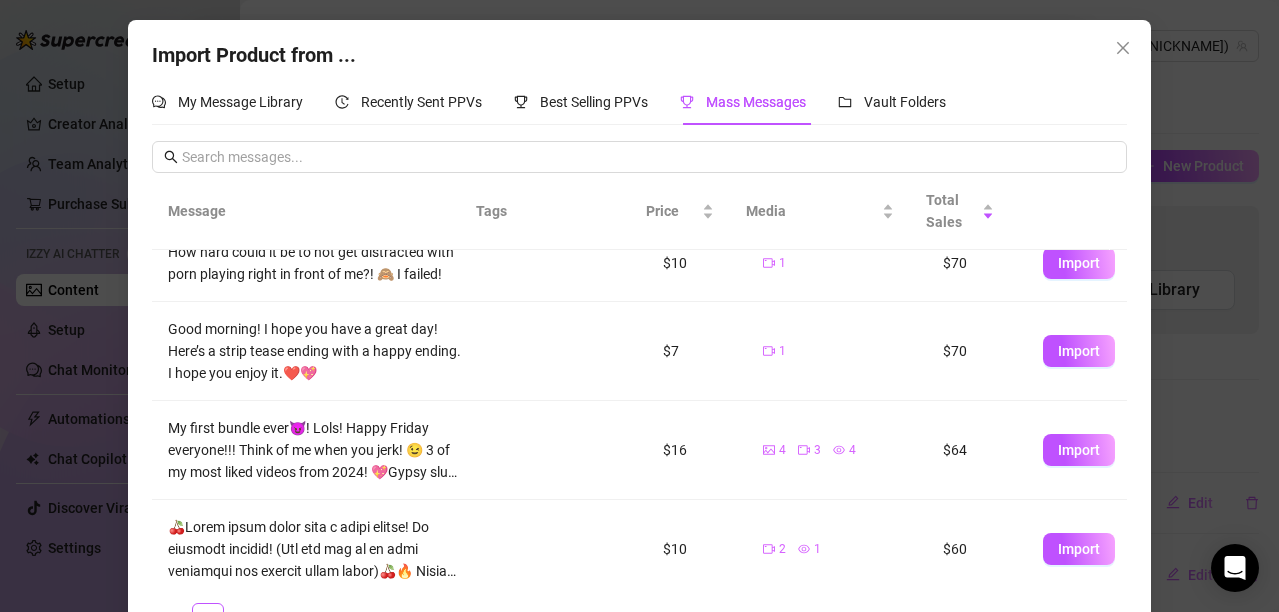 scroll, scrollTop: 609, scrollLeft: 0, axis: vertical 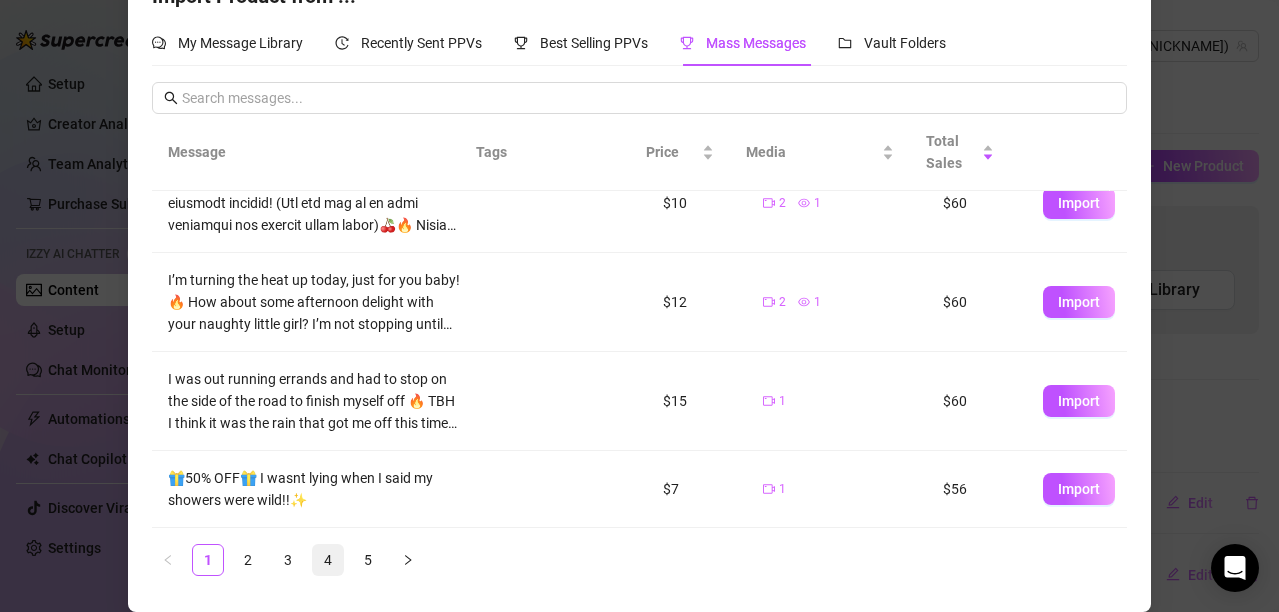 click on "4" at bounding box center (328, 560) 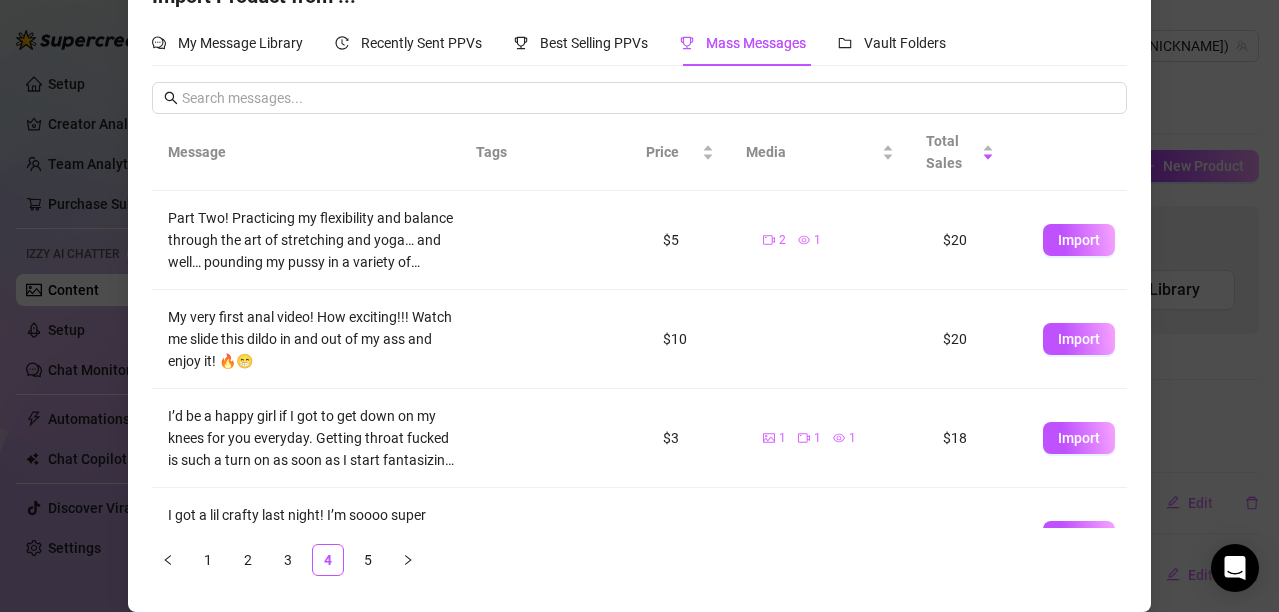 scroll, scrollTop: 100, scrollLeft: 0, axis: vertical 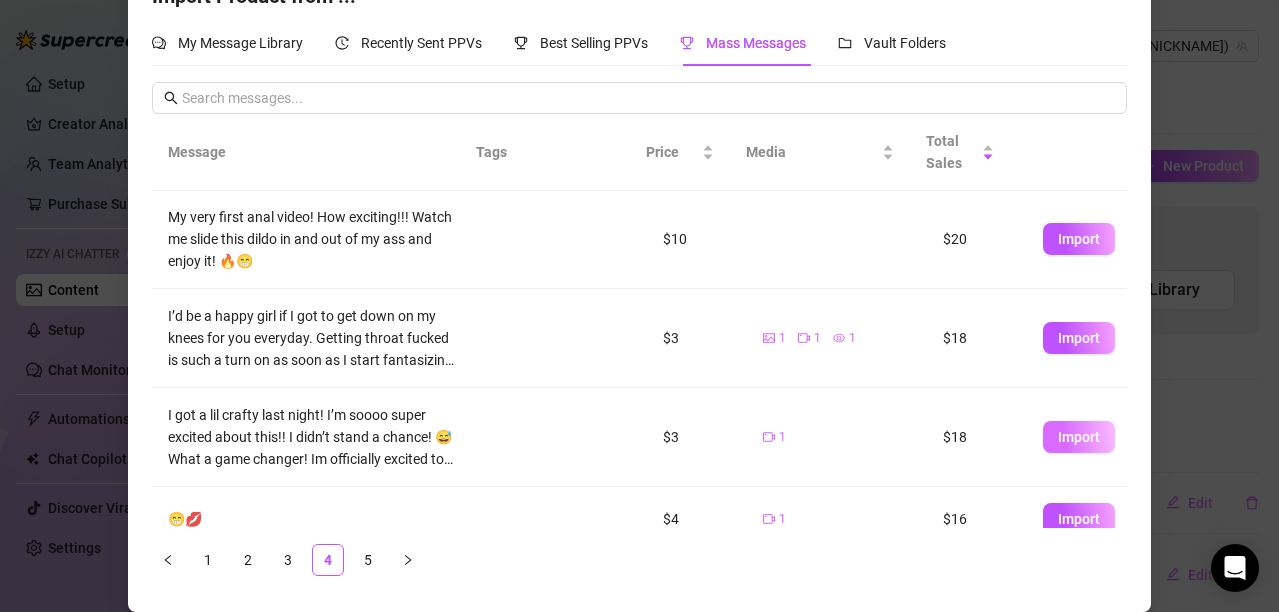click on "Import" at bounding box center (1079, 437) 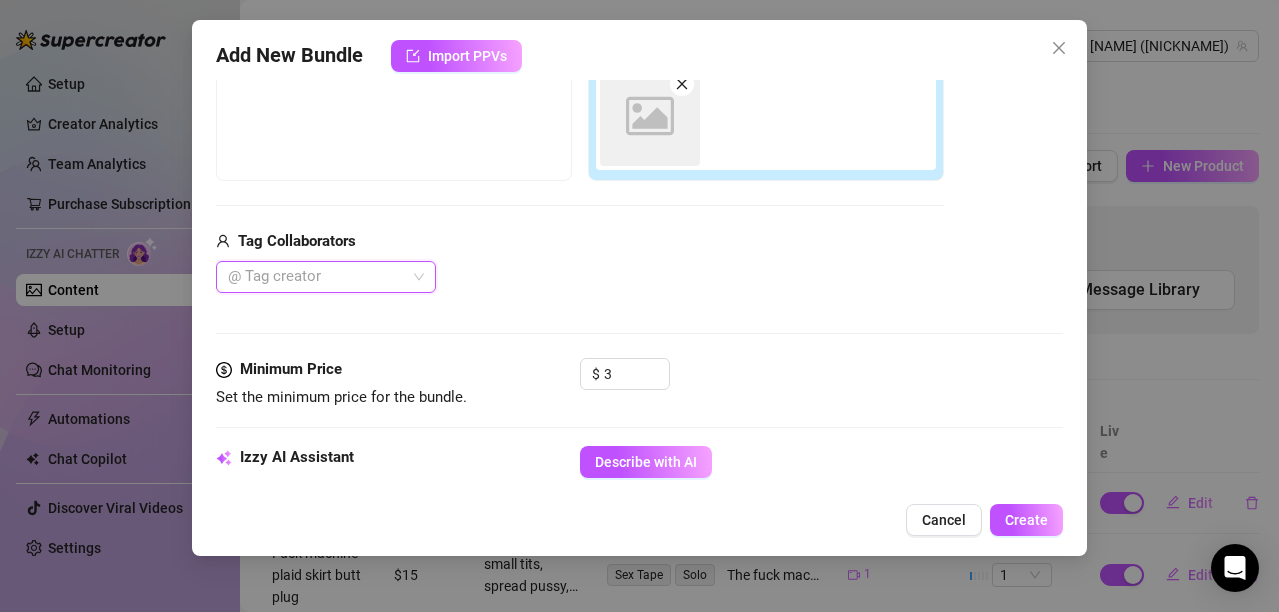 scroll, scrollTop: 0, scrollLeft: 0, axis: both 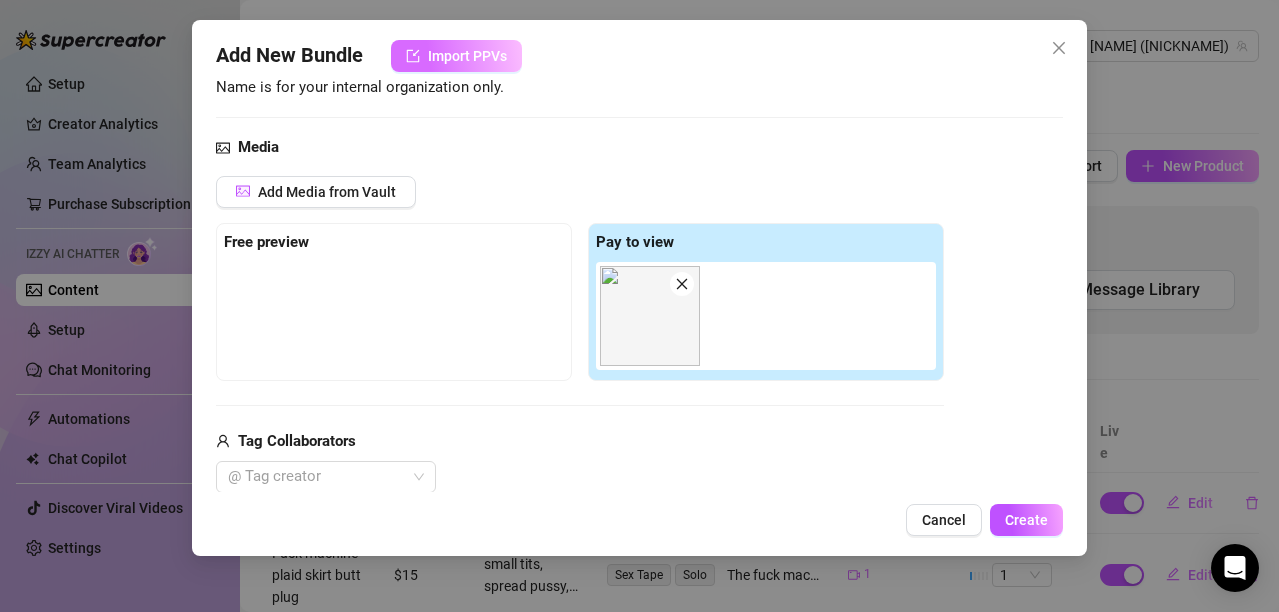 click on "Import PPVs" at bounding box center (467, 56) 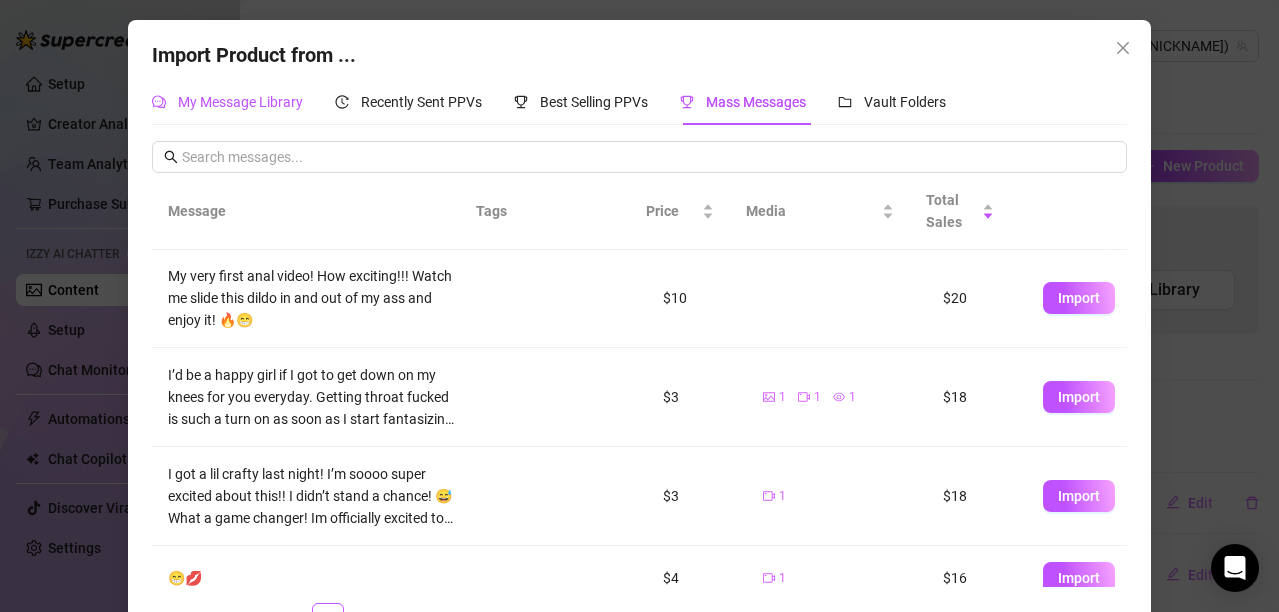 click on "My Message Library" at bounding box center [240, 102] 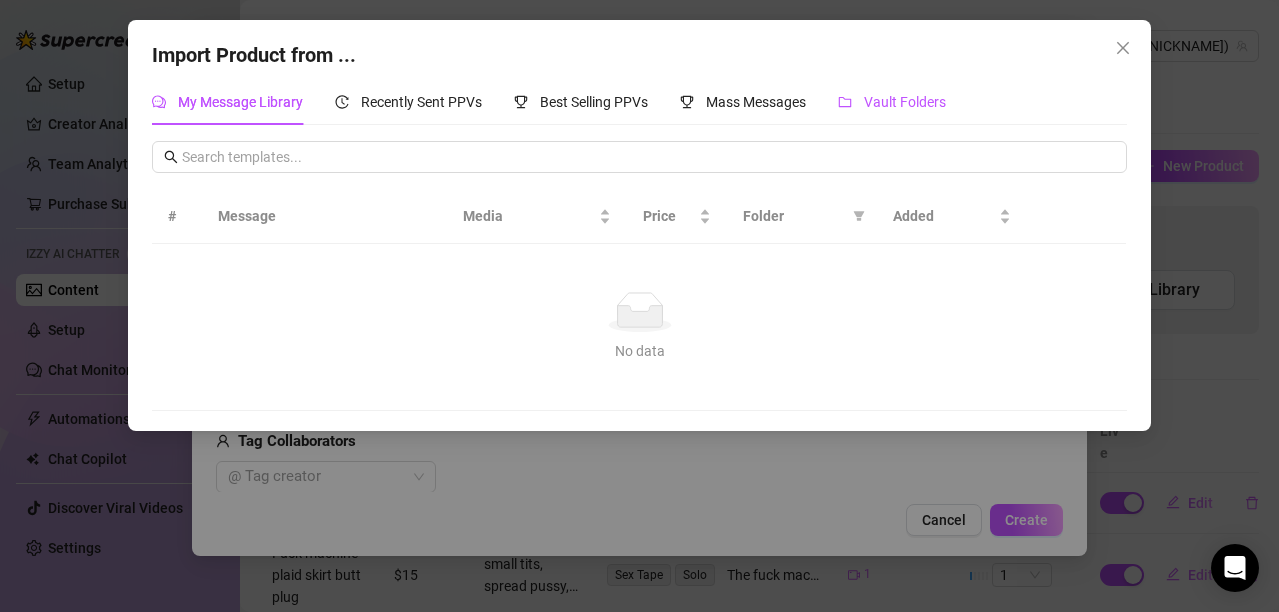 click on "Vault Folders" at bounding box center (905, 102) 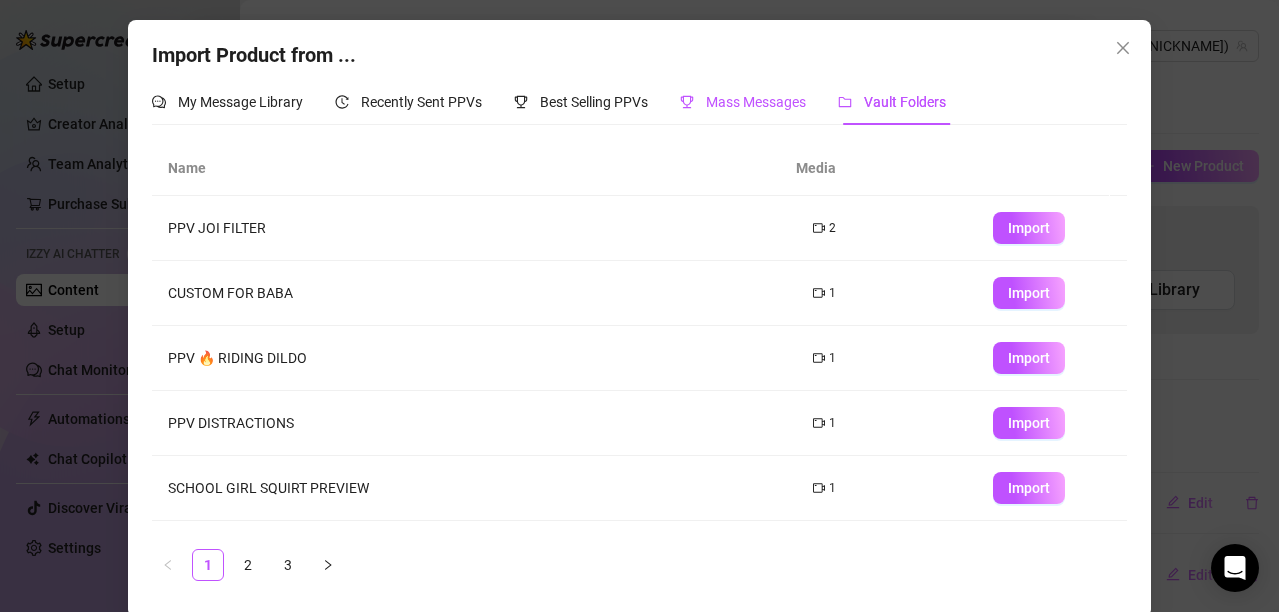 click on "Mass Messages" at bounding box center [756, 102] 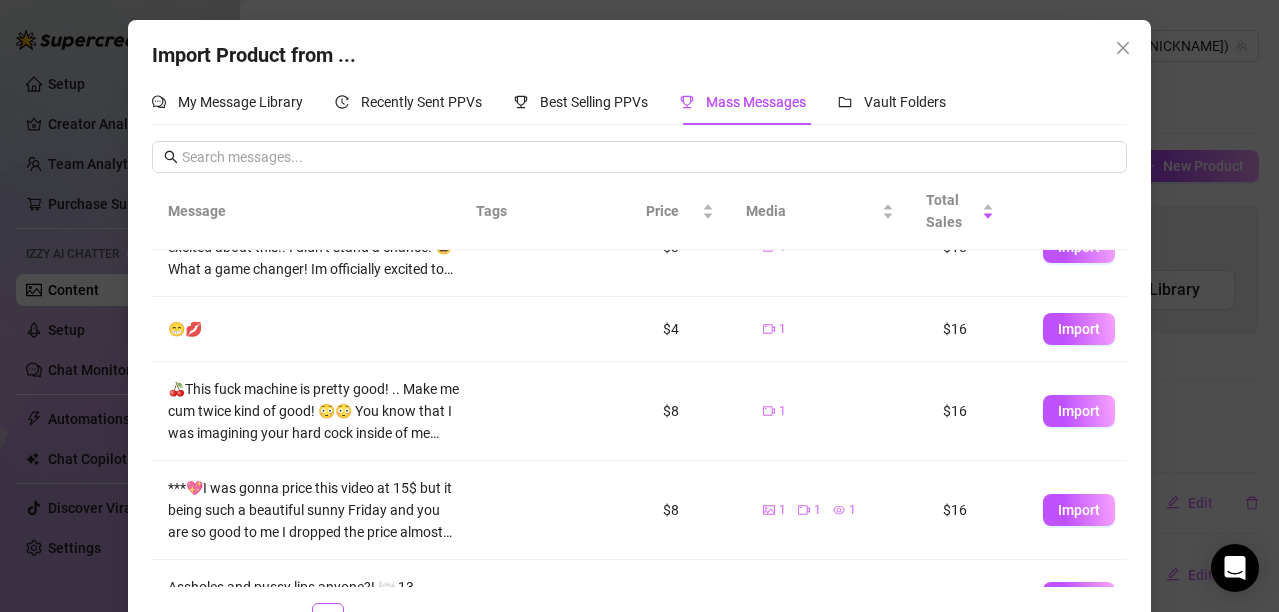 scroll, scrollTop: 597, scrollLeft: 0, axis: vertical 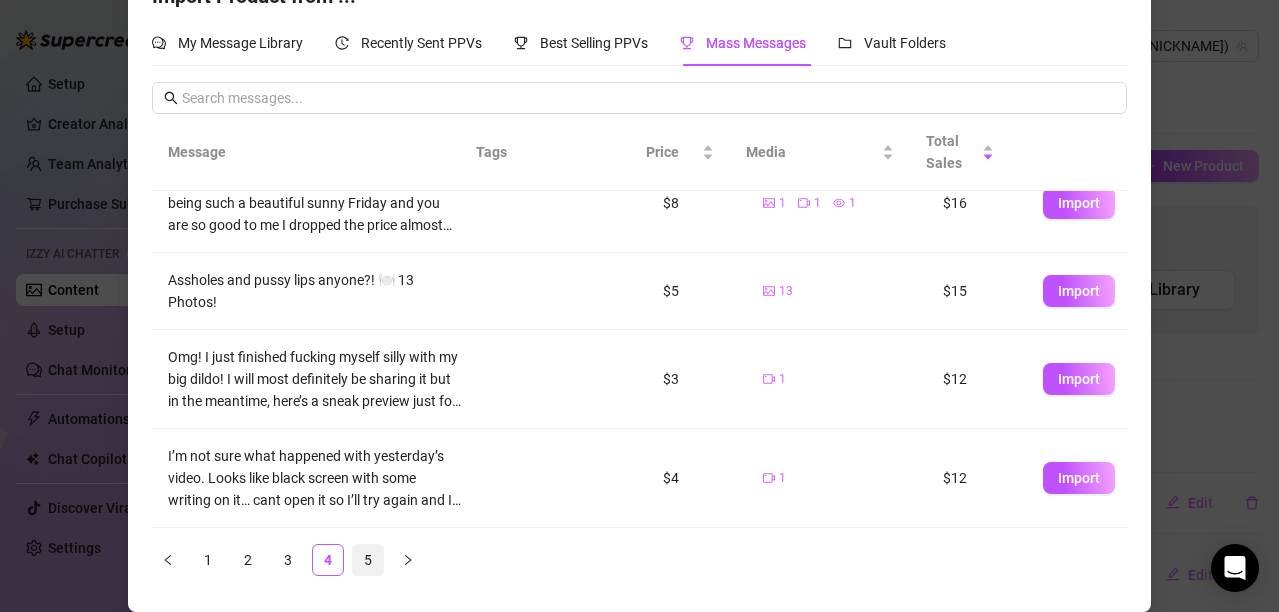 click on "5" at bounding box center (368, 560) 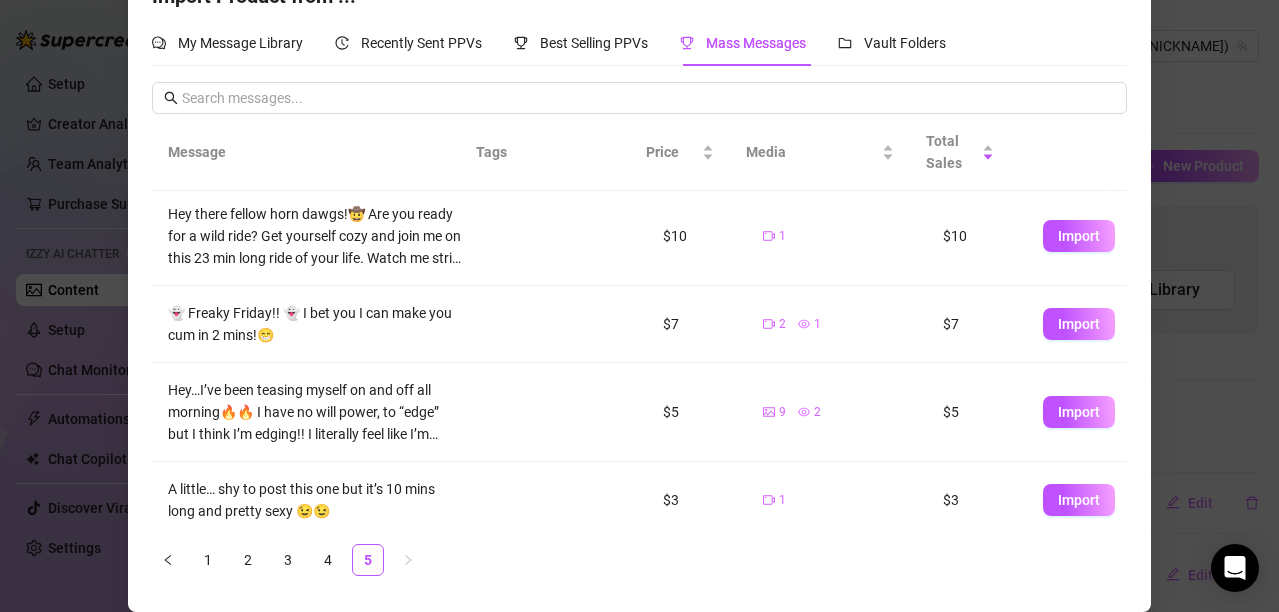 scroll, scrollTop: 256, scrollLeft: 0, axis: vertical 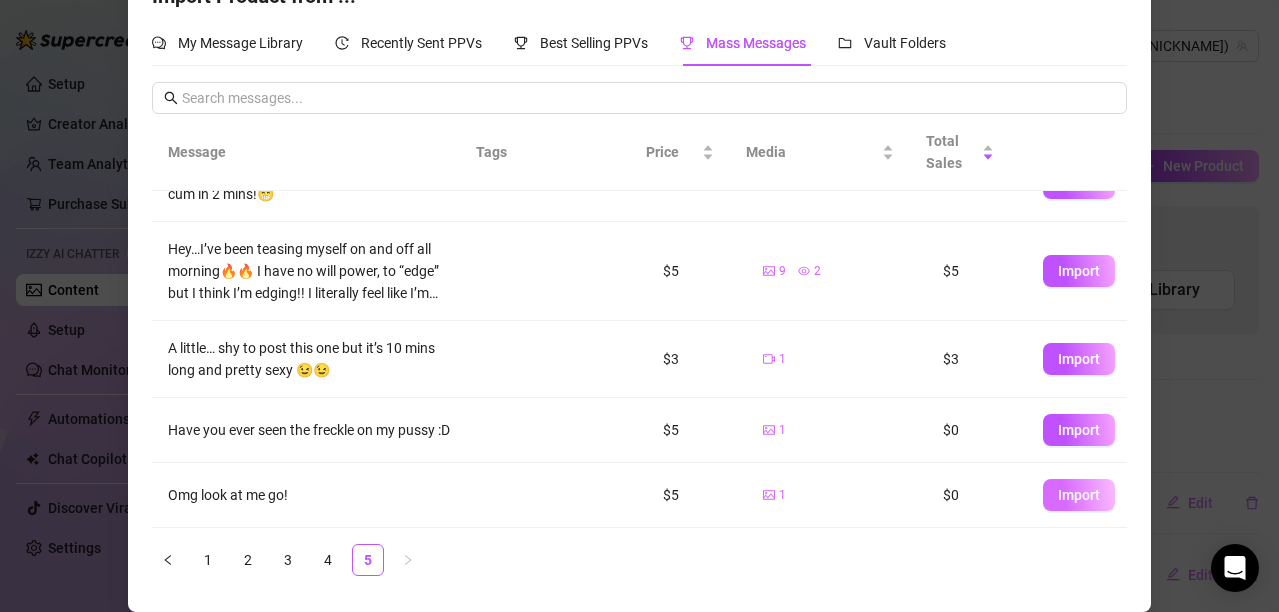 click on "Import" at bounding box center (1079, 495) 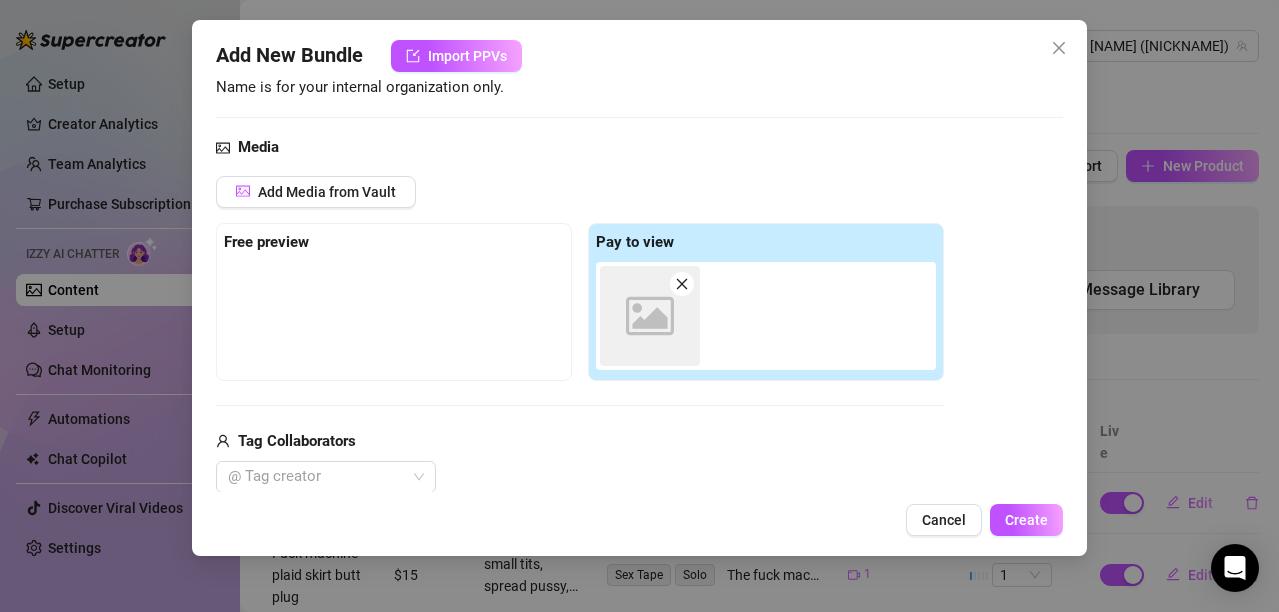 scroll, scrollTop: 0, scrollLeft: 0, axis: both 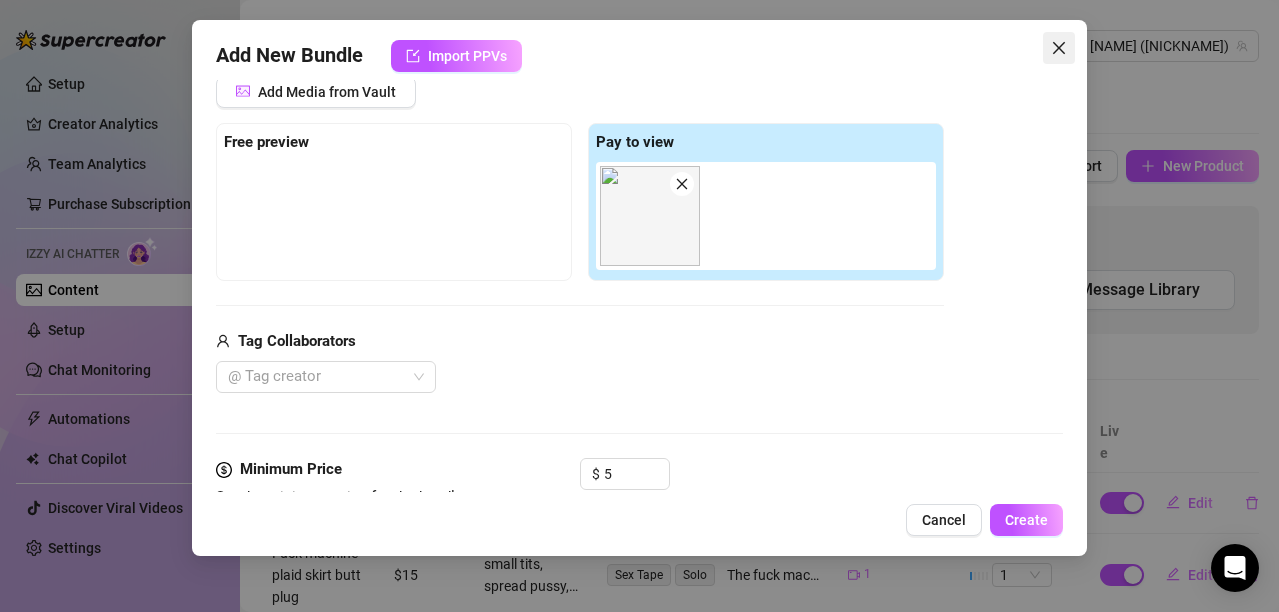 click at bounding box center (1059, 48) 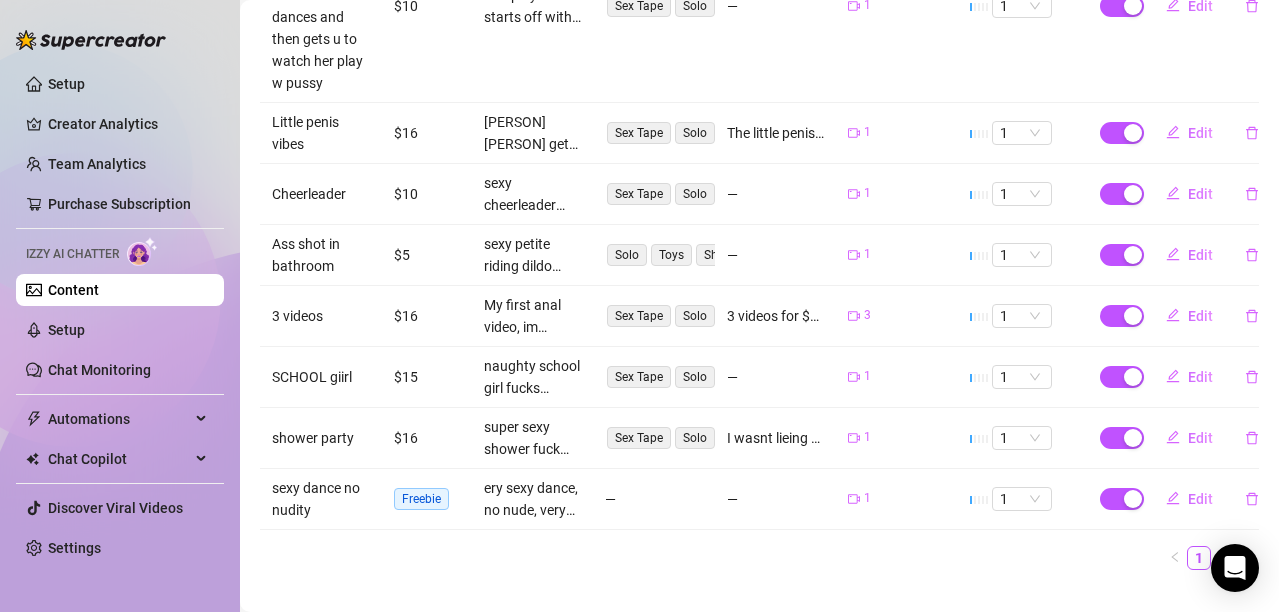 scroll, scrollTop: 719, scrollLeft: 0, axis: vertical 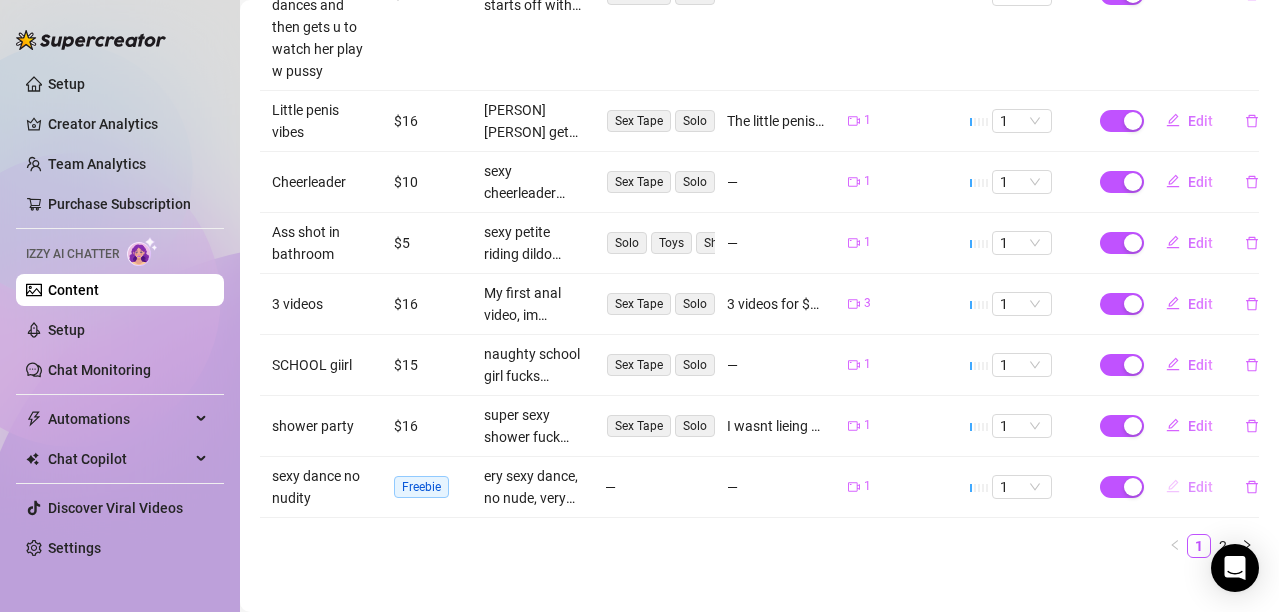 click on "Edit" at bounding box center [1200, 487] 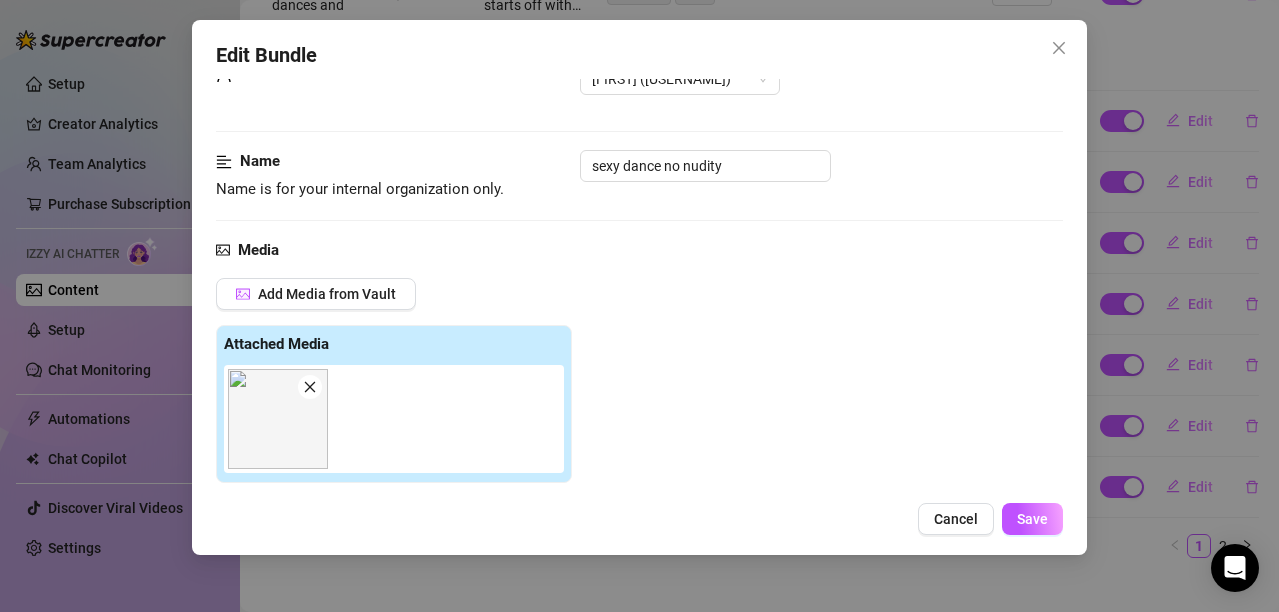 scroll, scrollTop: 100, scrollLeft: 0, axis: vertical 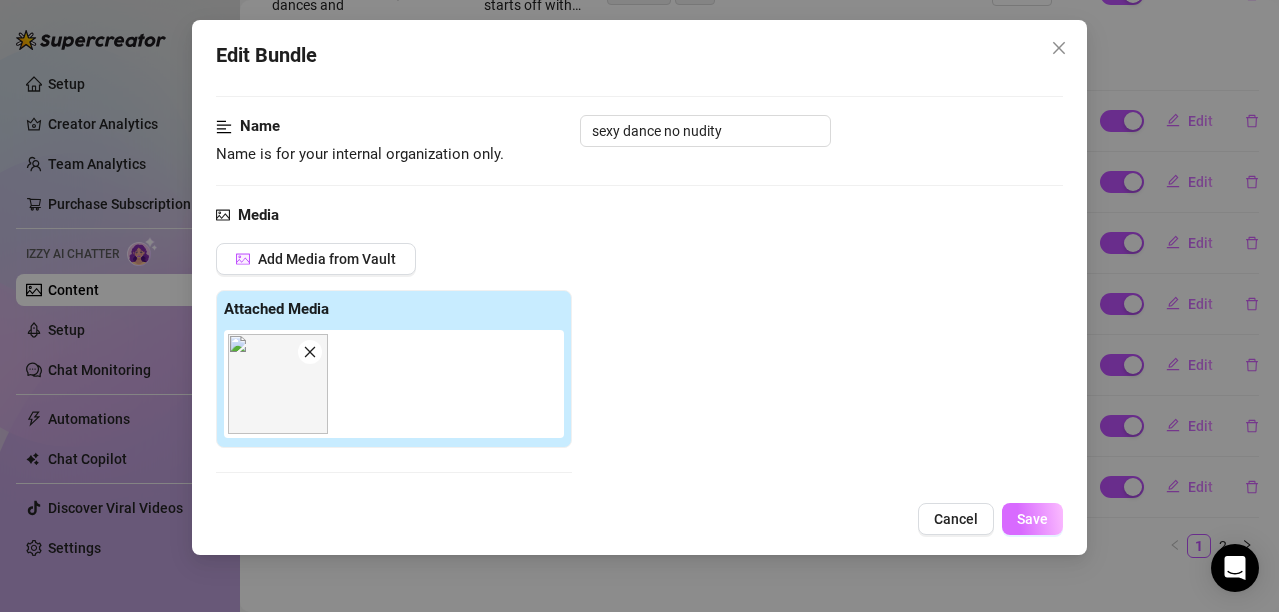 click on "Save" at bounding box center [1032, 519] 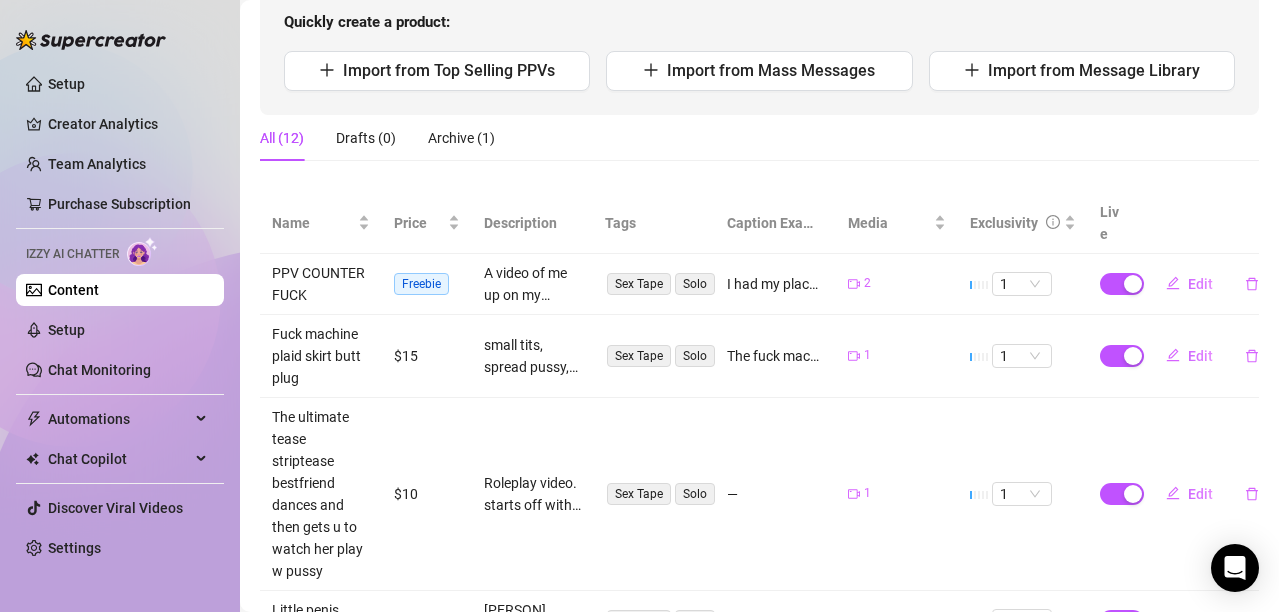 scroll, scrollTop: 119, scrollLeft: 0, axis: vertical 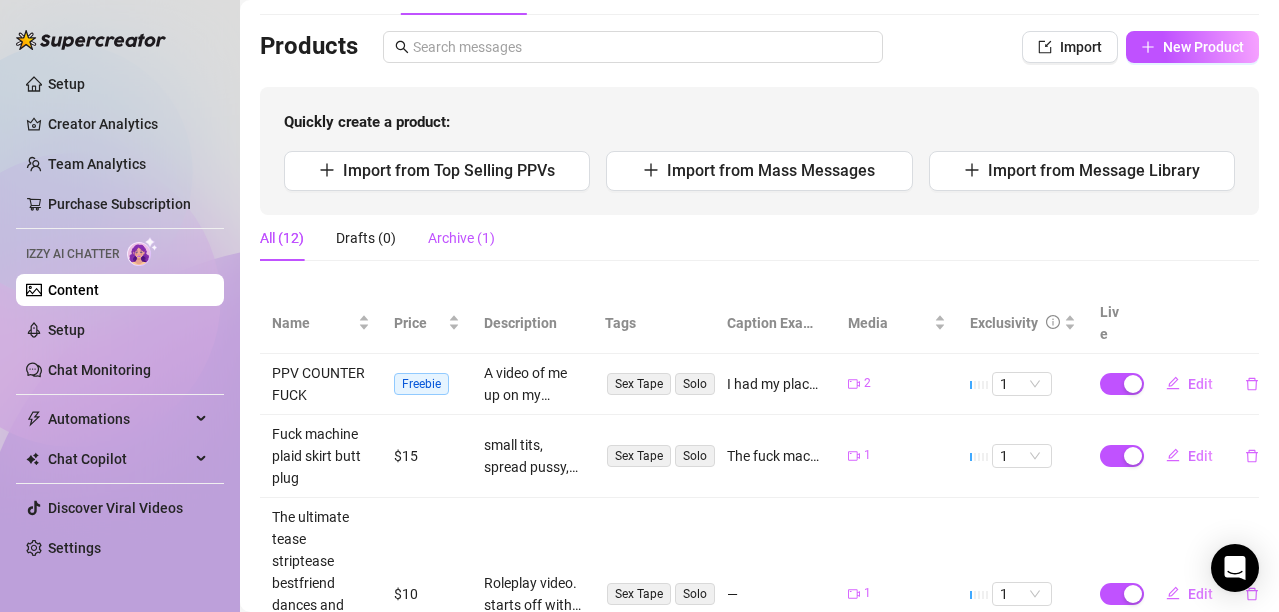 click on "Archive (1)" at bounding box center (461, 238) 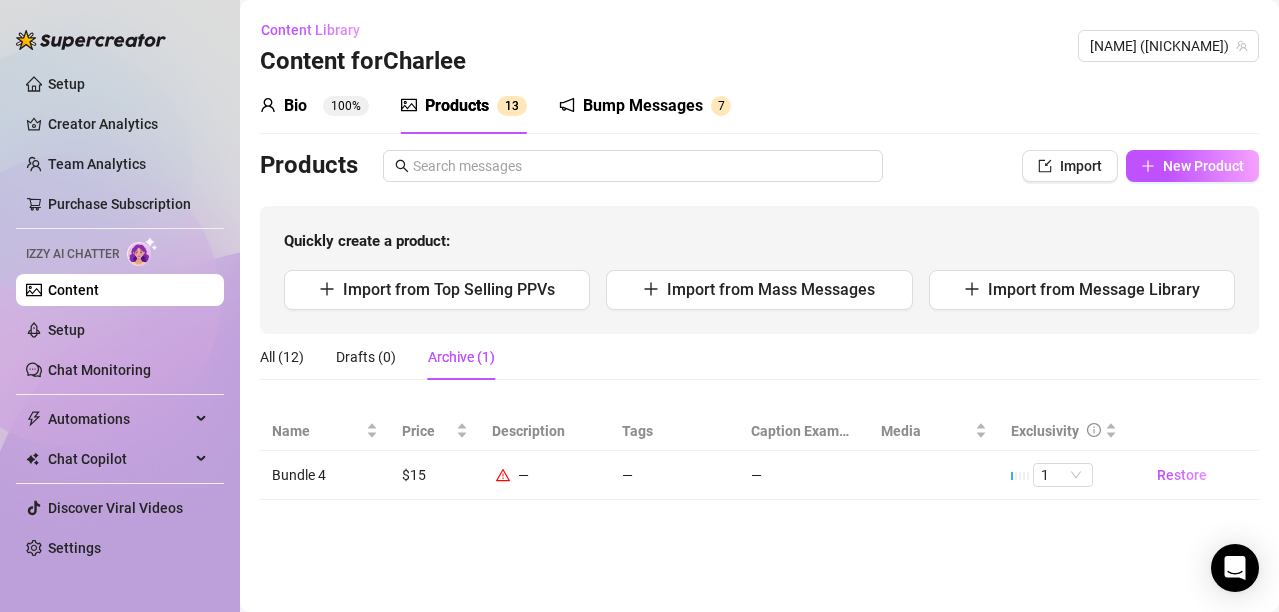 scroll, scrollTop: 0, scrollLeft: 0, axis: both 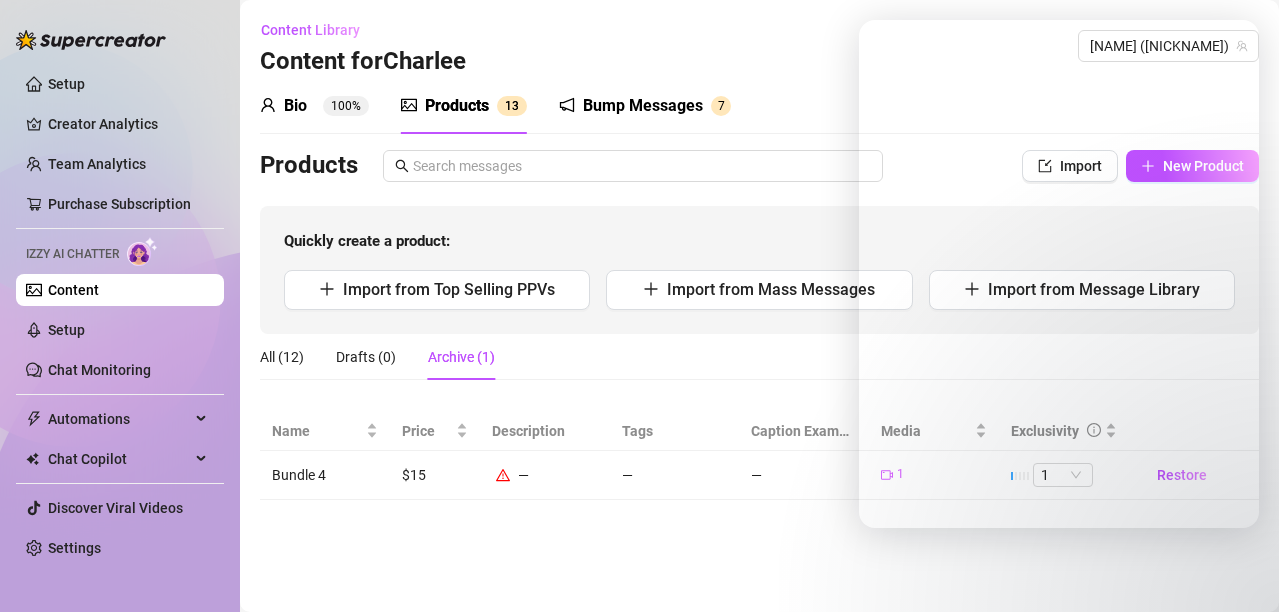 click on "Products 1 3" at bounding box center [464, 106] 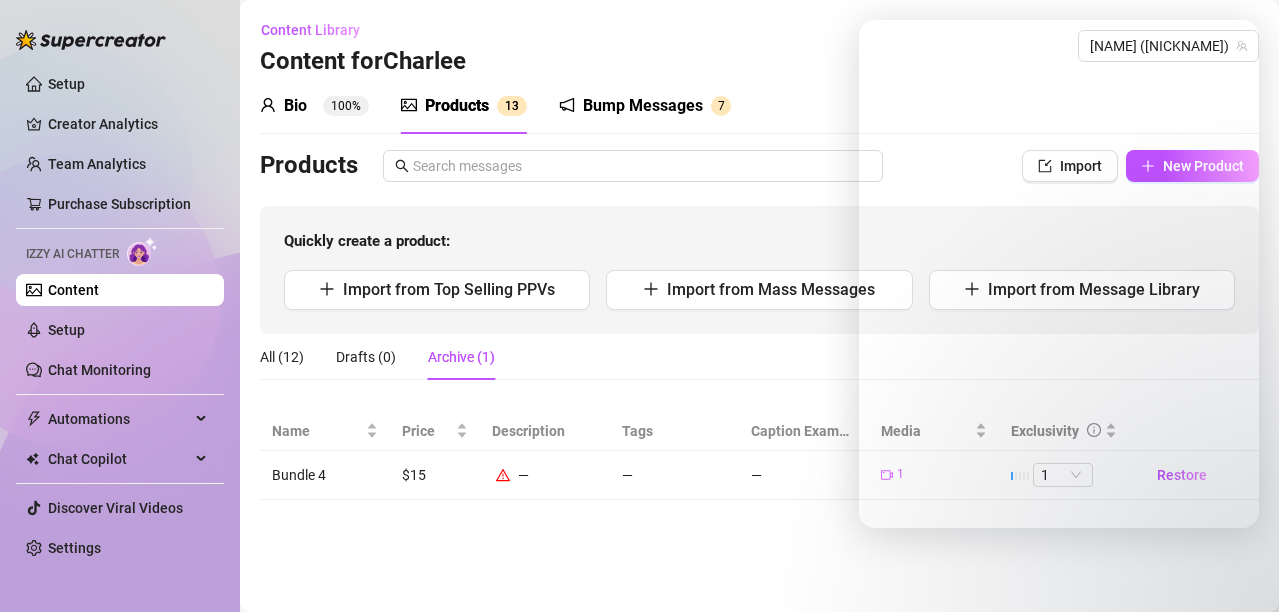 click on "Products Import New Product Quickly create a product: Import from Top Selling PPVs Import from Mass Messages Import from Message Library" at bounding box center (759, 242) 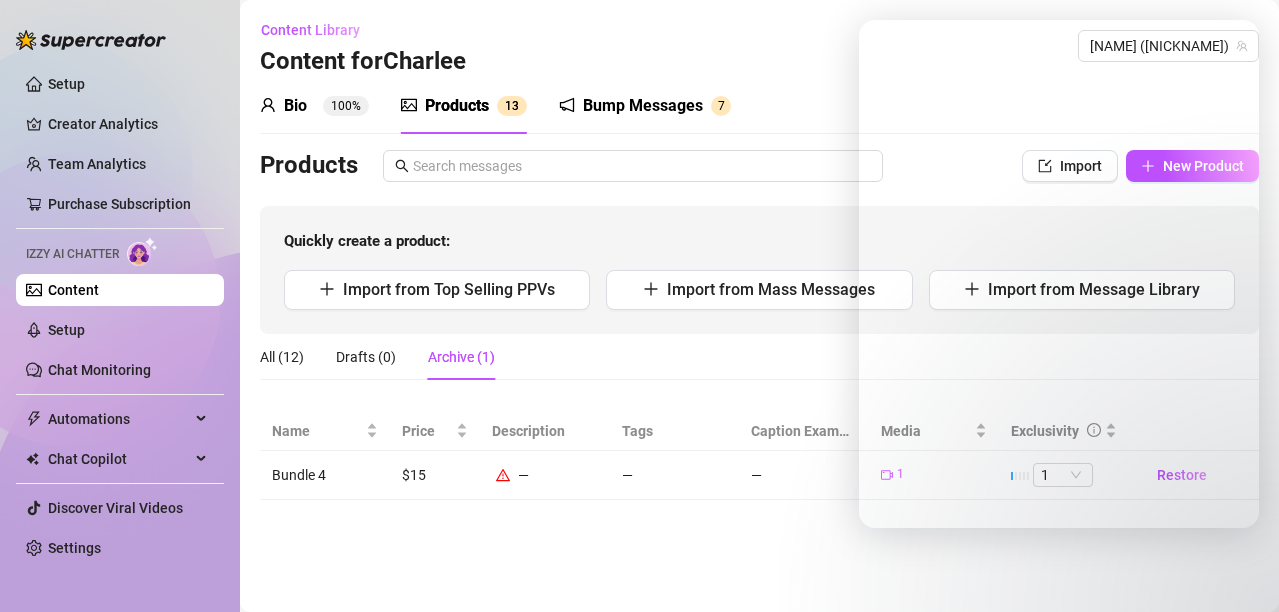 click on "All (12) Drafts (0) Archive (1)" at bounding box center (759, 357) 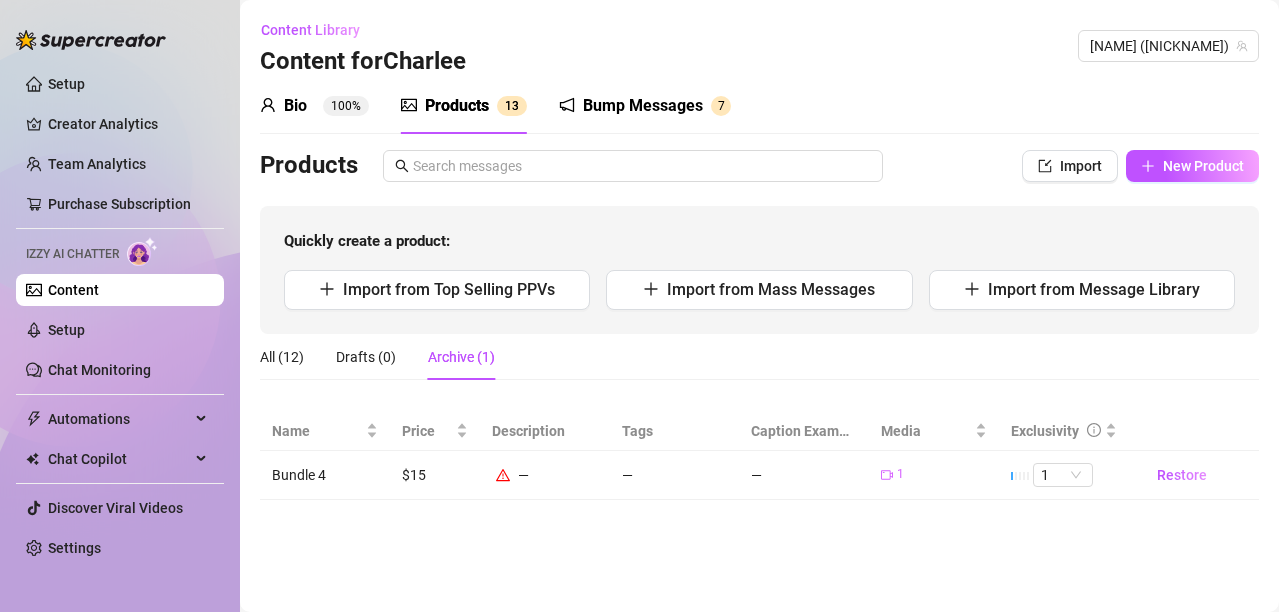 click on "Products" at bounding box center (457, 106) 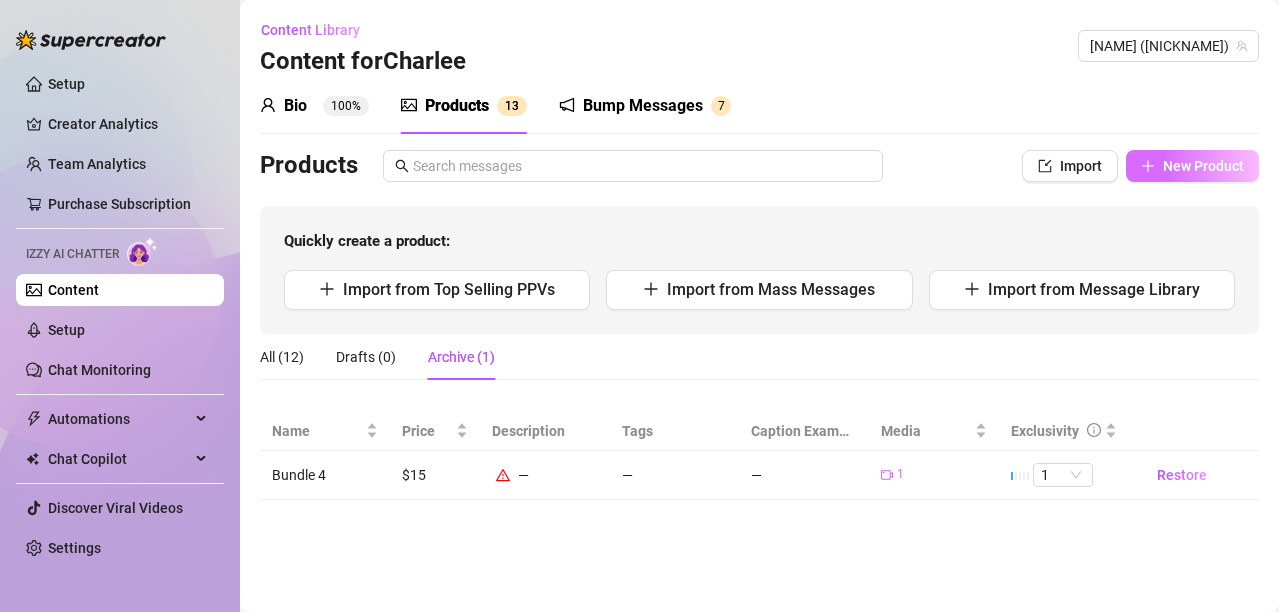 click on "New Product" at bounding box center [1192, 166] 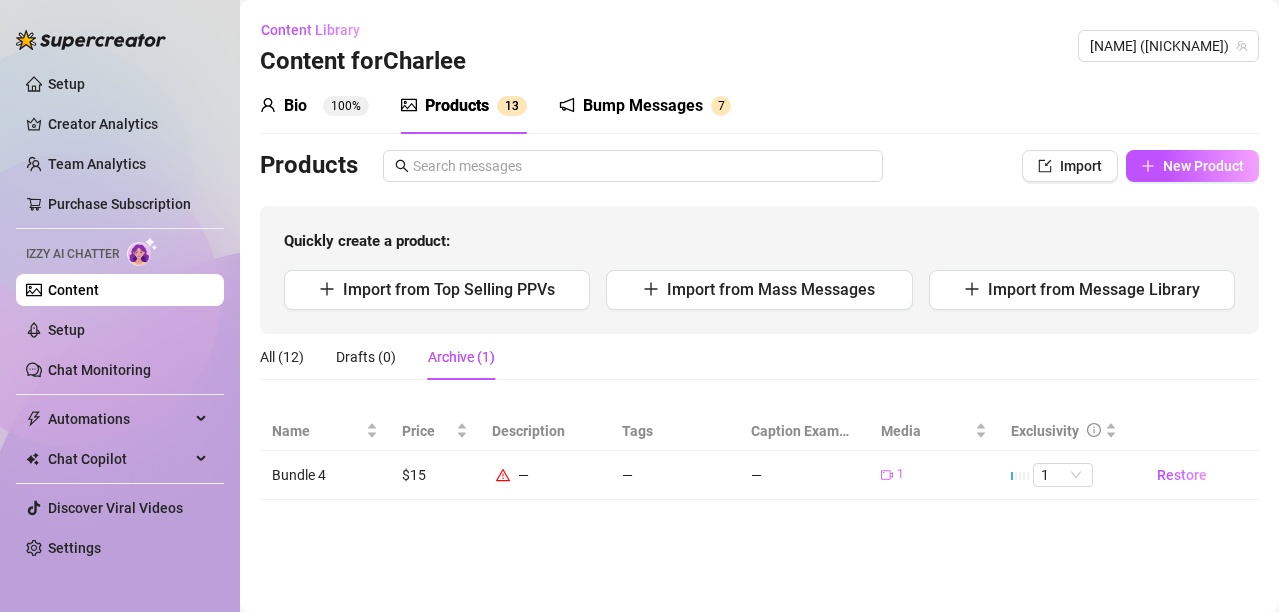 click on "Add New Bundle Import PPVs Account [ACCOUNT_ID] Name Name is for your internal organization only. Bundle 14 Media Add Media from Vault Minimum Price Set the minimum price for the bundle. $ 0 Izzy AI Assistant Describe with AI Description Write a detailed description of the content in a few sentences. Avoid vague or implied descriptions - the more detail, the better. No need to include metadata like duration or photo count. Tags Simple keywords that describe and summarize the content, like specific fetishes, positions, categories. Select or enter new tags Visible Body Parts Select the body parts clearly visible in the content. This helps Izzy AI suggest media and answer fan questions more accurately. Select or enter new visible body parts Caption Example Provide a sample caption that reflects the exact style you'd use in a chatting session. This is your chance to show the AI how you prefer to communicate. Exclusivity 1 - Least Exclusive Message Settings Cancel Create" at bounding box center (639, 306) 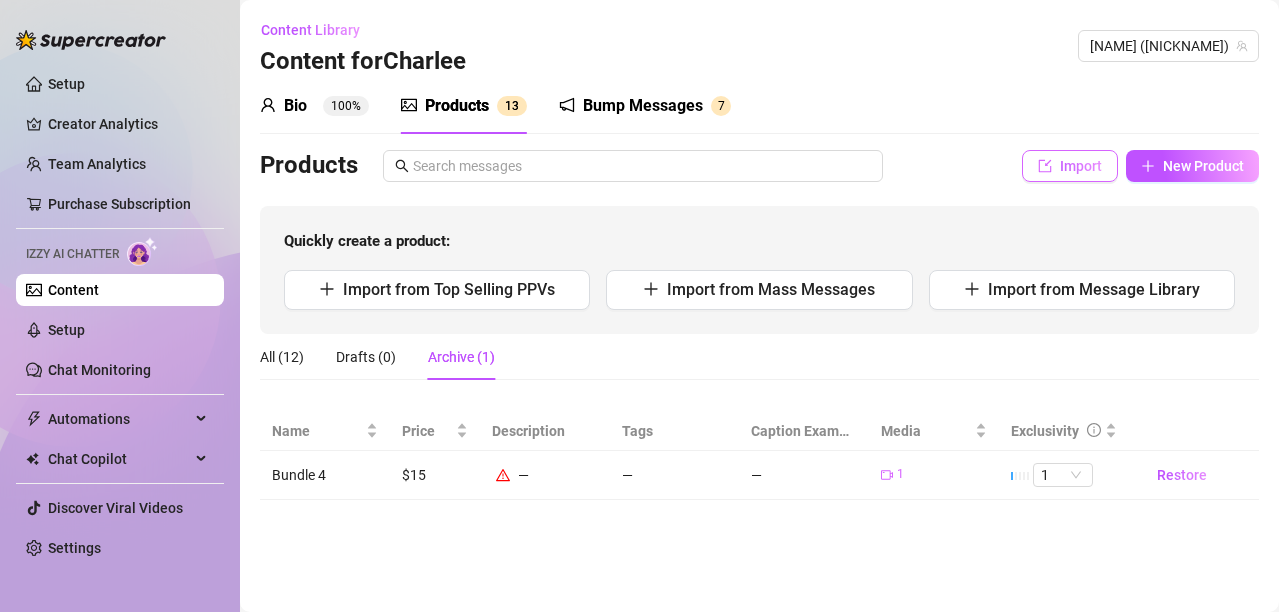 click on "Import" at bounding box center [1081, 166] 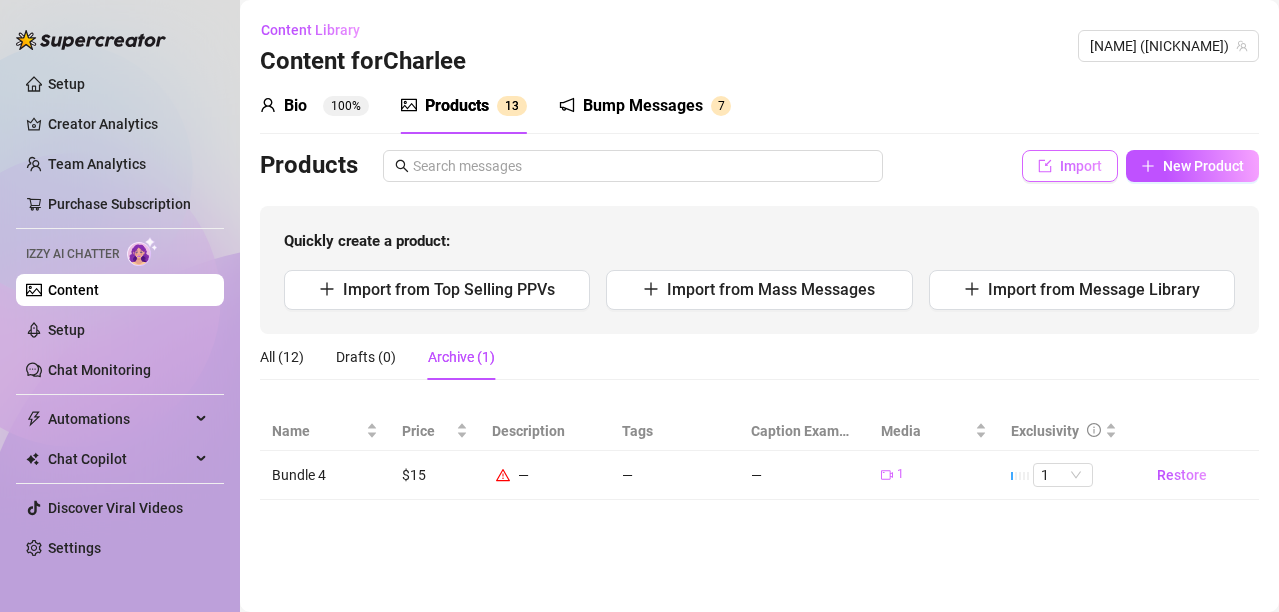 click on "Add New Bundle Import PPVs Account [ACCOUNT_ID] Name Name is for your internal organization only. Bundle 14 Media Add Media from Vault Minimum Price Set the minimum price for the bundle. $ 0 Izzy AI Assistant Describe with AI Description Write a detailed description of the content in a few sentences. Avoid vague or implied descriptions - the more detail, the better. No need to include metadata like duration or photo count. Tags Simple keywords that describe and summarize the content, like specific fetishes, positions, categories. Select or enter new tags Visible Body Parts Select the body parts clearly visible in the content. This helps Izzy AI suggest media and answer fan questions more accurately. Select or enter new visible body parts Caption Example Provide a sample caption that reflects the exact style you'd use in a chatting session. This is your chance to show the AI how you prefer to communicate. Exclusivity 1 - Least Exclusive Message Settings Cancel Create" at bounding box center [639, 306] 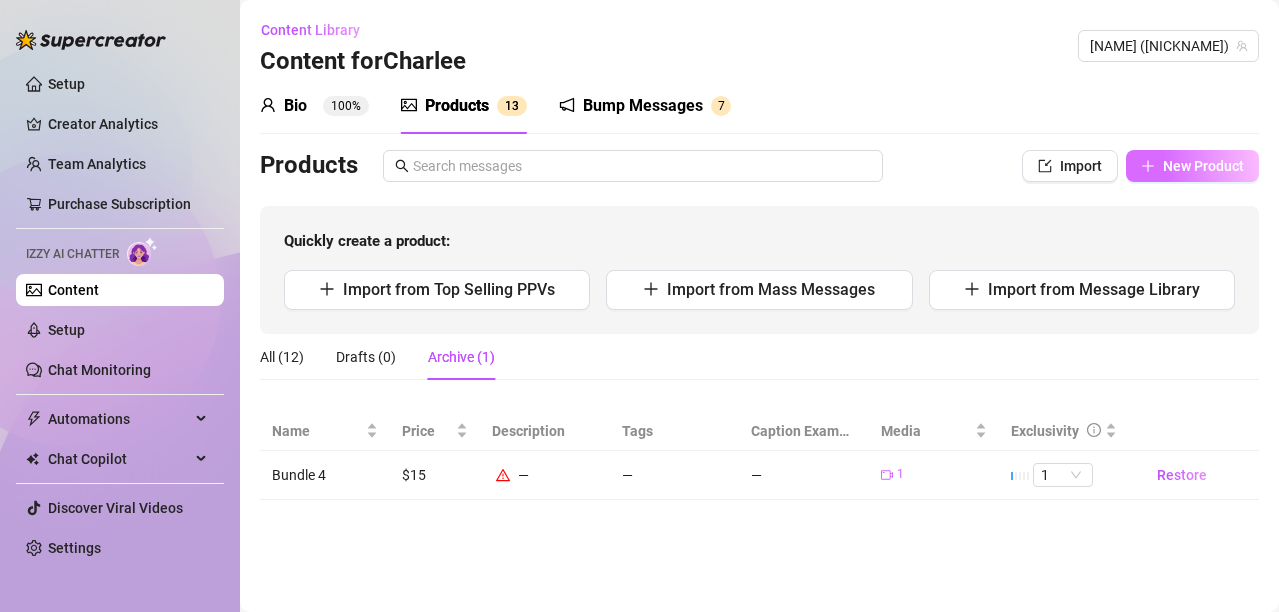 click on "New Product" at bounding box center [1192, 166] 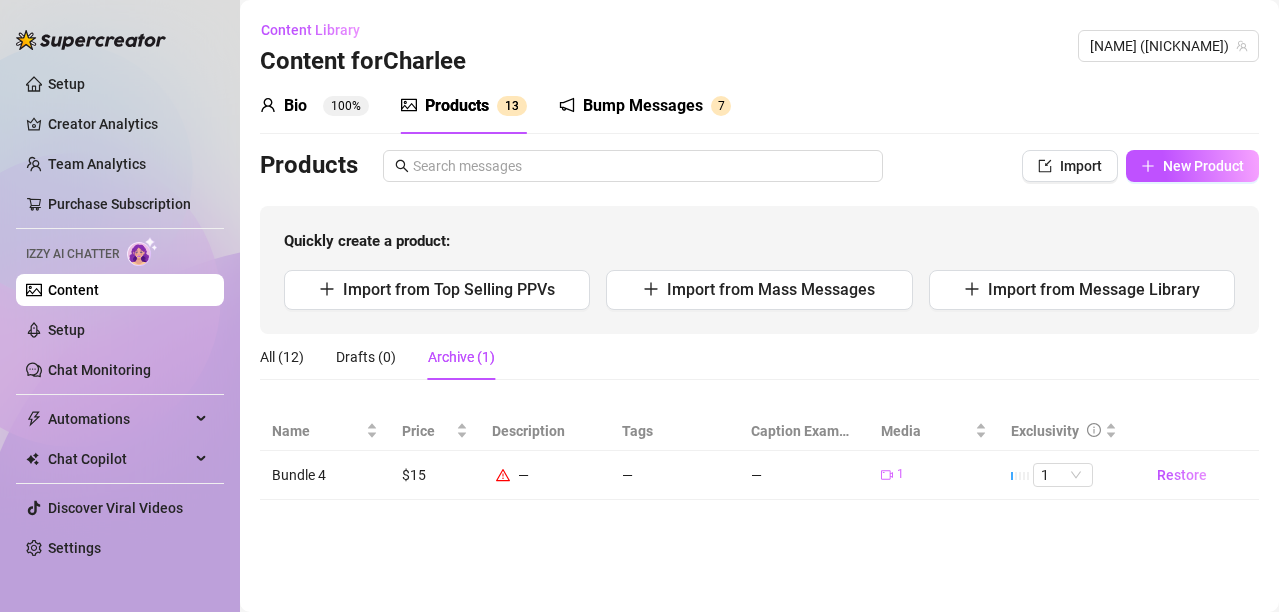 click on "Add New Bundle Import PPVs Account [ACCOUNT_ID] Name Name is for your internal organization only. Bundle 14 Media Add Media from Vault Minimum Price Set the minimum price for the bundle. $ 0 Izzy AI Assistant Describe with AI Description Write a detailed description of the content in a few sentences. Avoid vague or implied descriptions - the more detail, the better. No need to include metadata like duration or photo count. Tags Simple keywords that describe and summarize the content, like specific fetishes, positions, categories. Select or enter new tags Visible Body Parts Select the body parts clearly visible in the content. This helps Izzy AI suggest media and answer fan questions more accurately. Select or enter new visible body parts Caption Example Provide a sample caption that reflects the exact style you'd use in a chatting session. This is your chance to show the AI how you prefer to communicate. Exclusivity 1 - Least Exclusive Message Settings Cancel Create" at bounding box center (639, 306) 